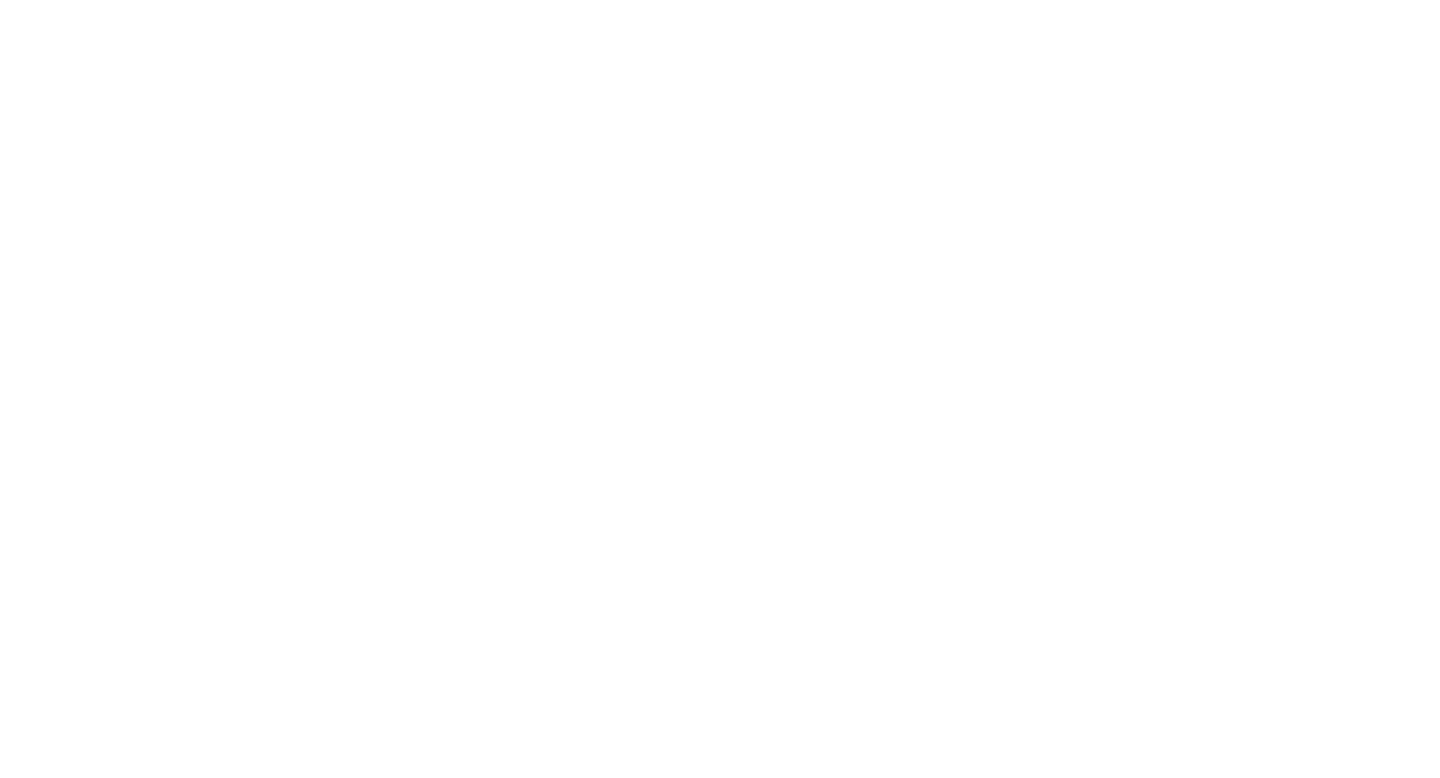 scroll, scrollTop: 0, scrollLeft: 0, axis: both 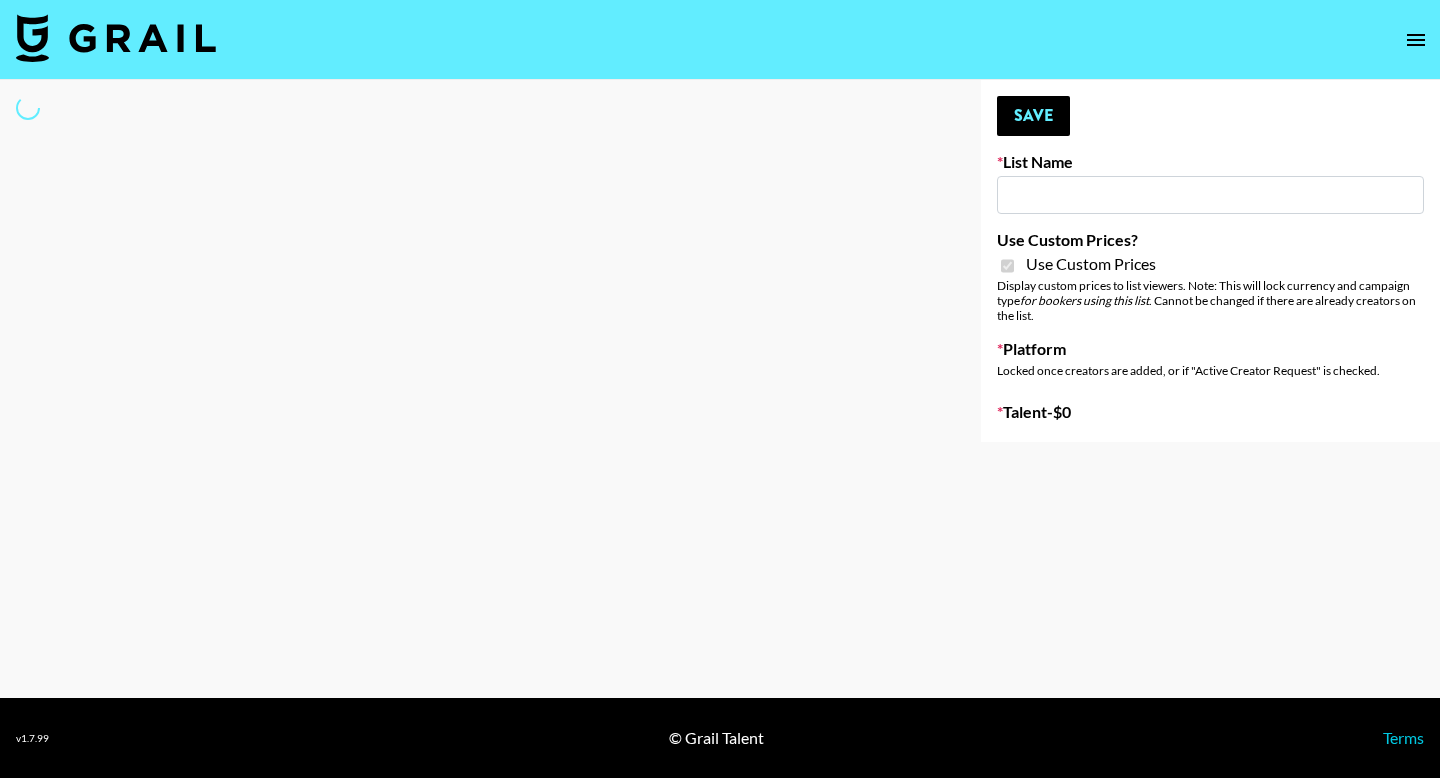 type on "Question AI" 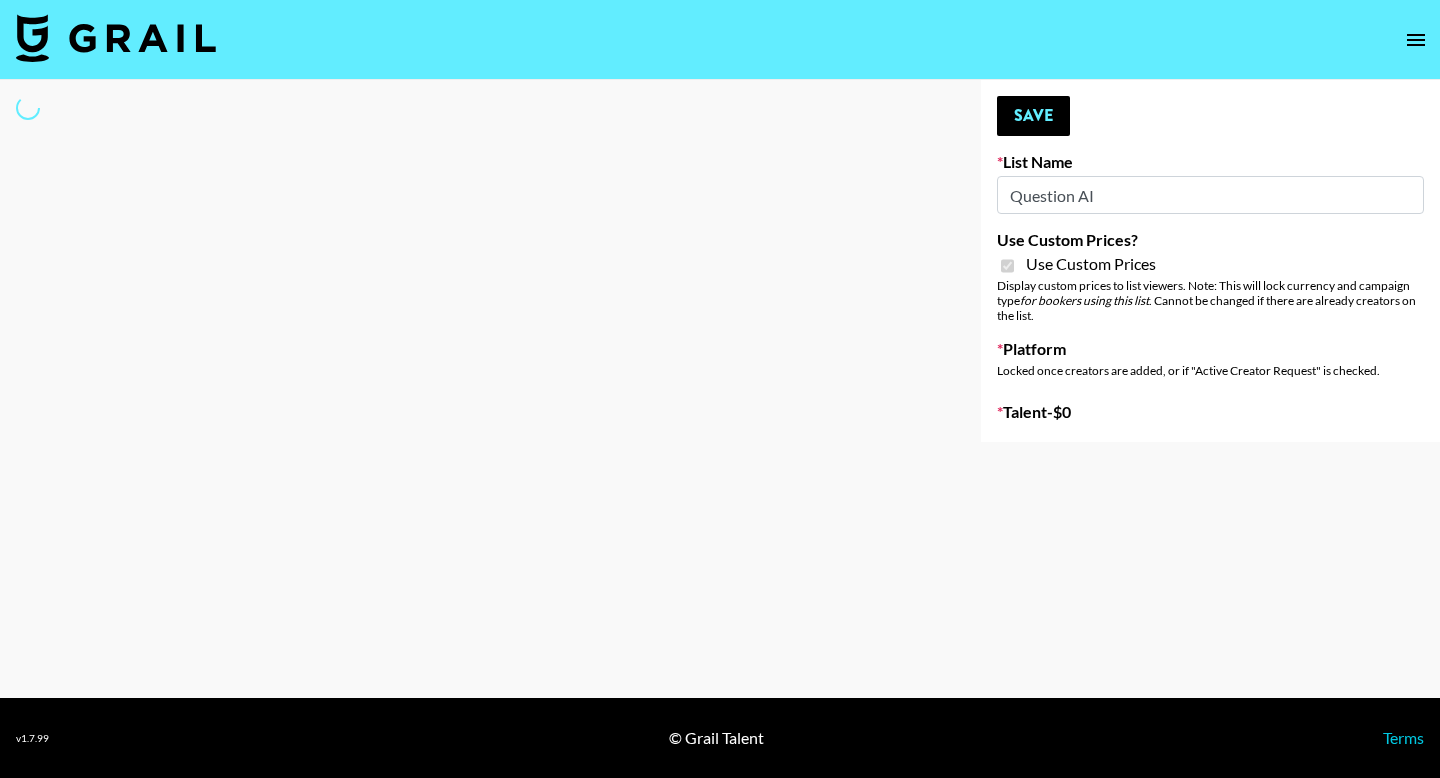 select on "Brand" 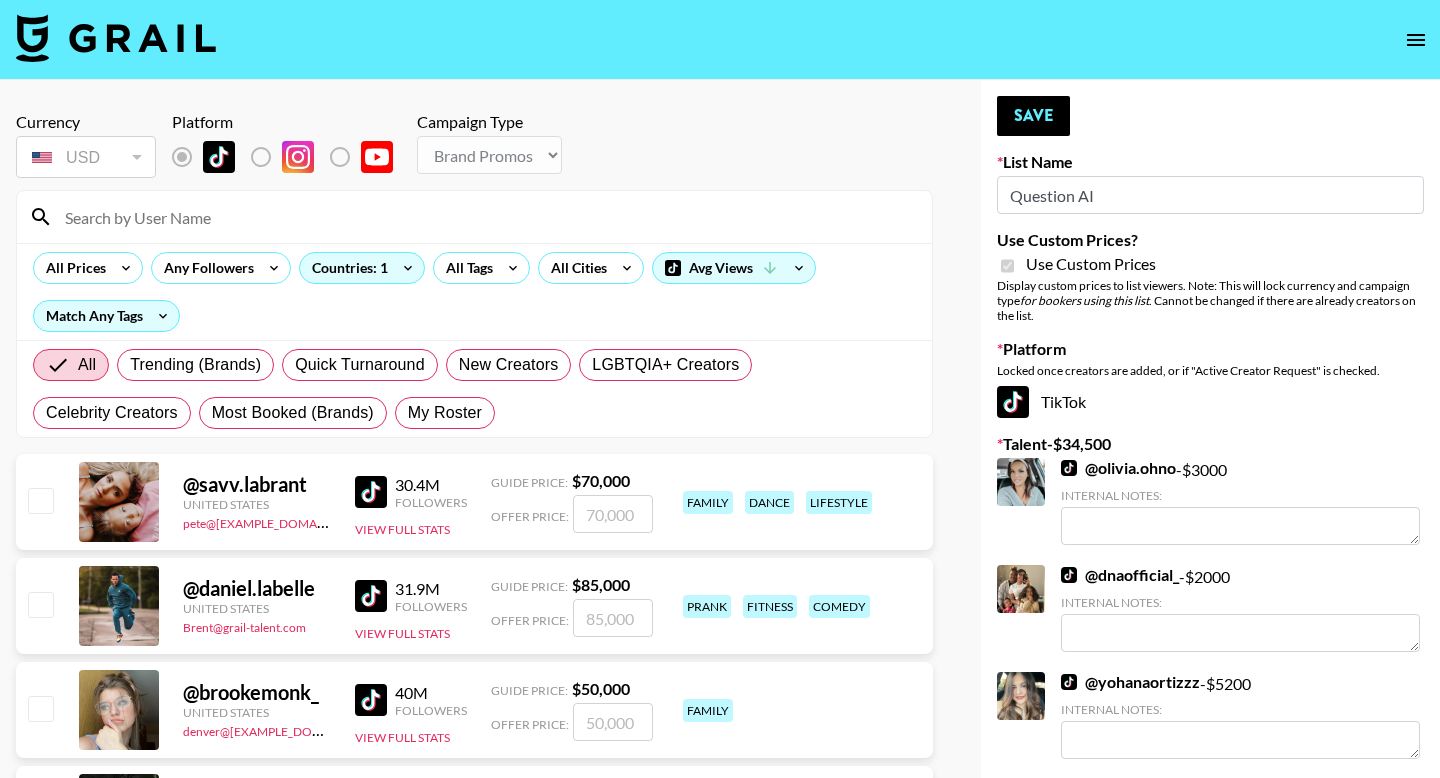 click at bounding box center [486, 217] 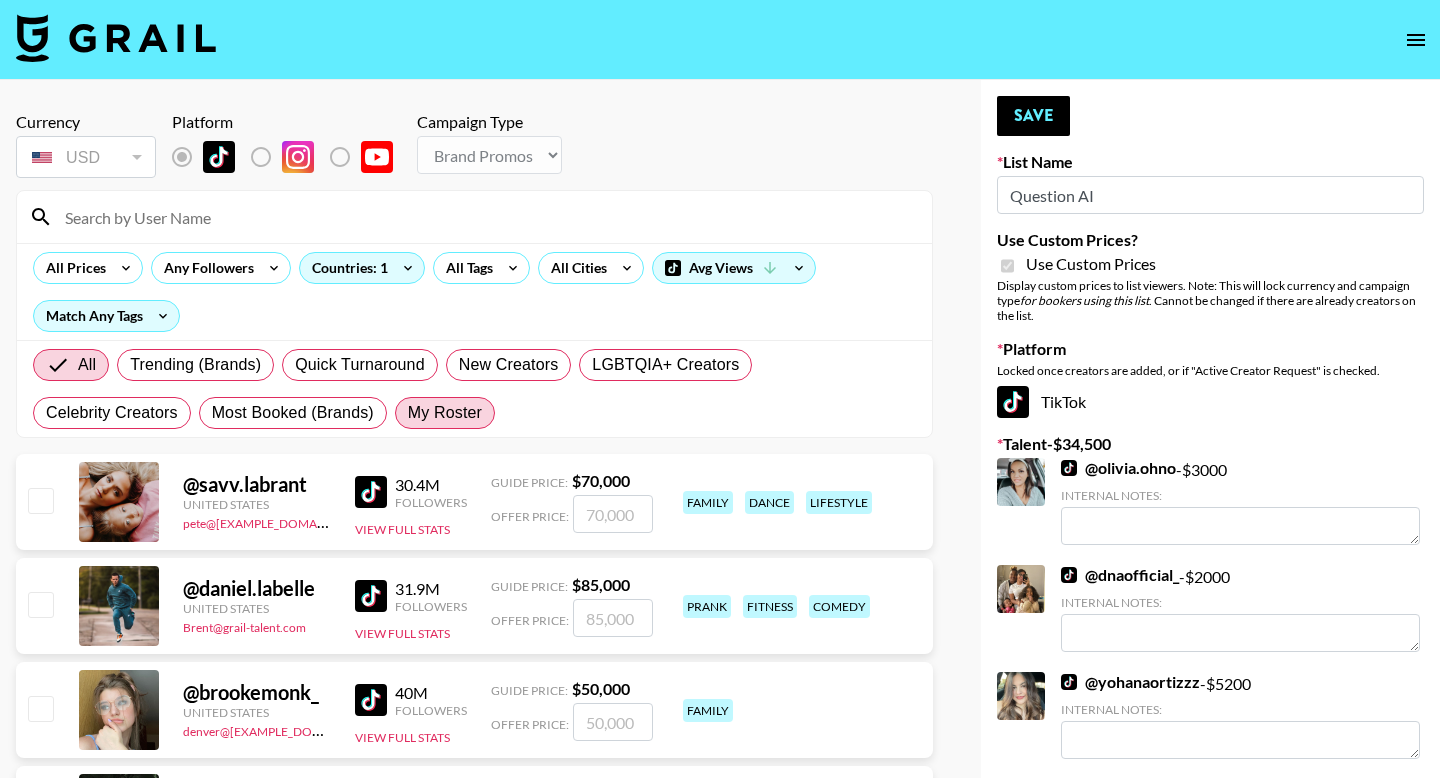 click on "My Roster" at bounding box center [445, 413] 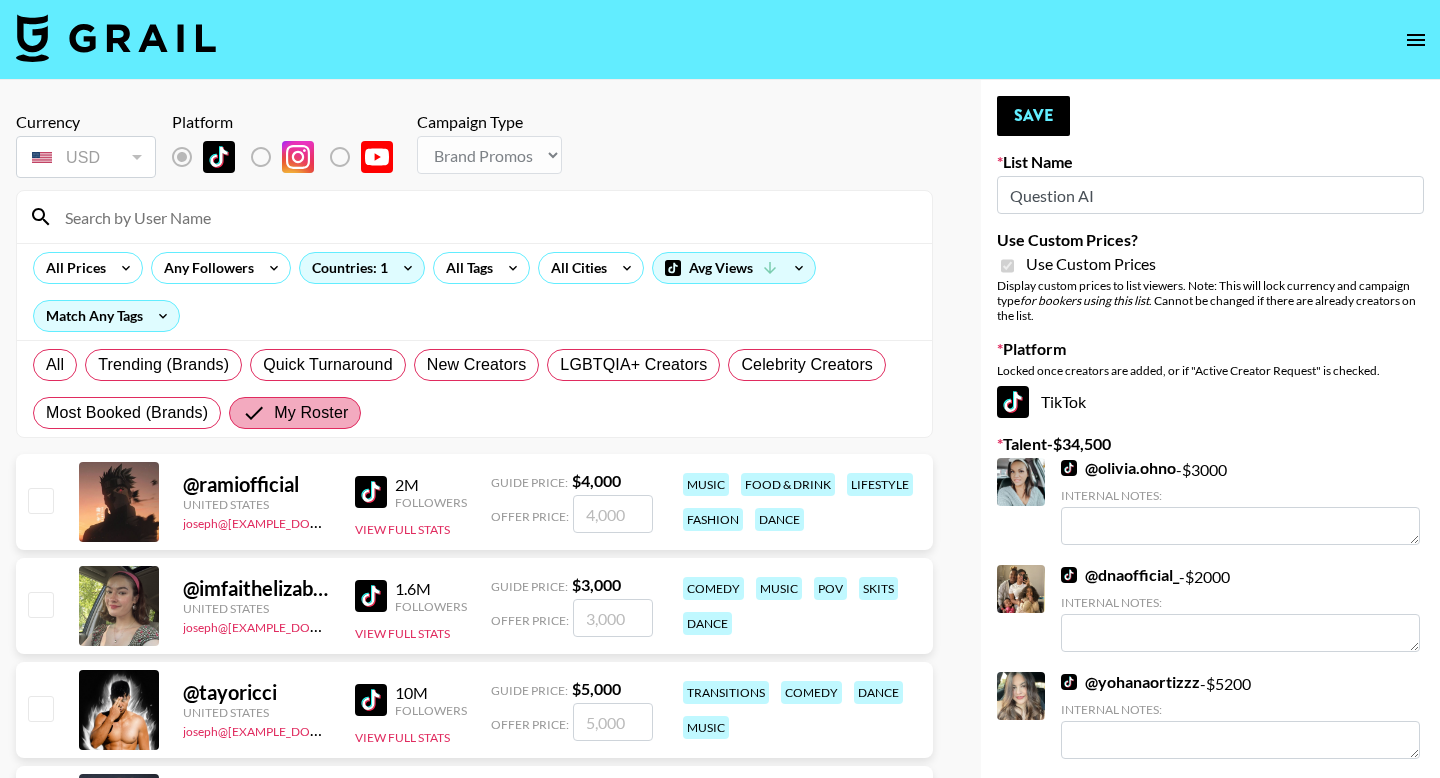 scroll, scrollTop: 233, scrollLeft: 0, axis: vertical 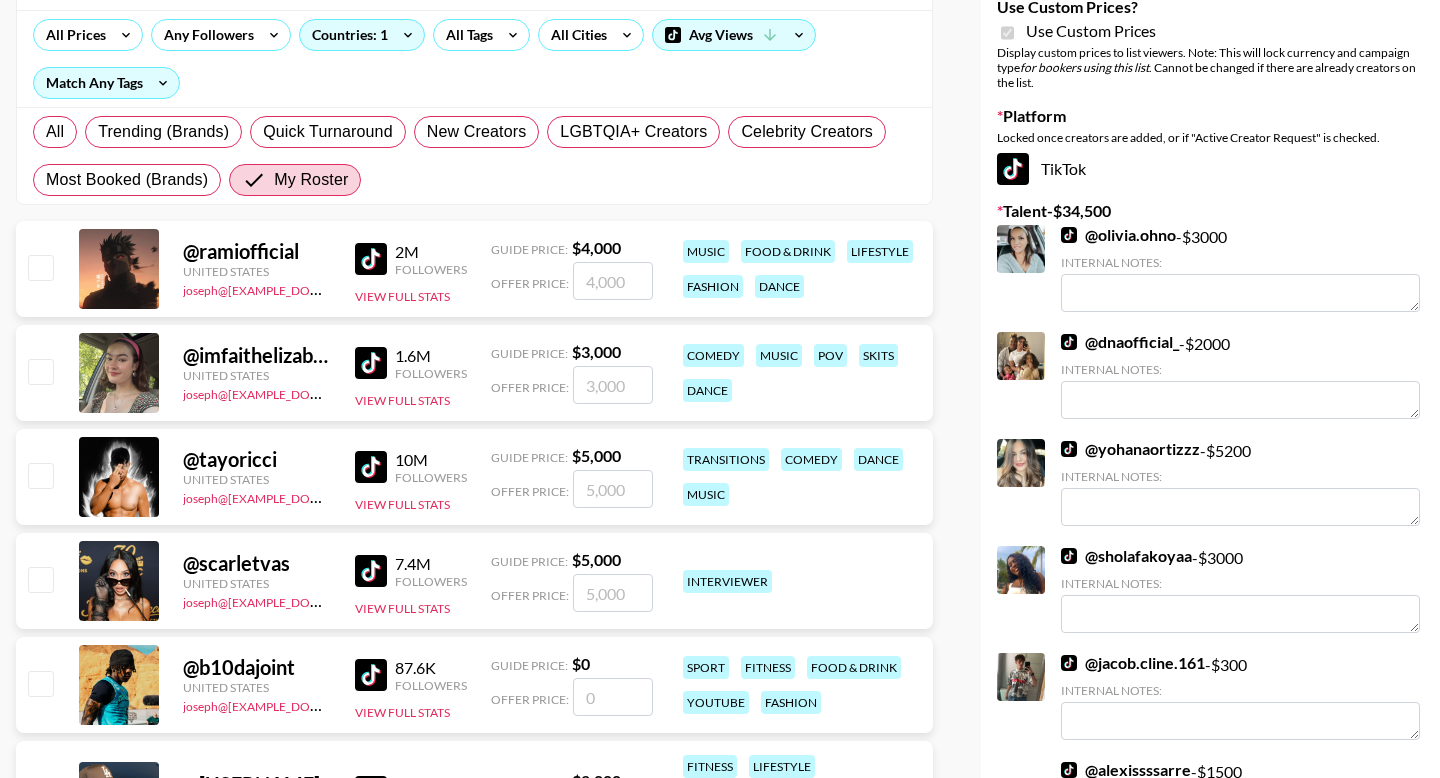 click at bounding box center [40, 267] 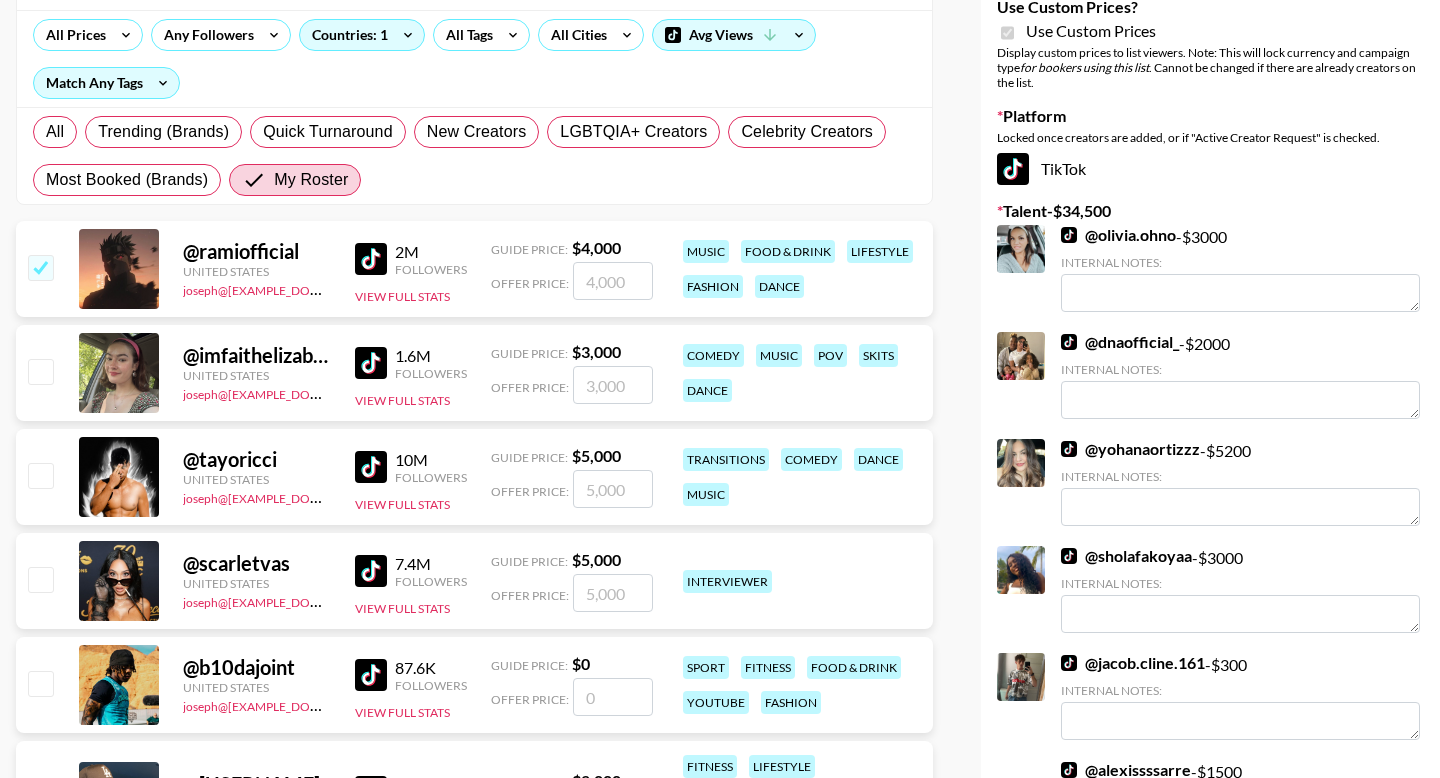 checkbox on "true" 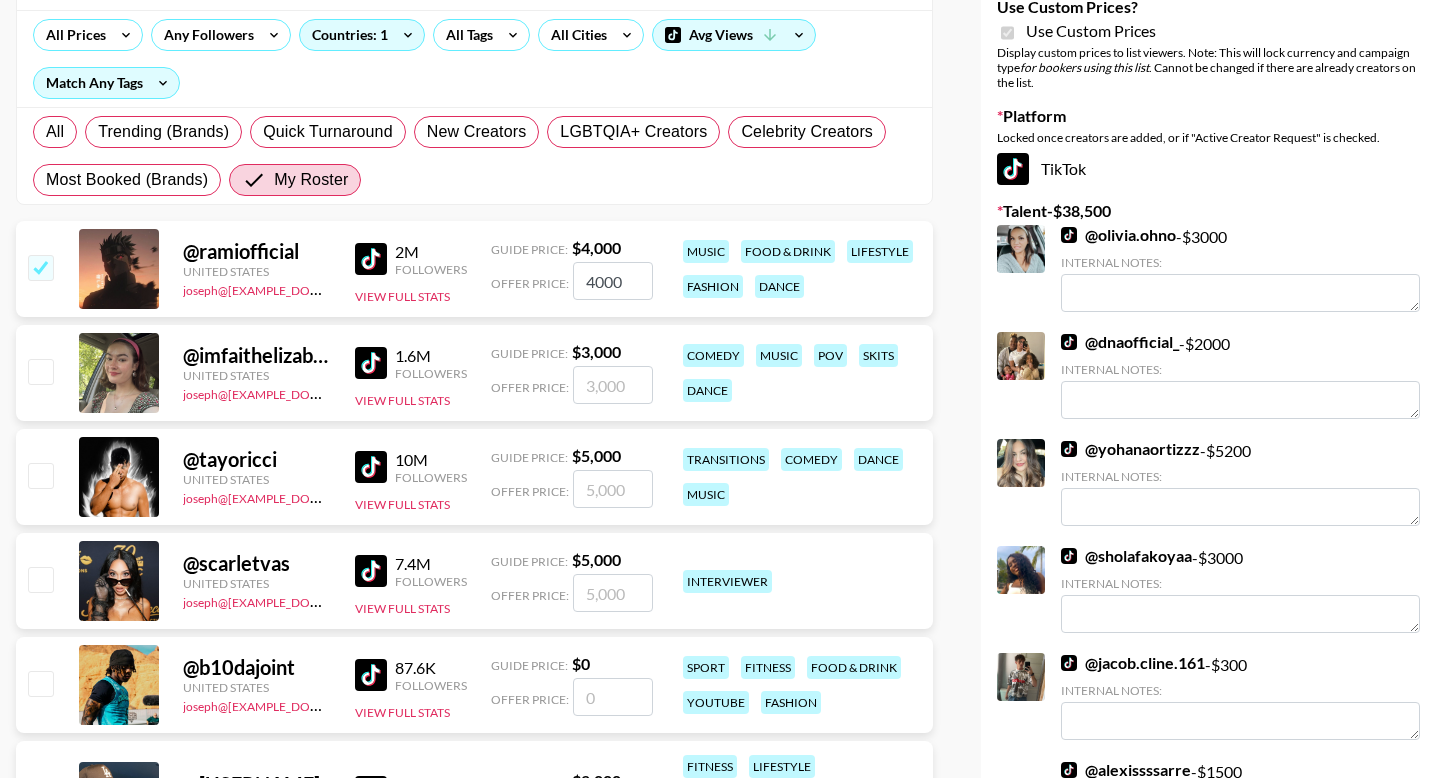 click on "4000" at bounding box center (613, 281) 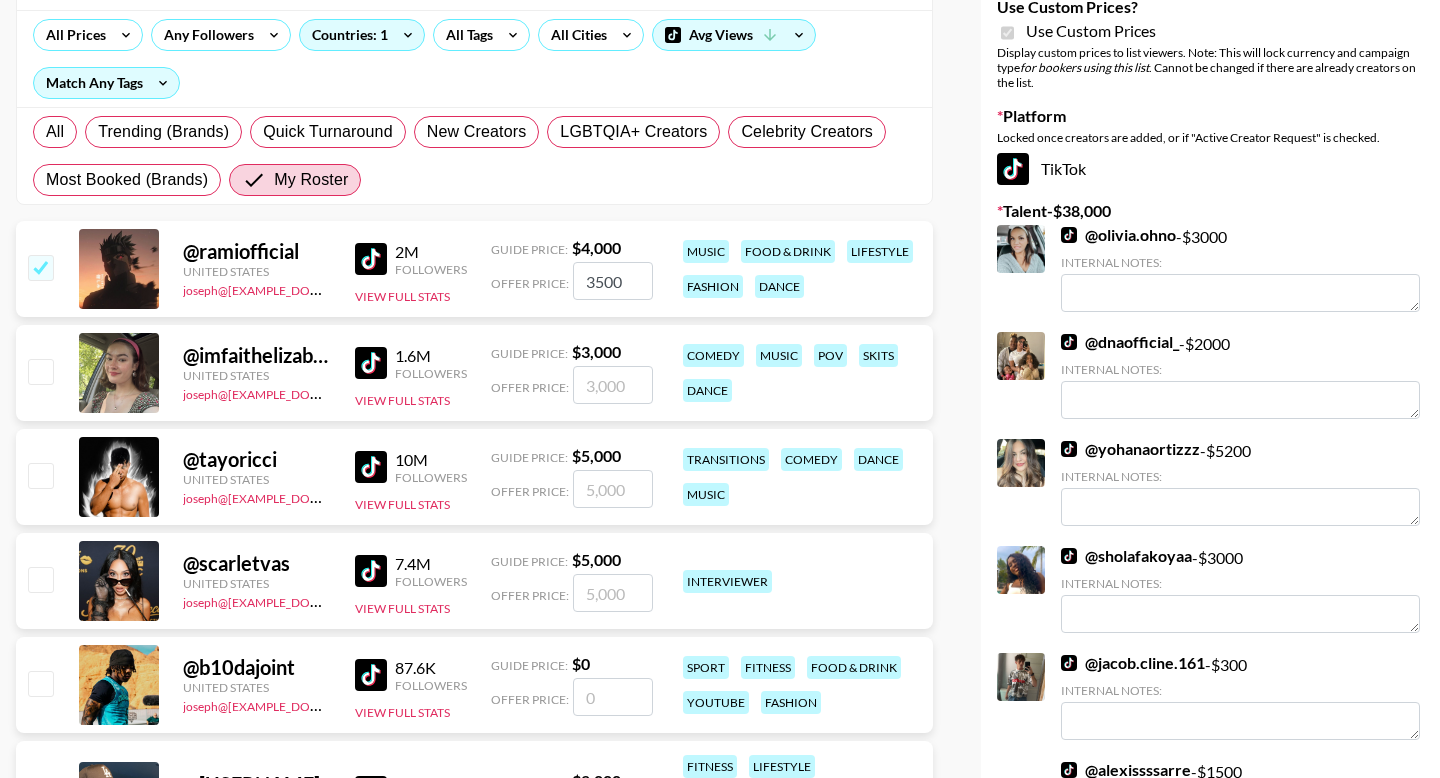 type on "3500" 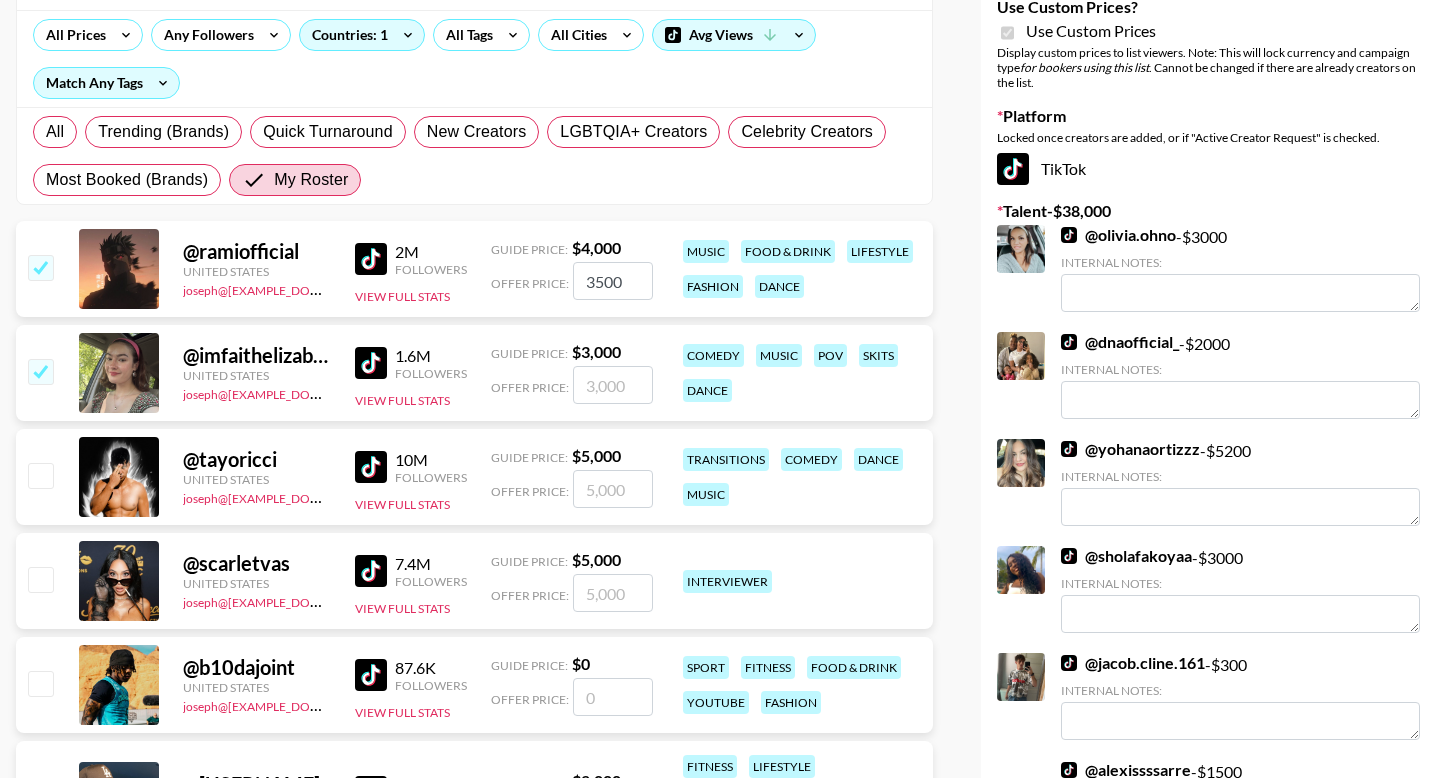 checkbox on "true" 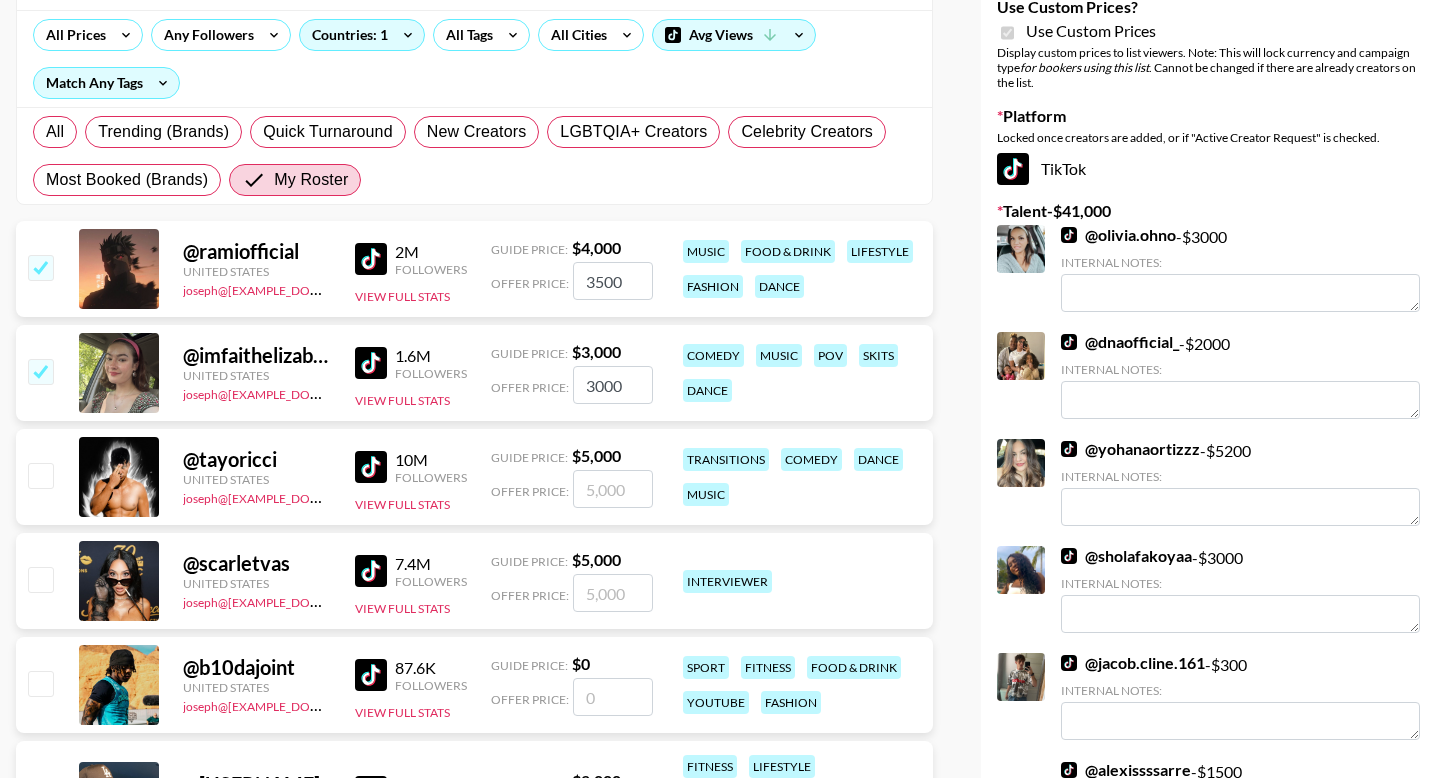 click at bounding box center (40, 475) 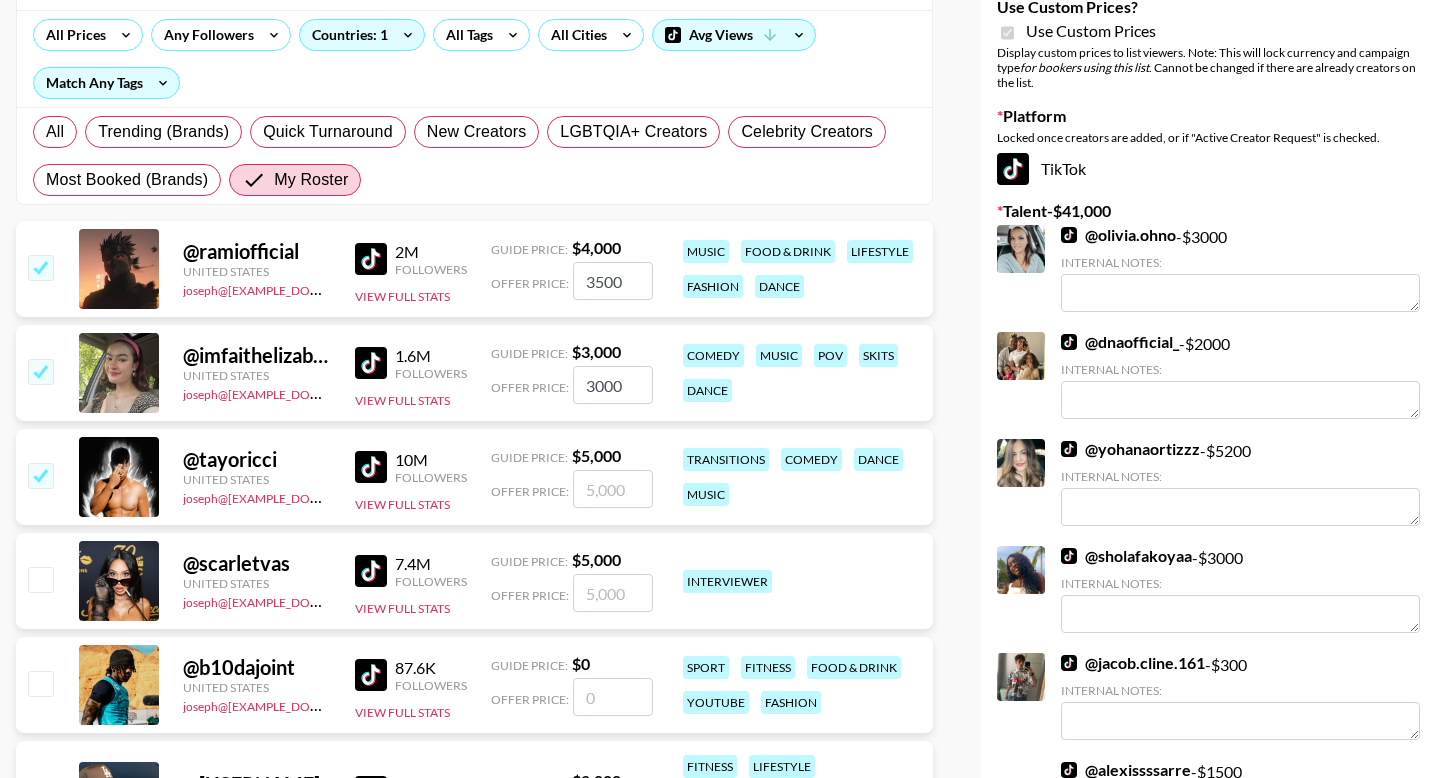 checkbox on "true" 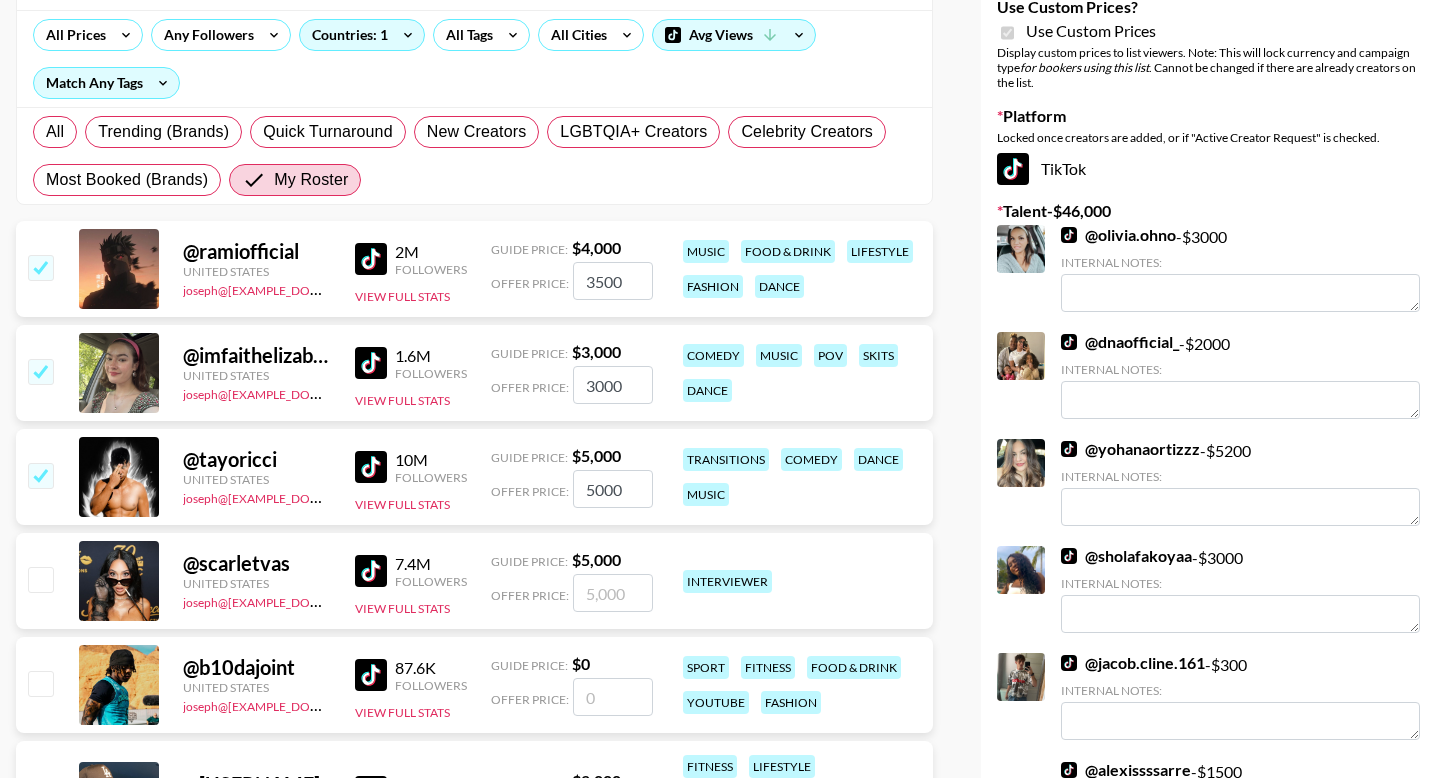 click on "5000" at bounding box center [613, 489] 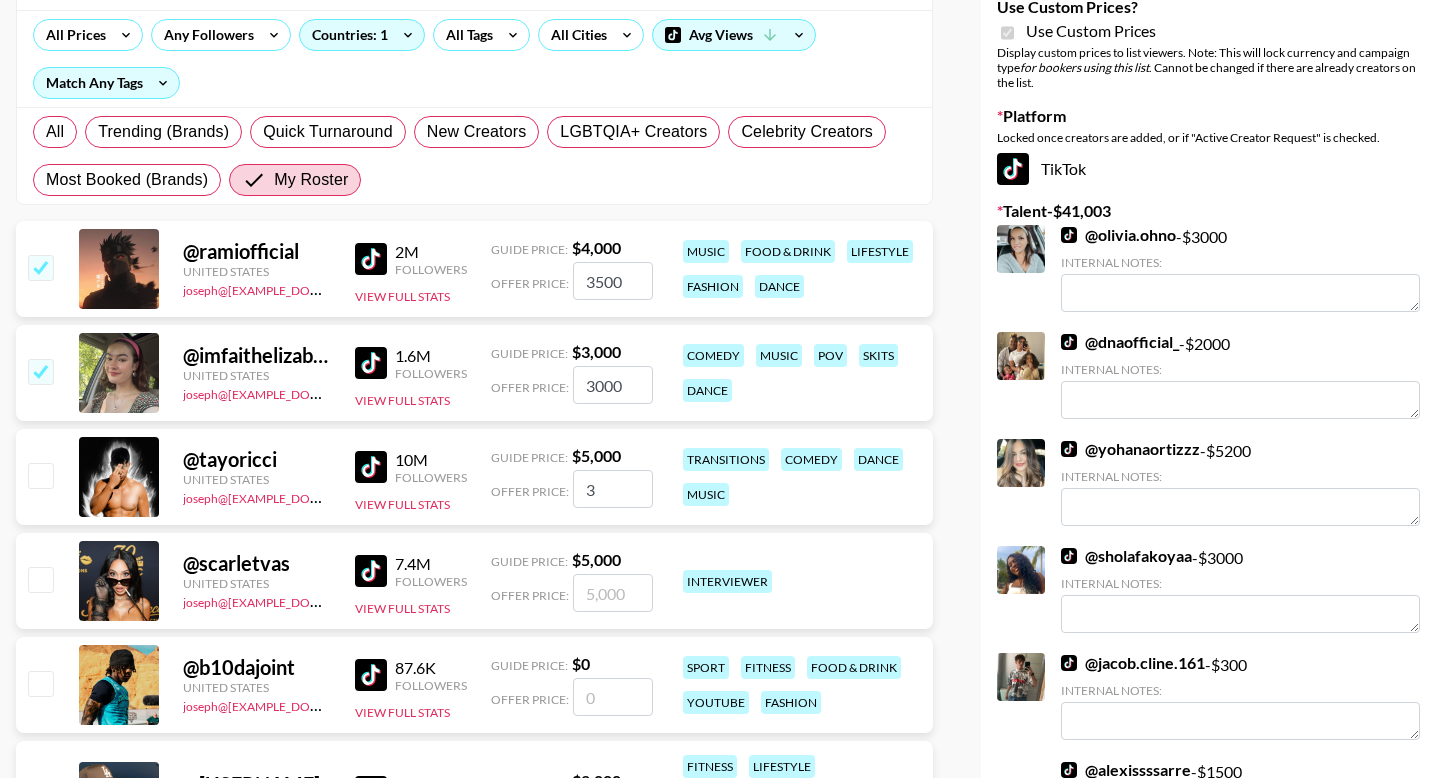 checkbox on "false" 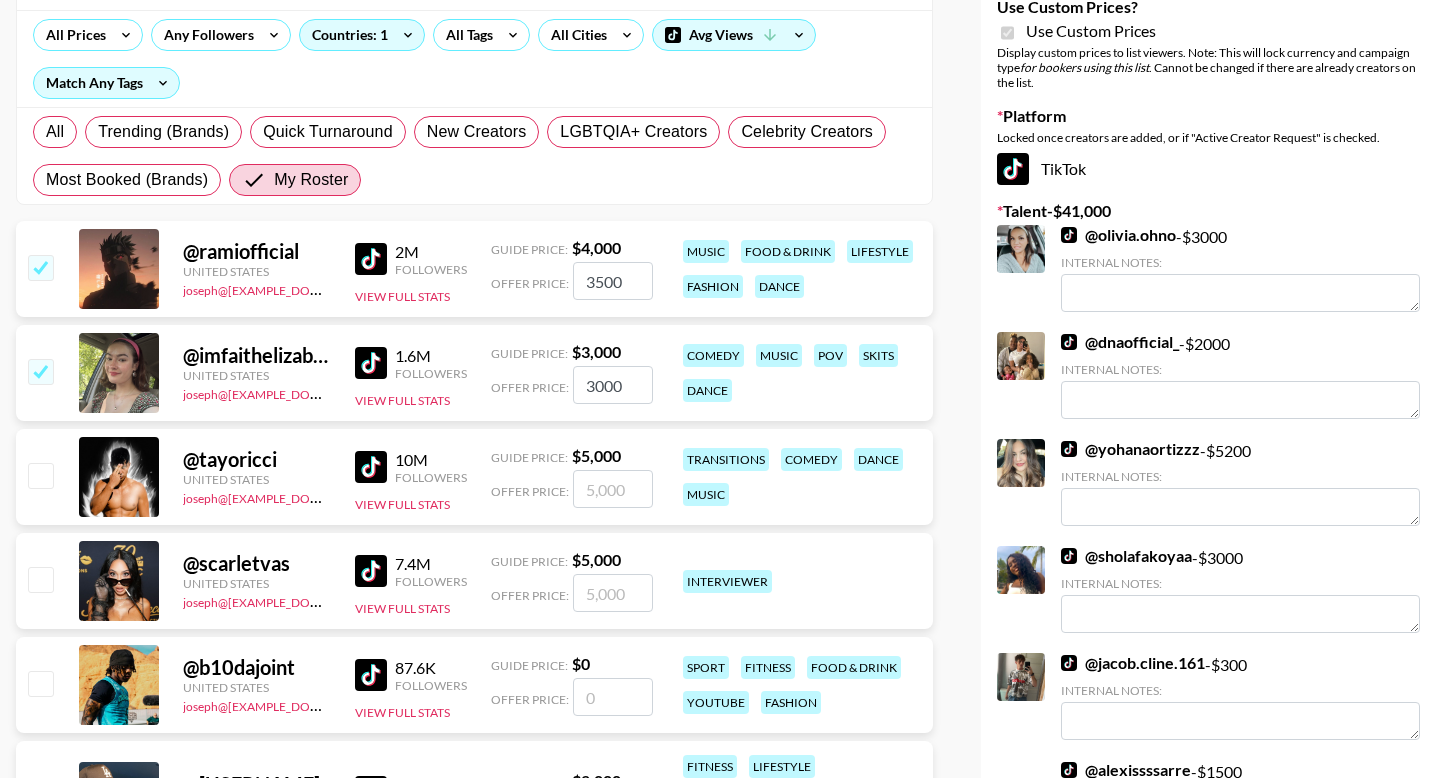 checkbox on "true" 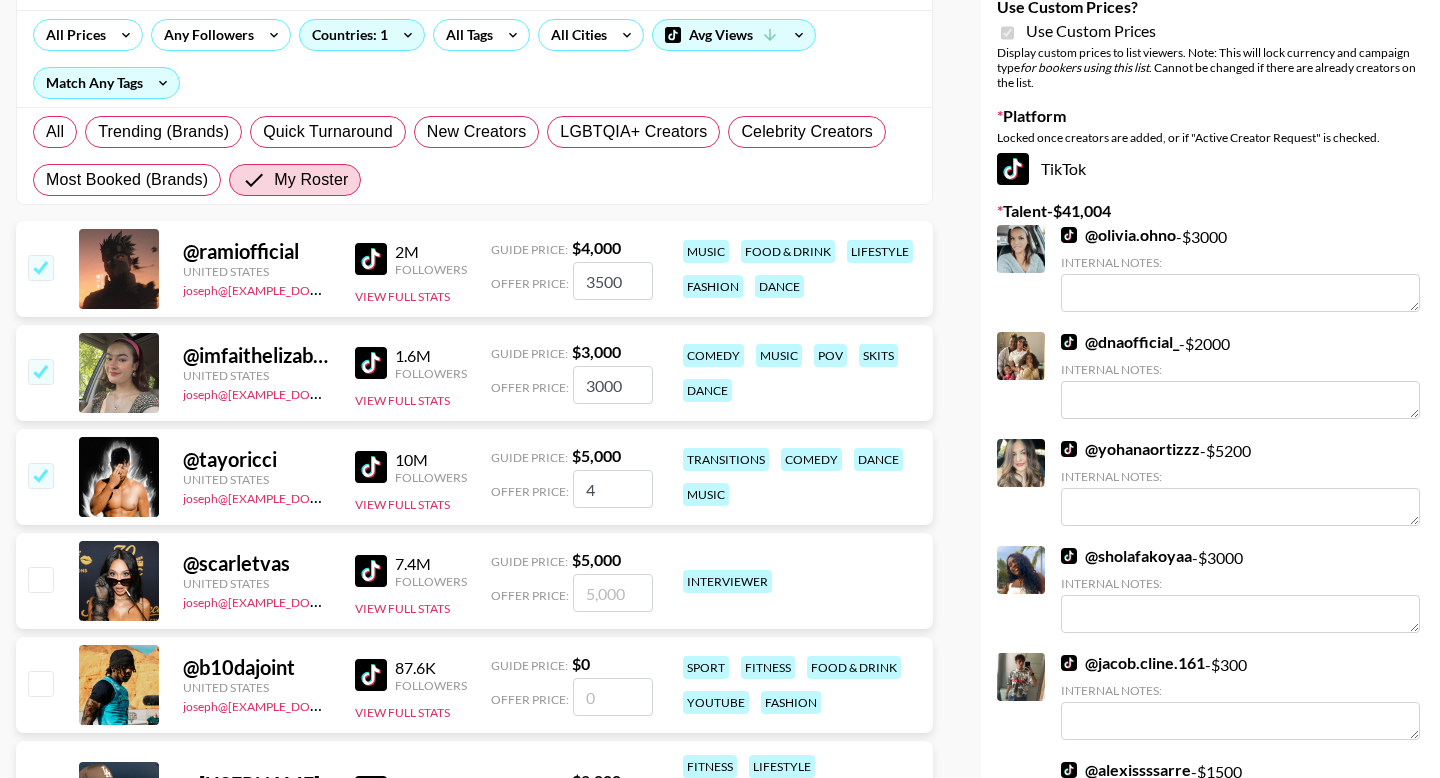 checkbox on "false" 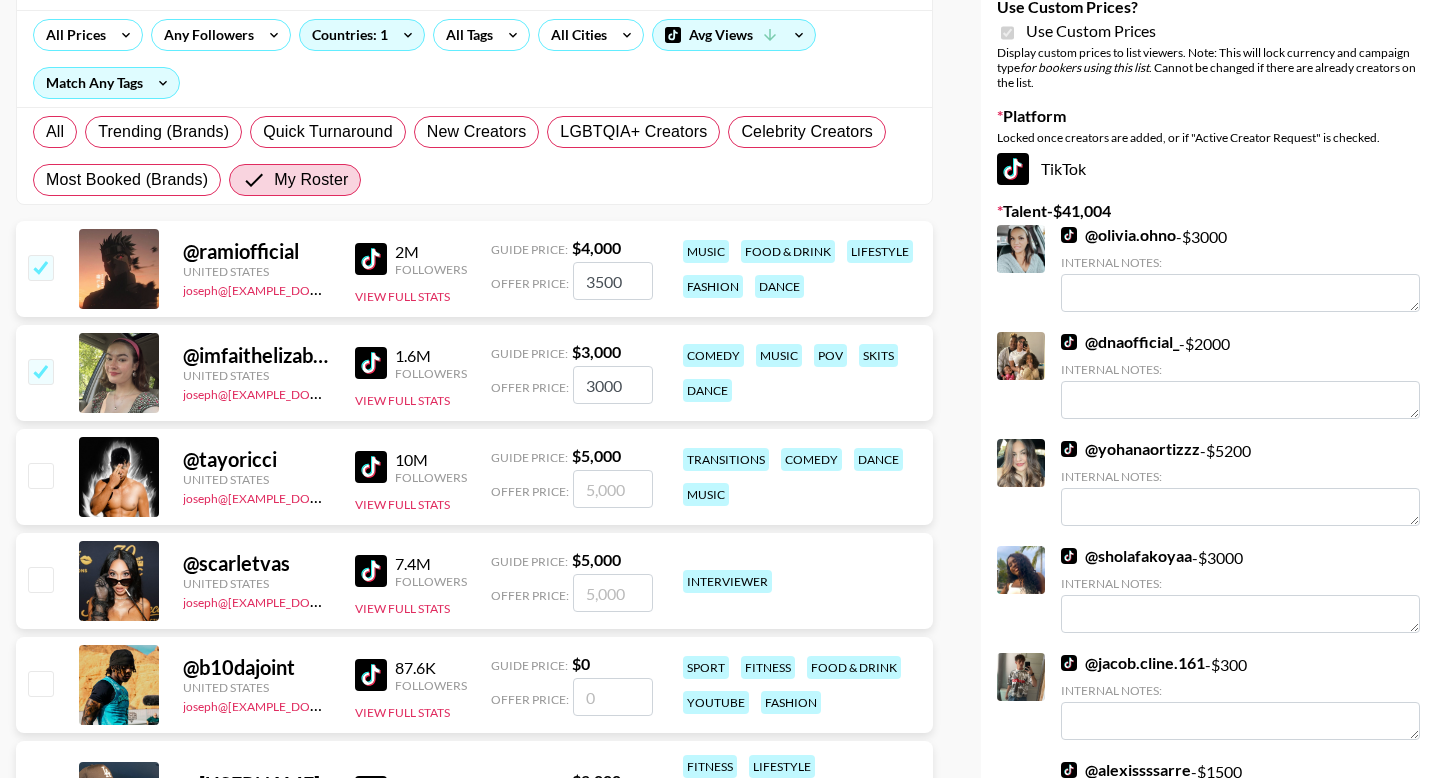 checkbox on "true" 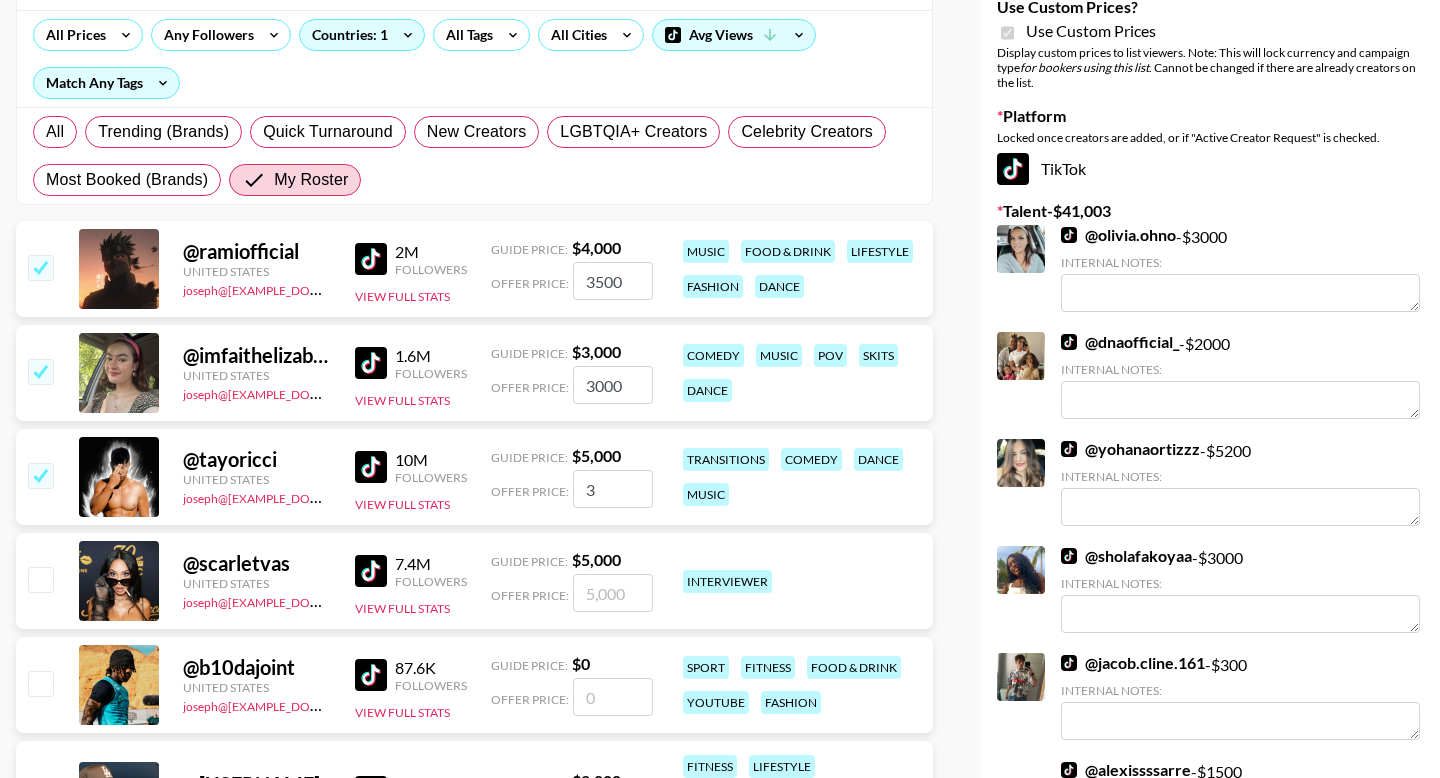 type 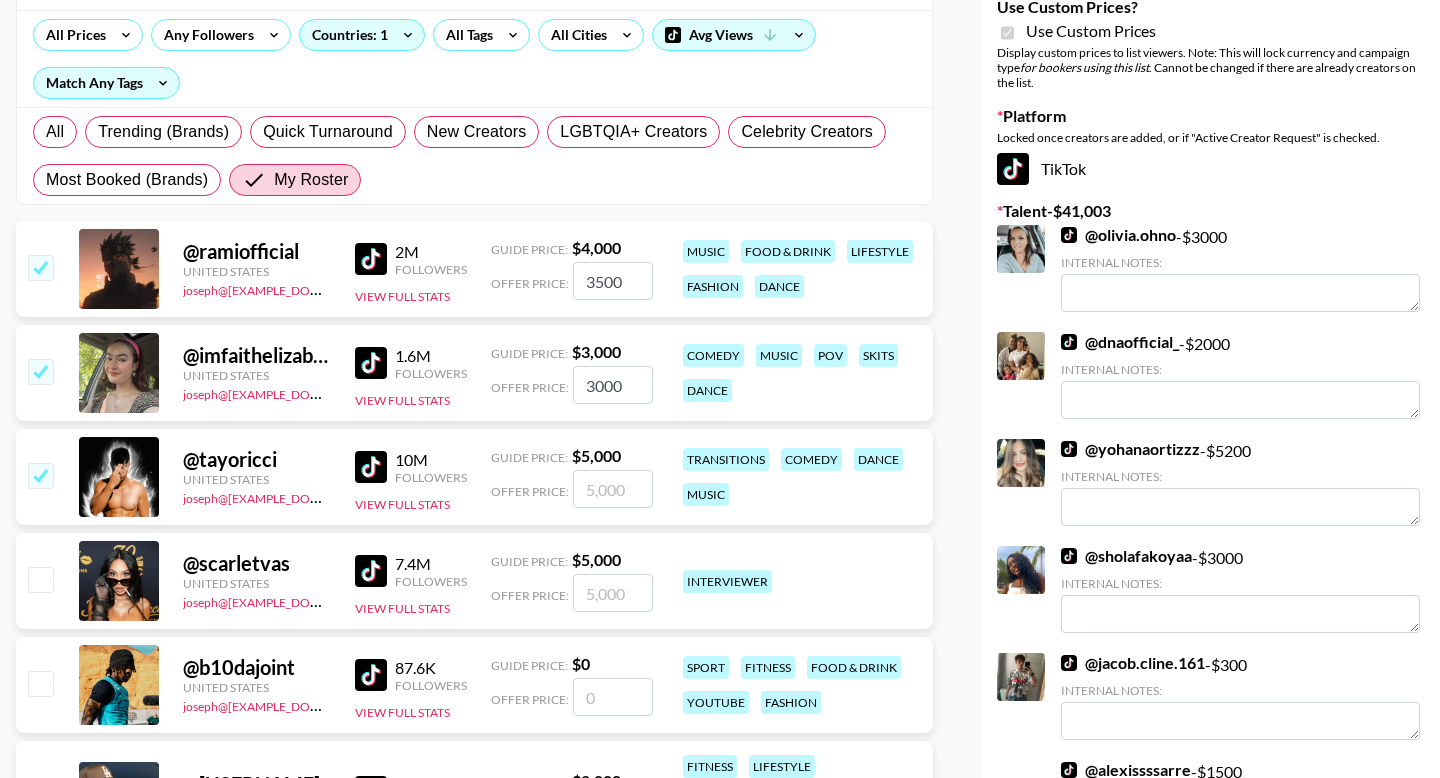 checkbox on "false" 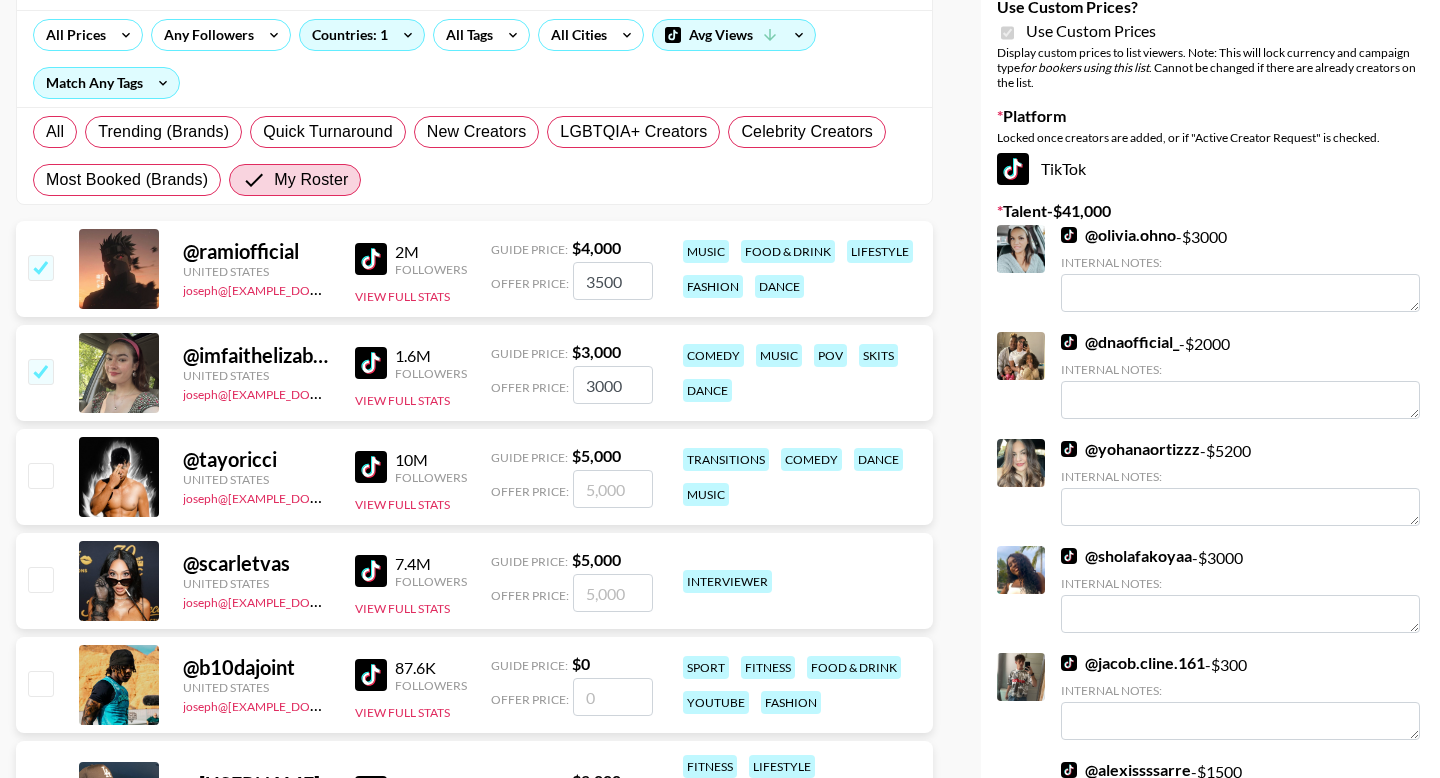 type 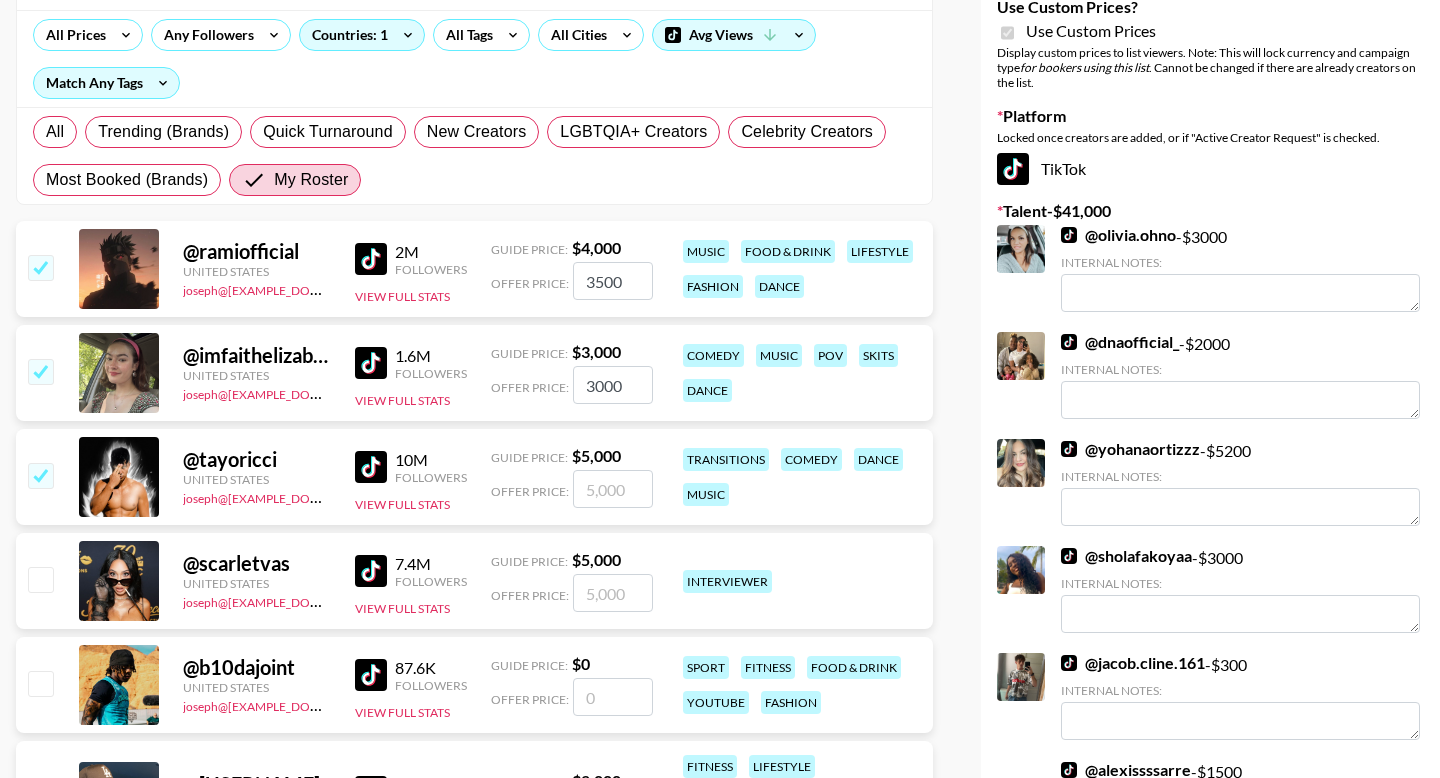 checkbox on "true" 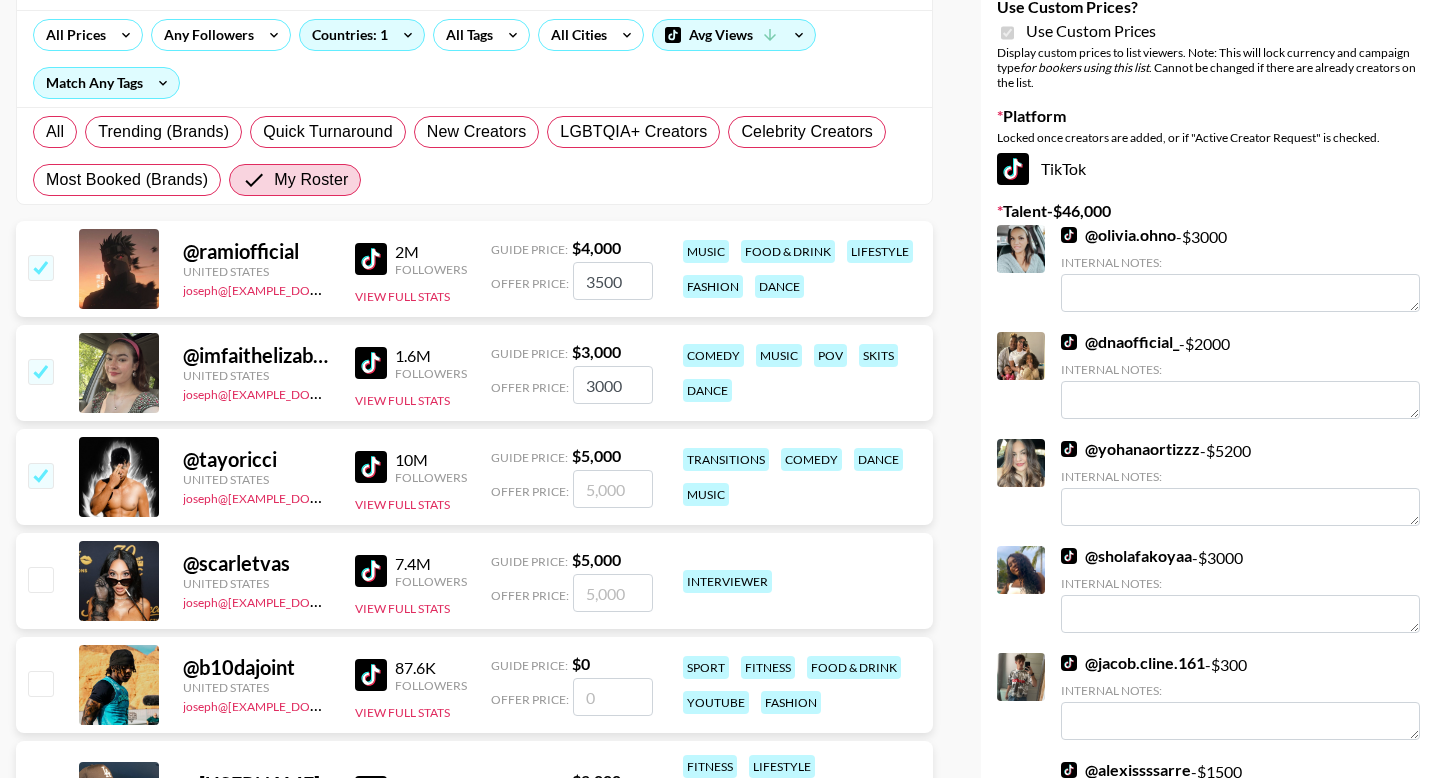 type on "5000" 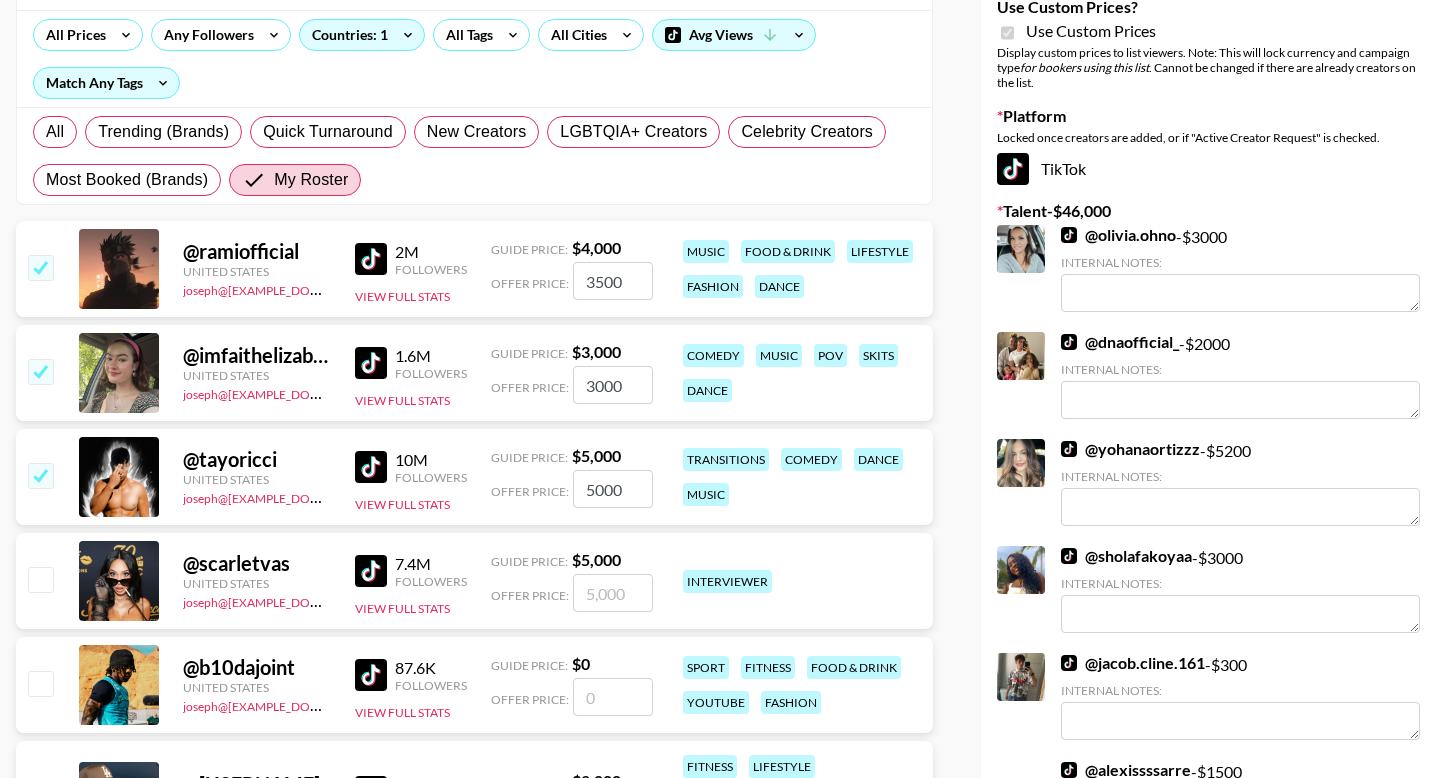 click at bounding box center (40, 579) 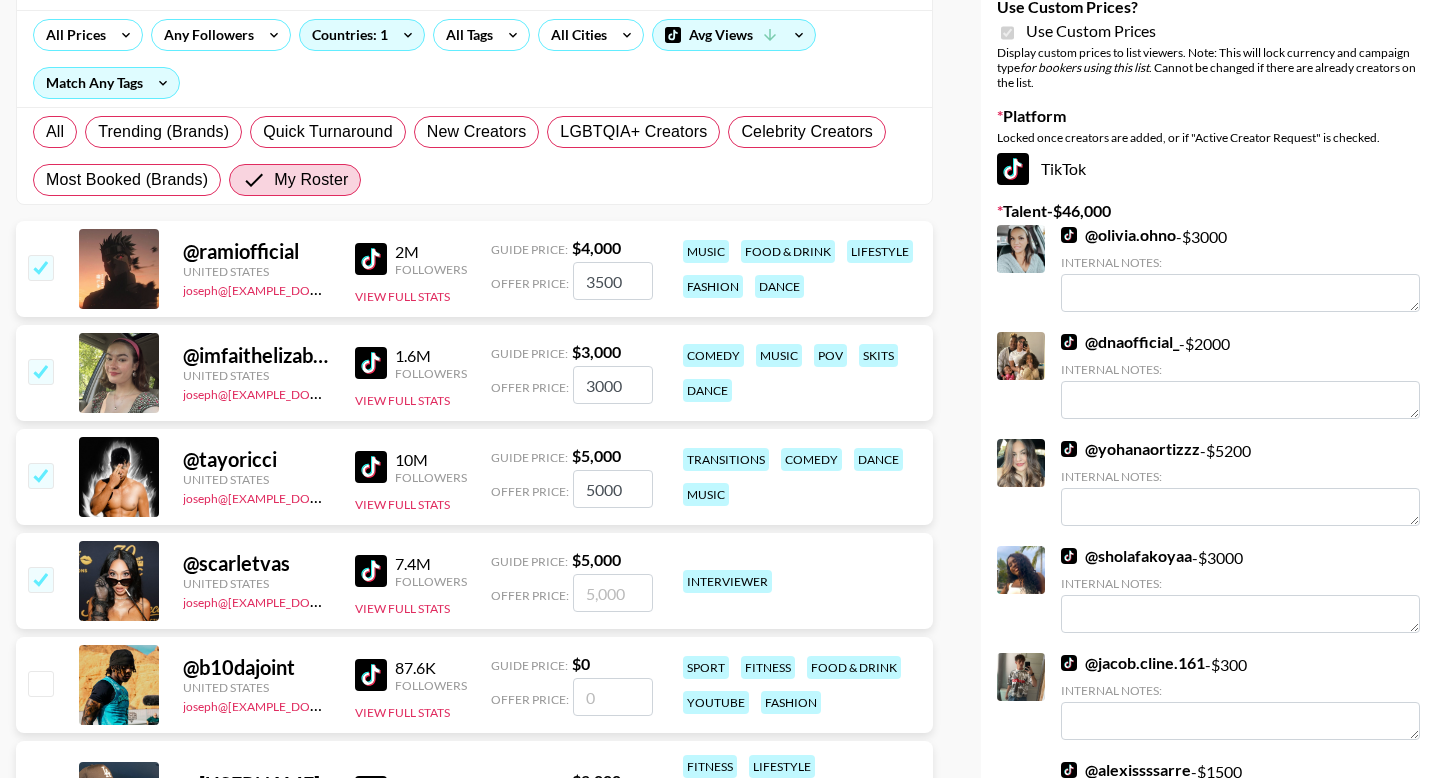 checkbox on "true" 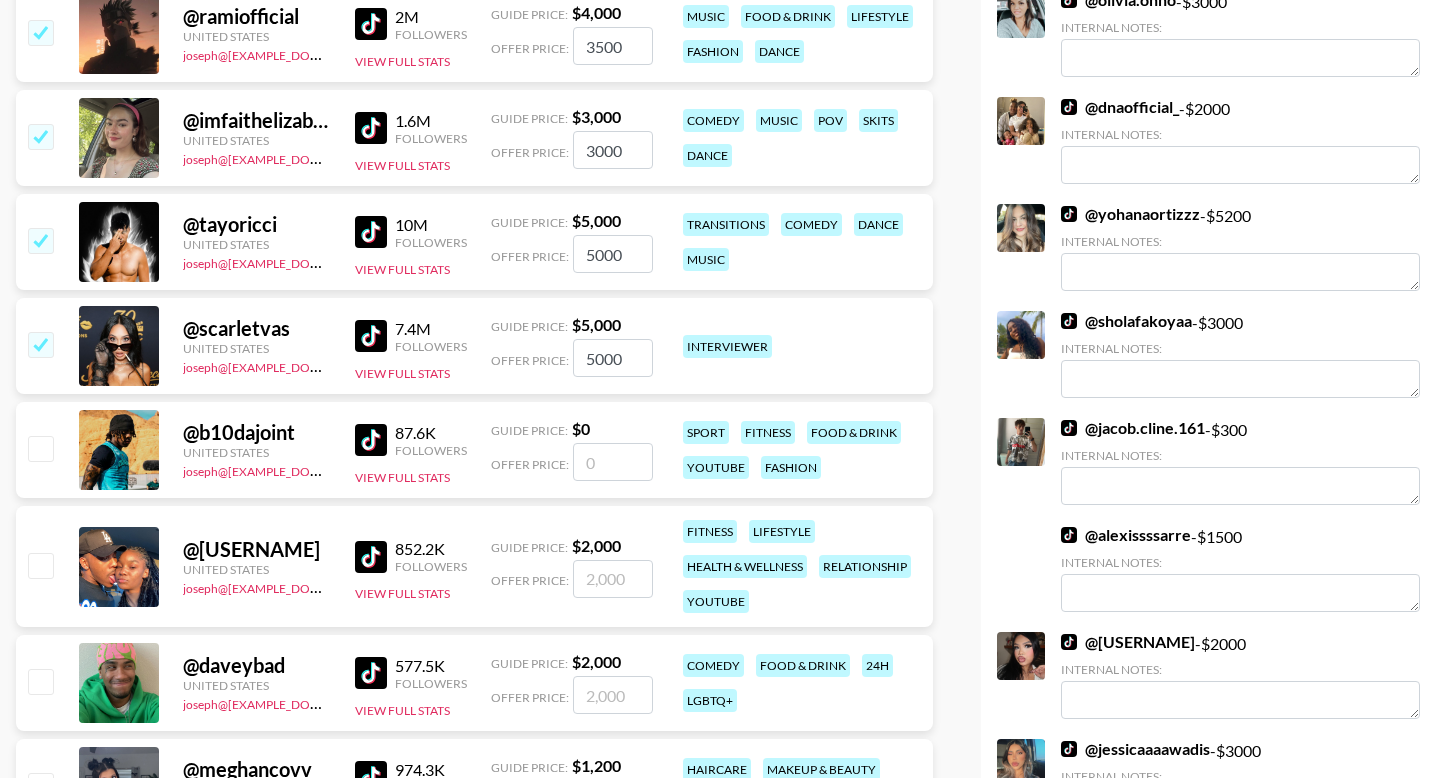 scroll, scrollTop: 606, scrollLeft: 0, axis: vertical 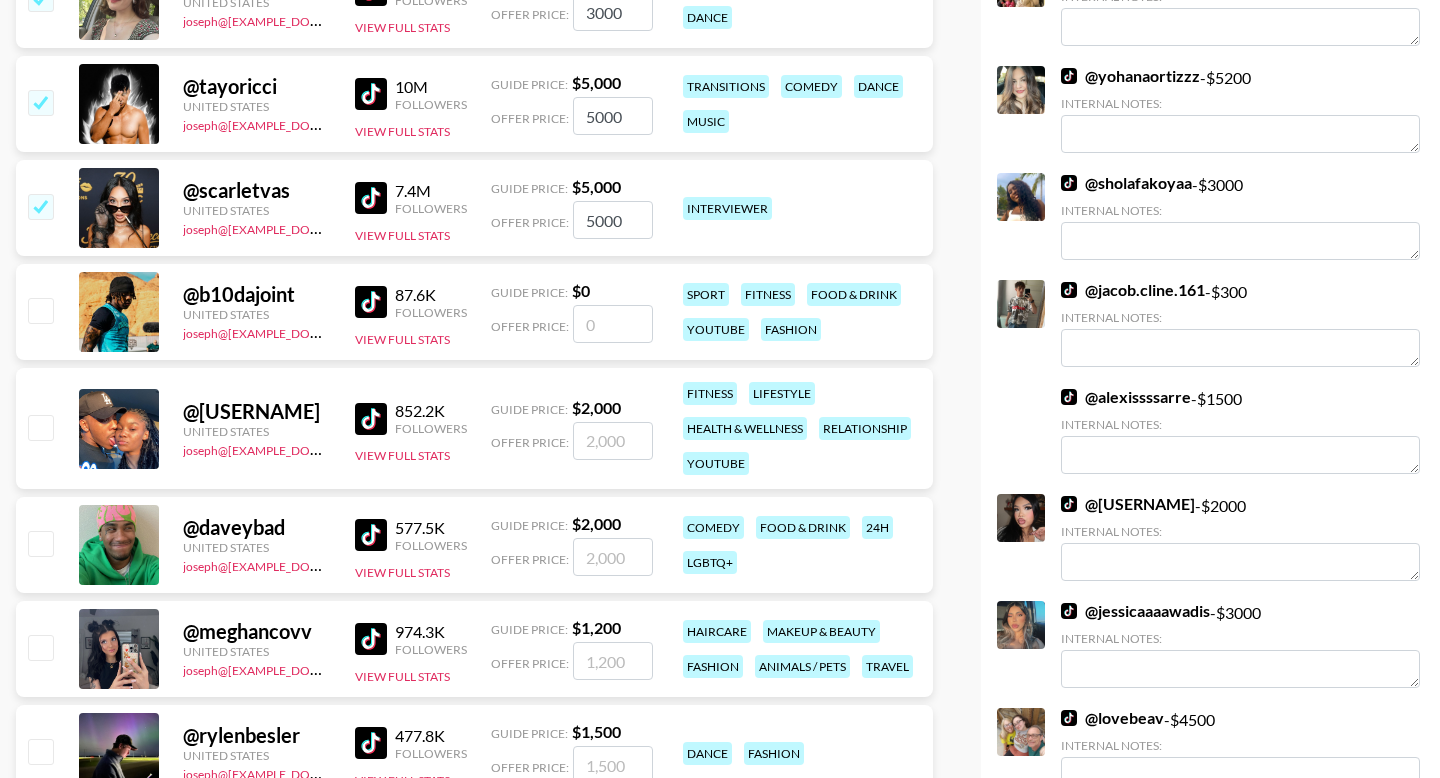 click at bounding box center [613, 441] 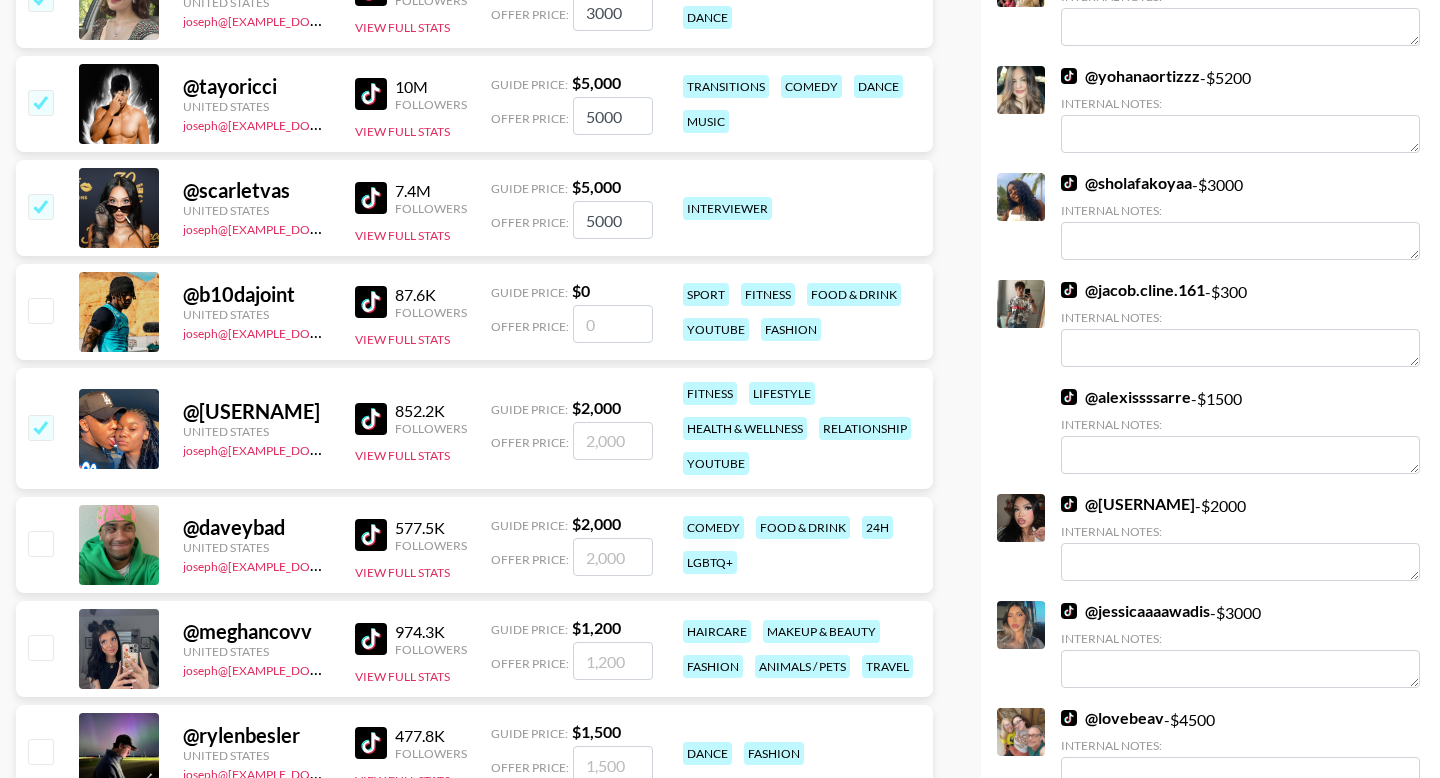 checkbox on "true" 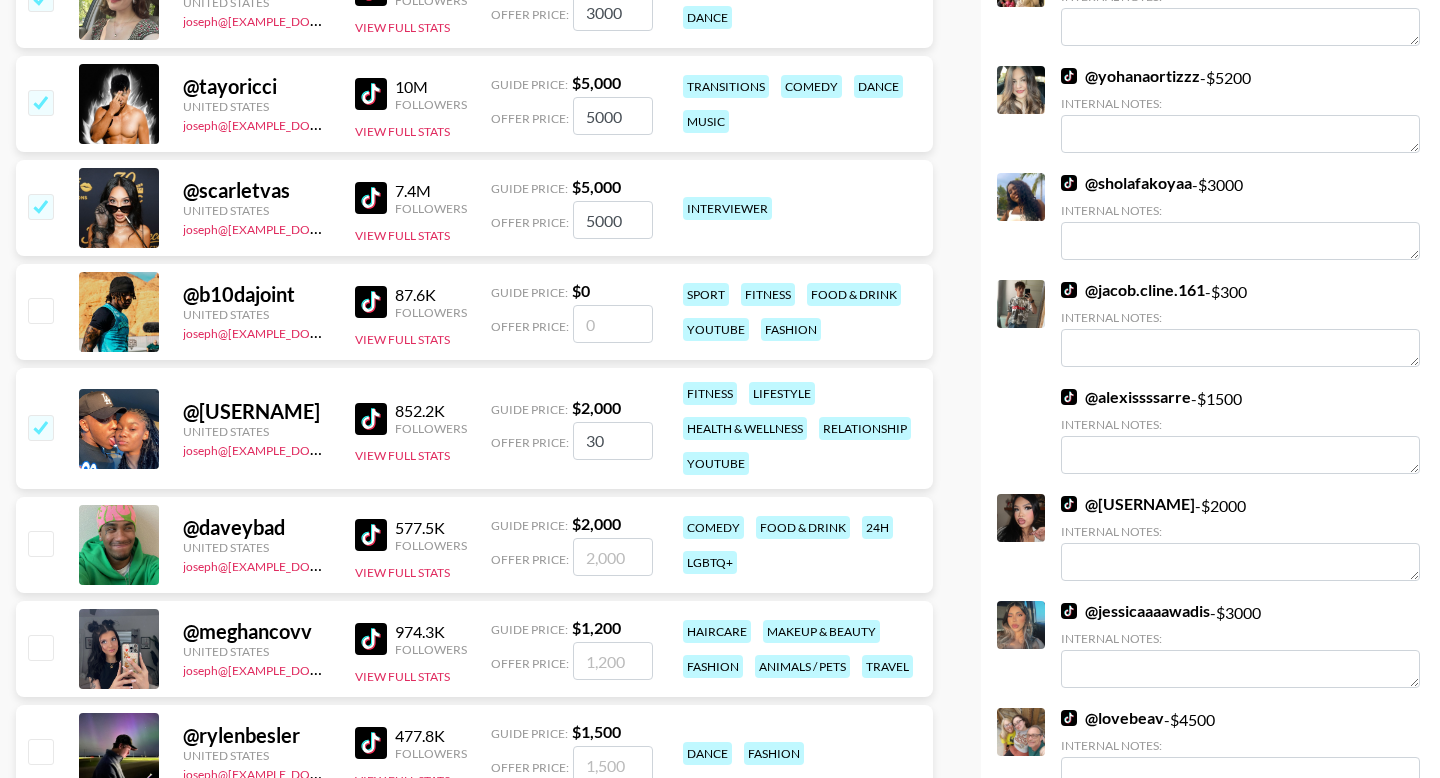 type on "3" 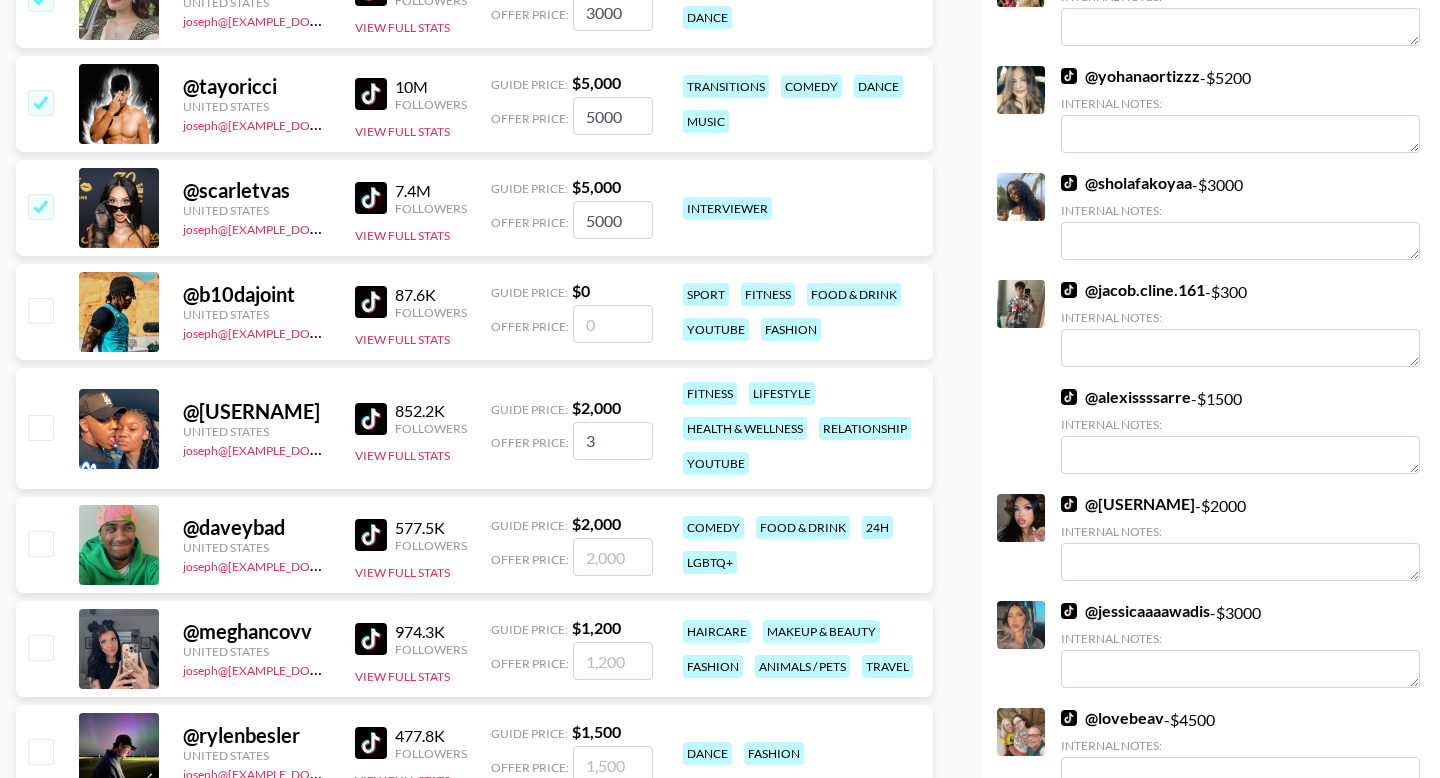 checkbox on "false" 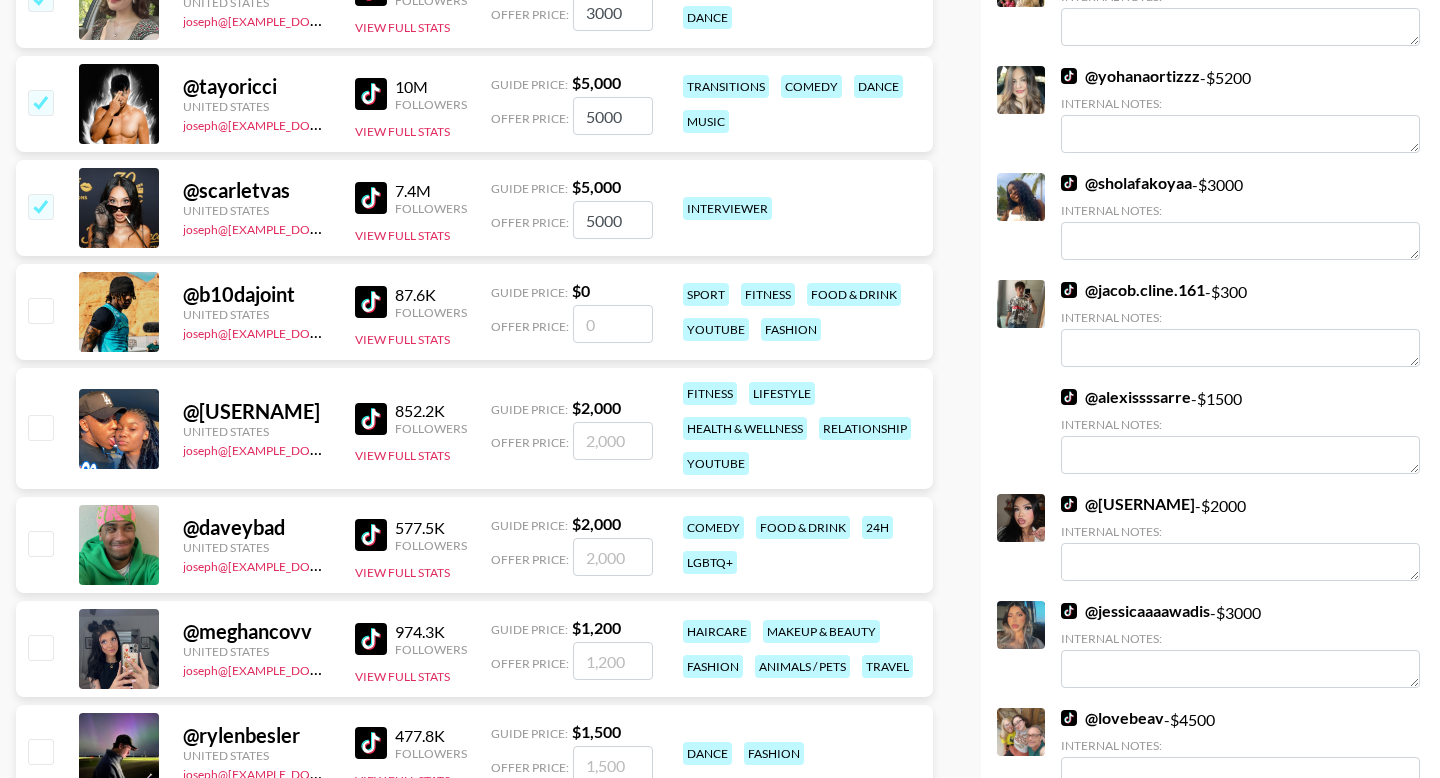 type on "2" 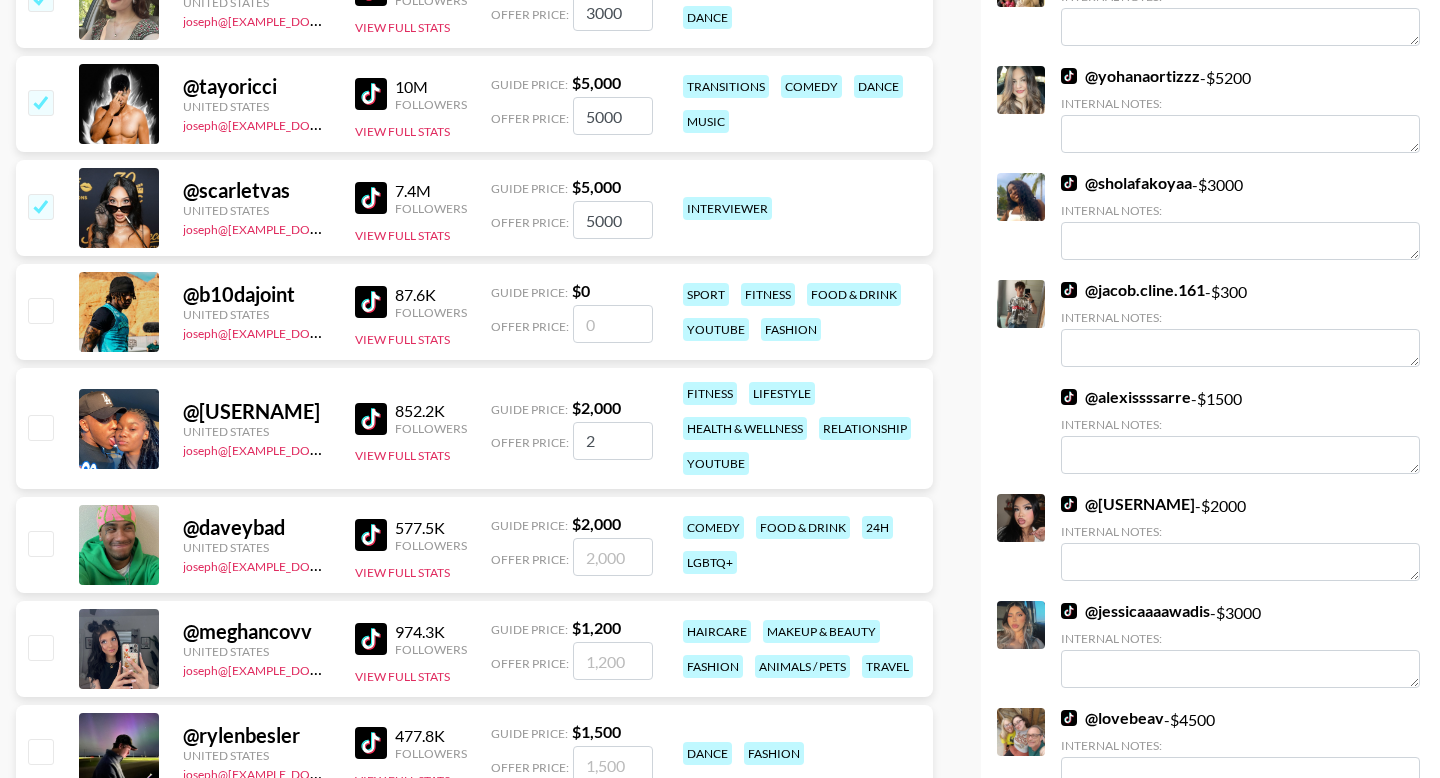checkbox on "true" 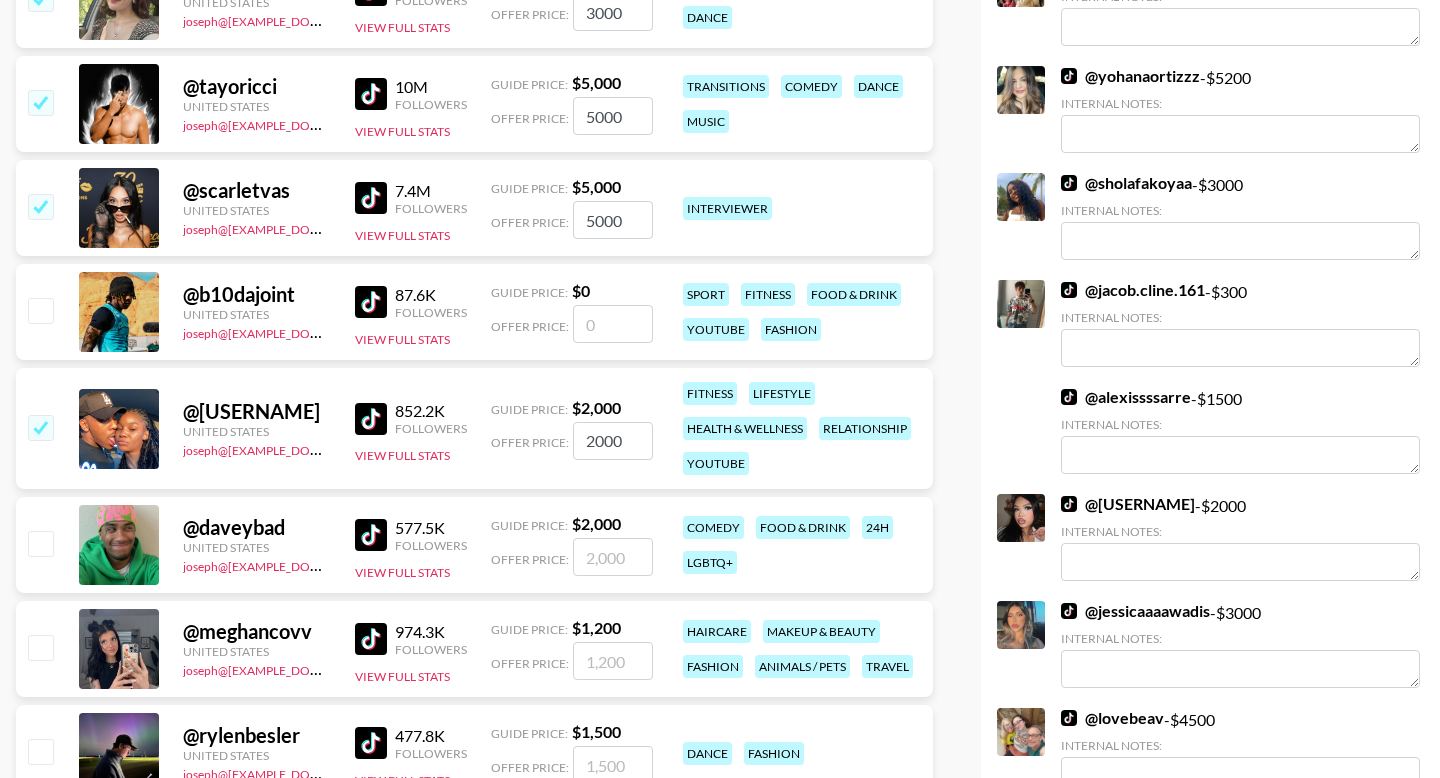 type on "2000" 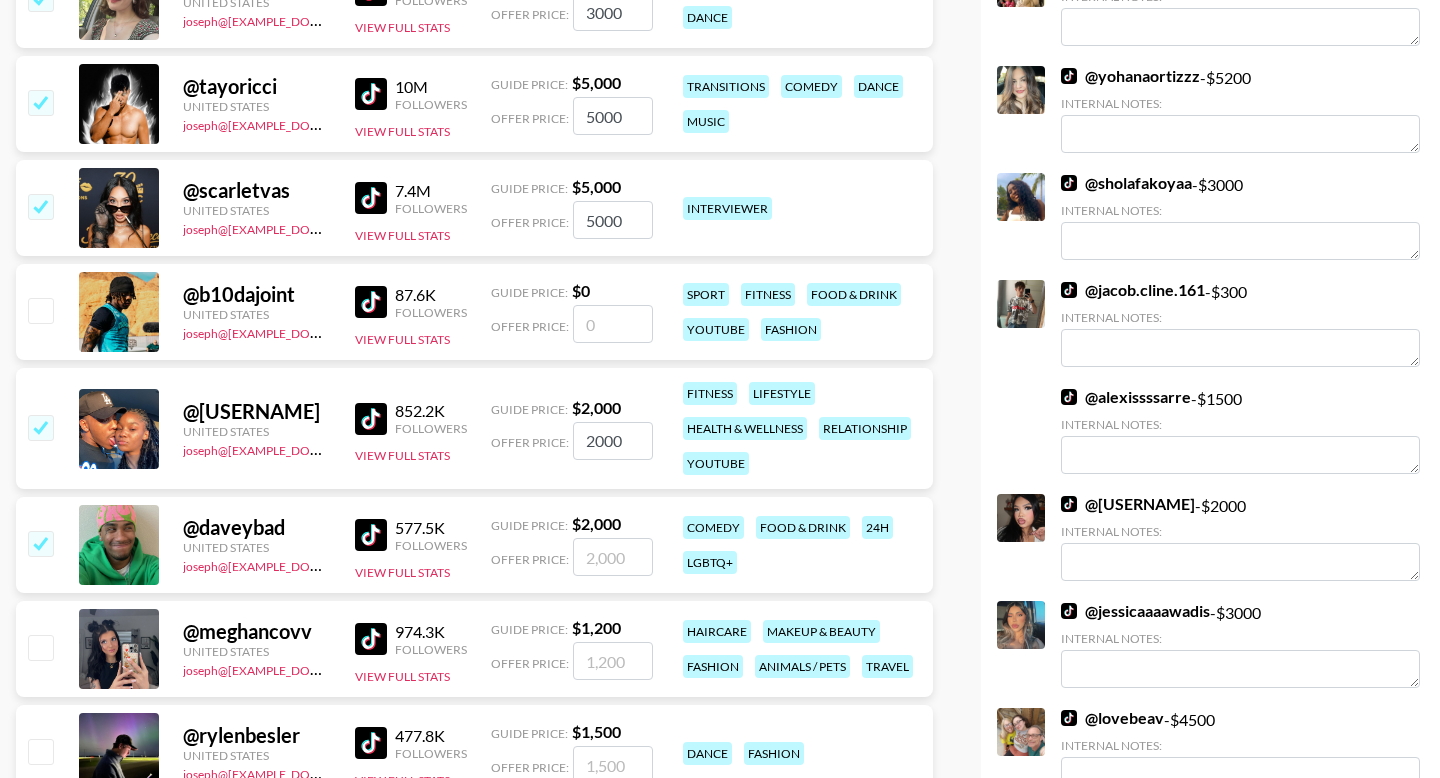 checkbox on "true" 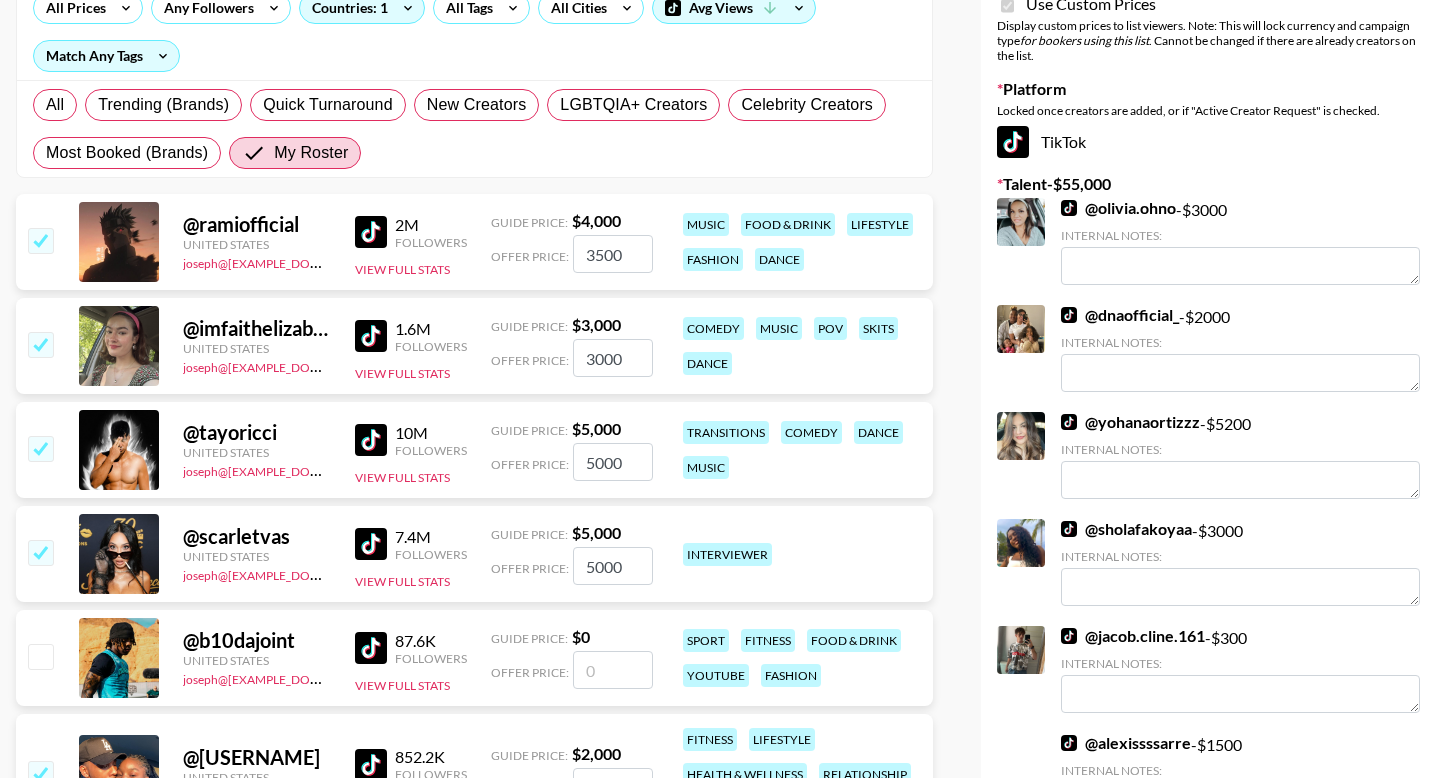 scroll, scrollTop: 88, scrollLeft: 0, axis: vertical 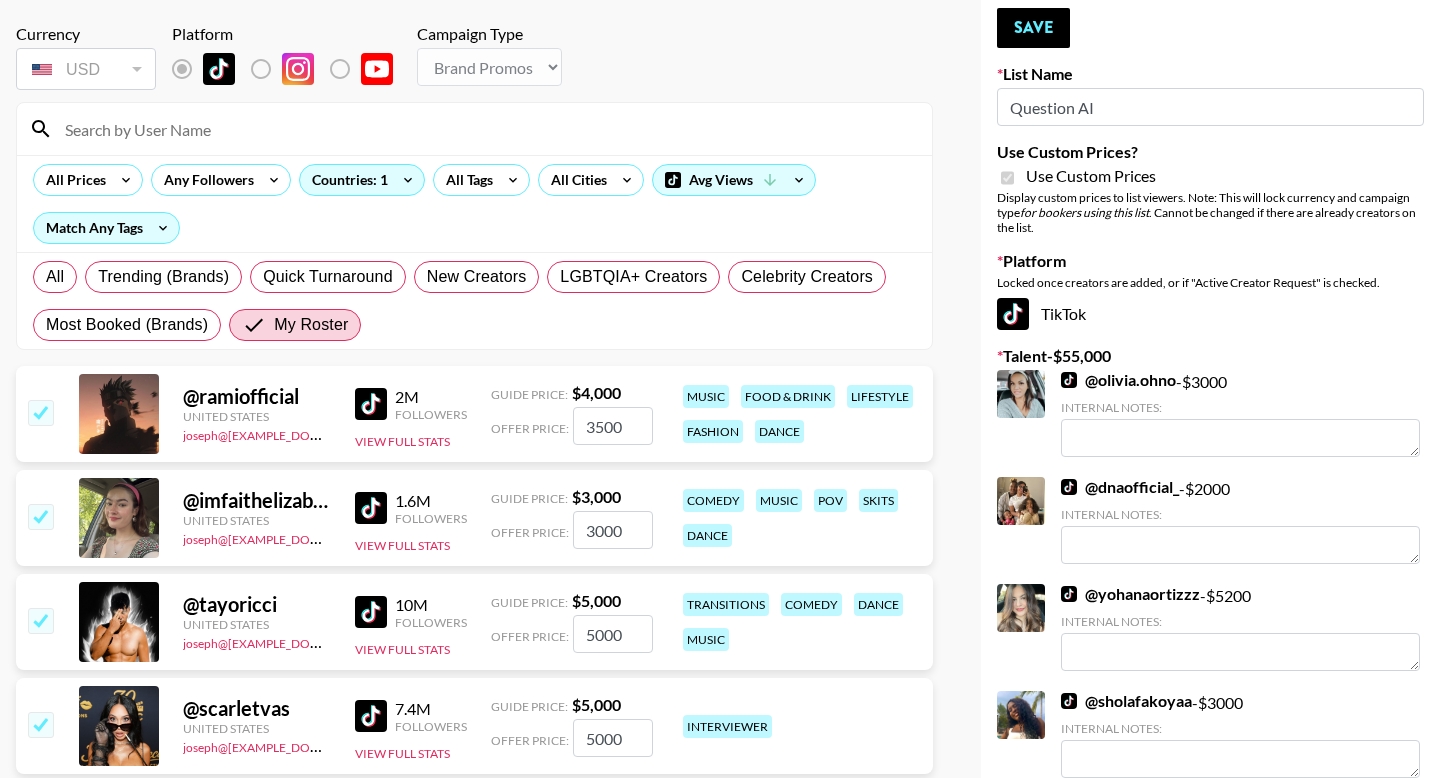 click on "3500" at bounding box center (613, 426) 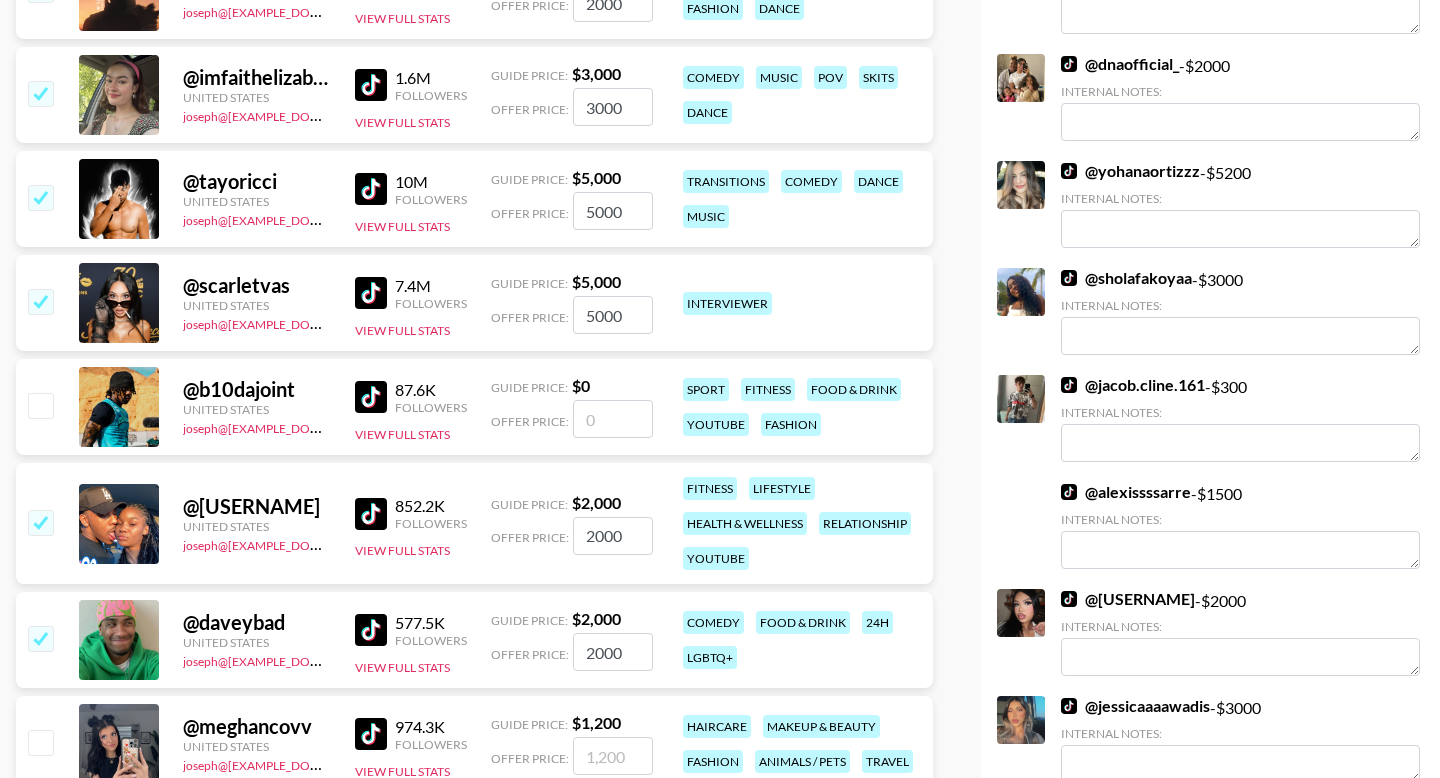scroll, scrollTop: 928, scrollLeft: 0, axis: vertical 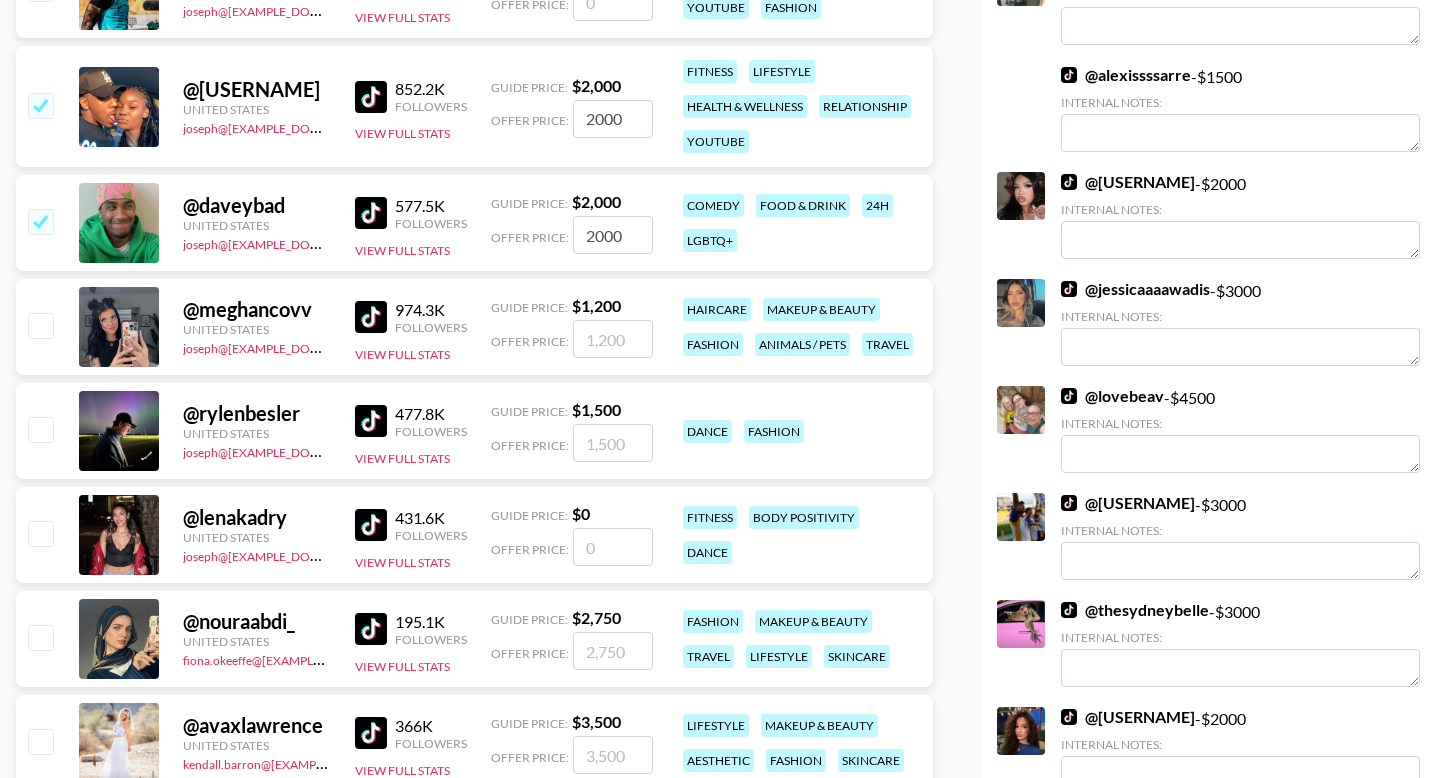 type on "2000" 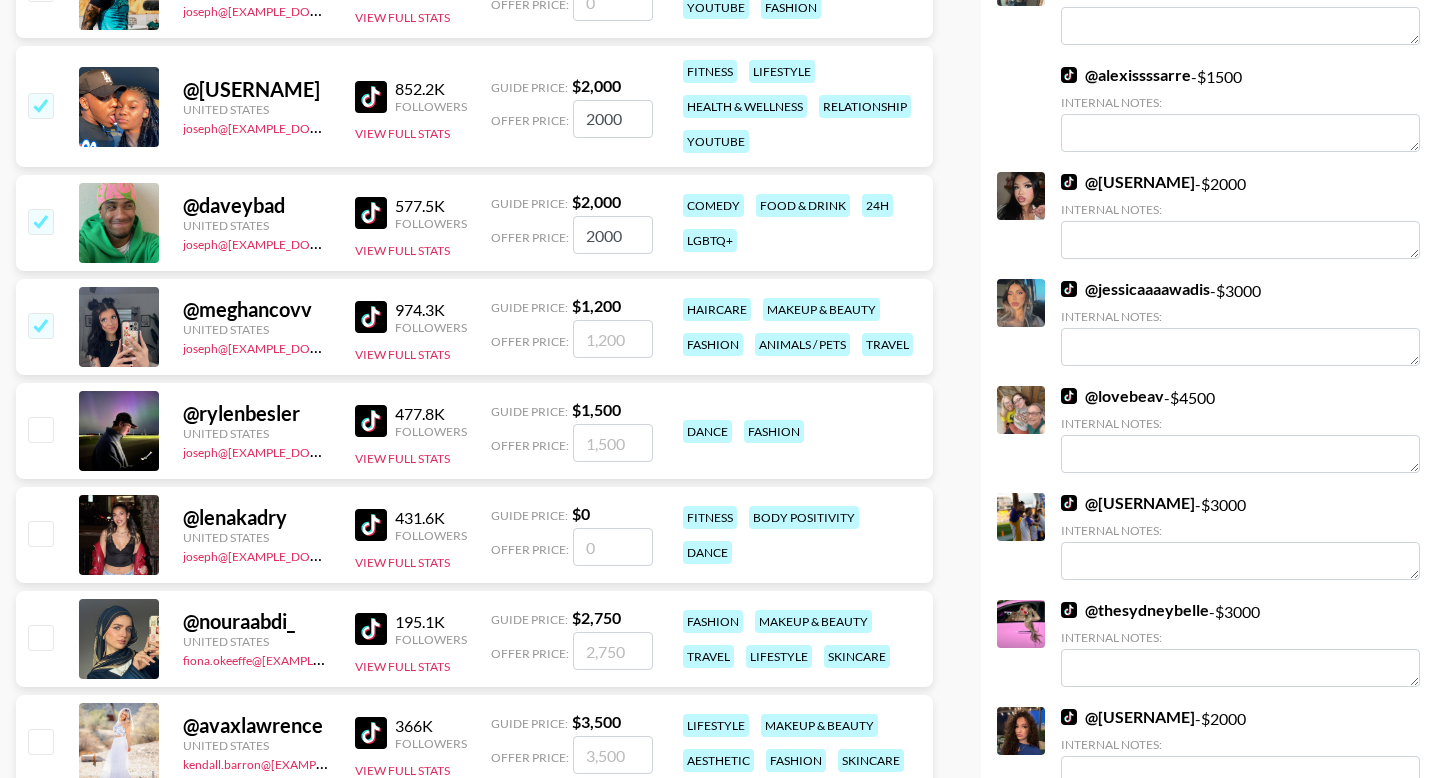 checkbox on "true" 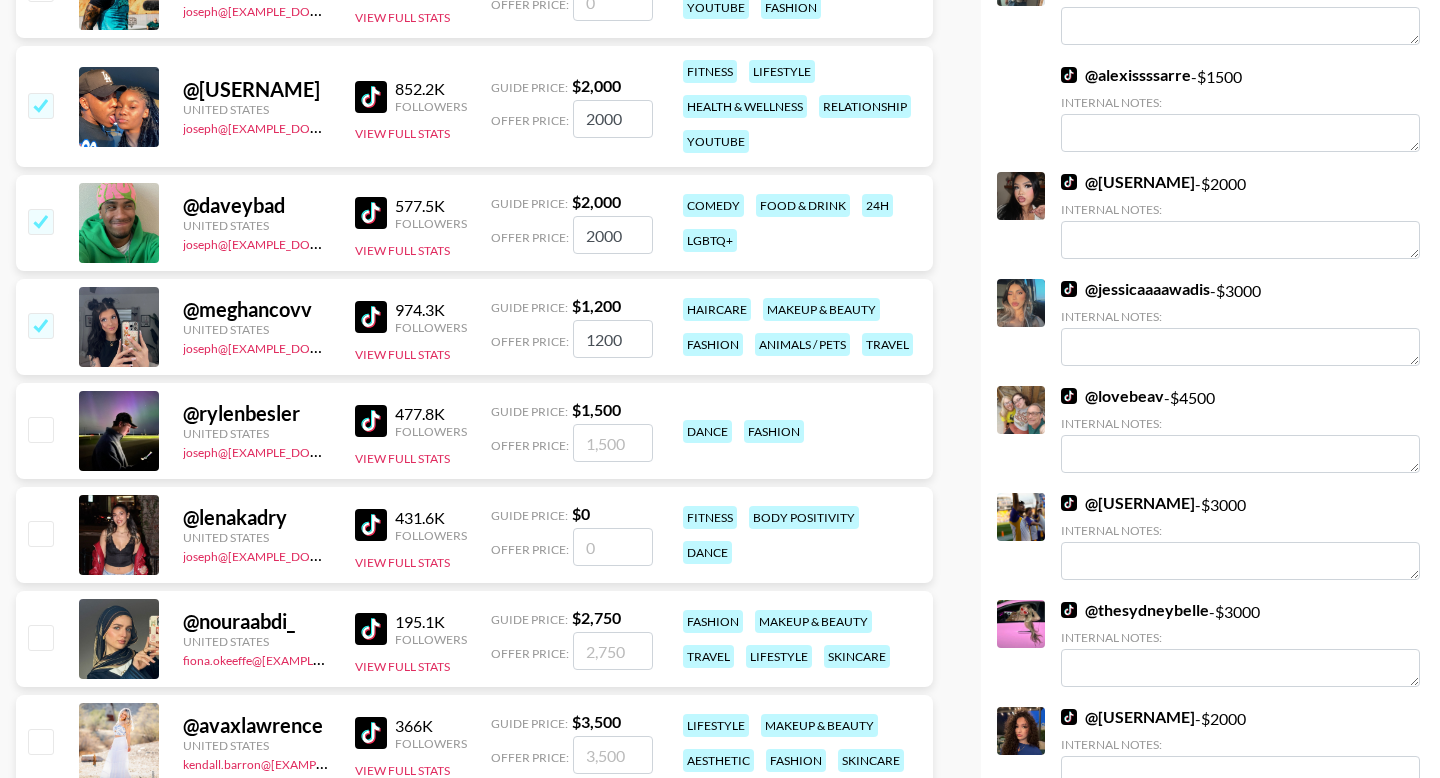 click on "1200" at bounding box center (613, 339) 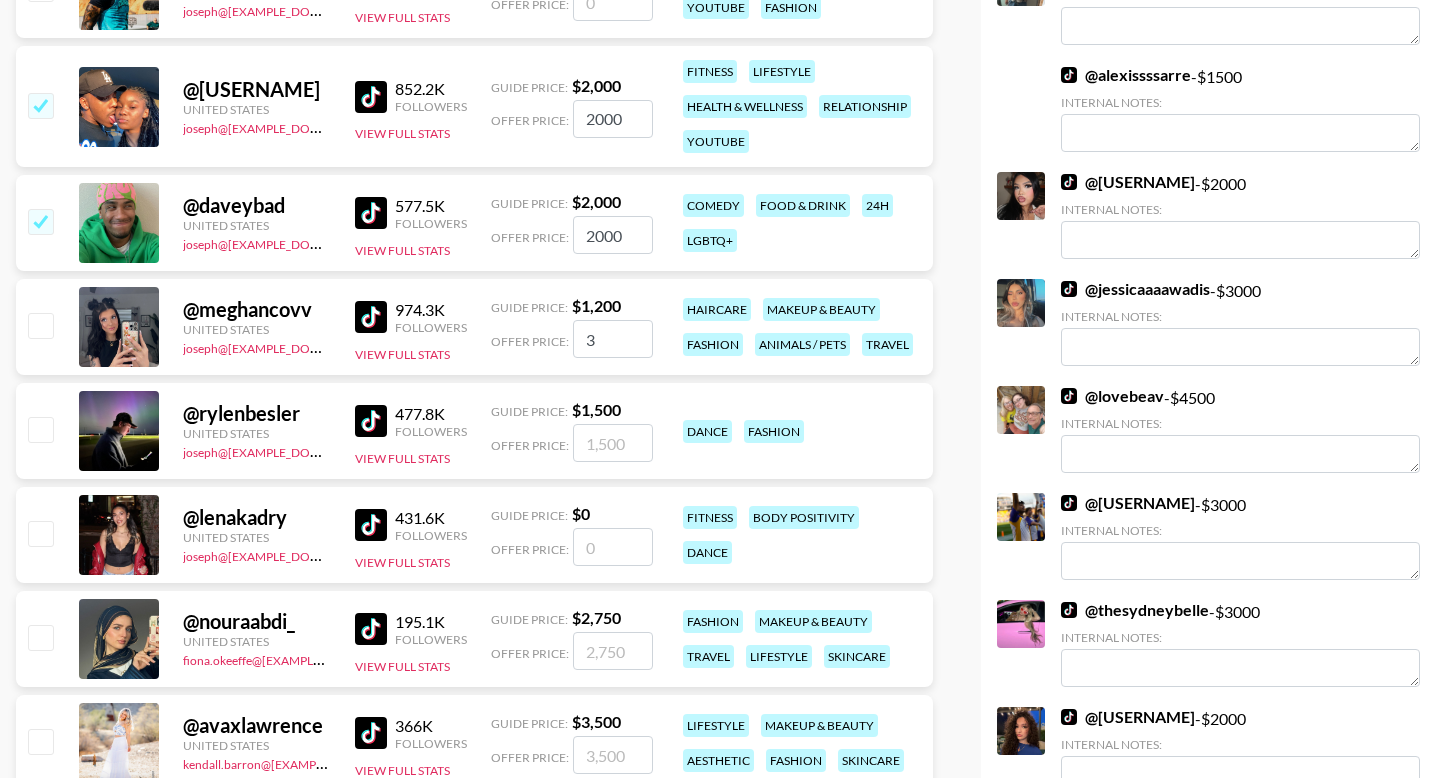 type 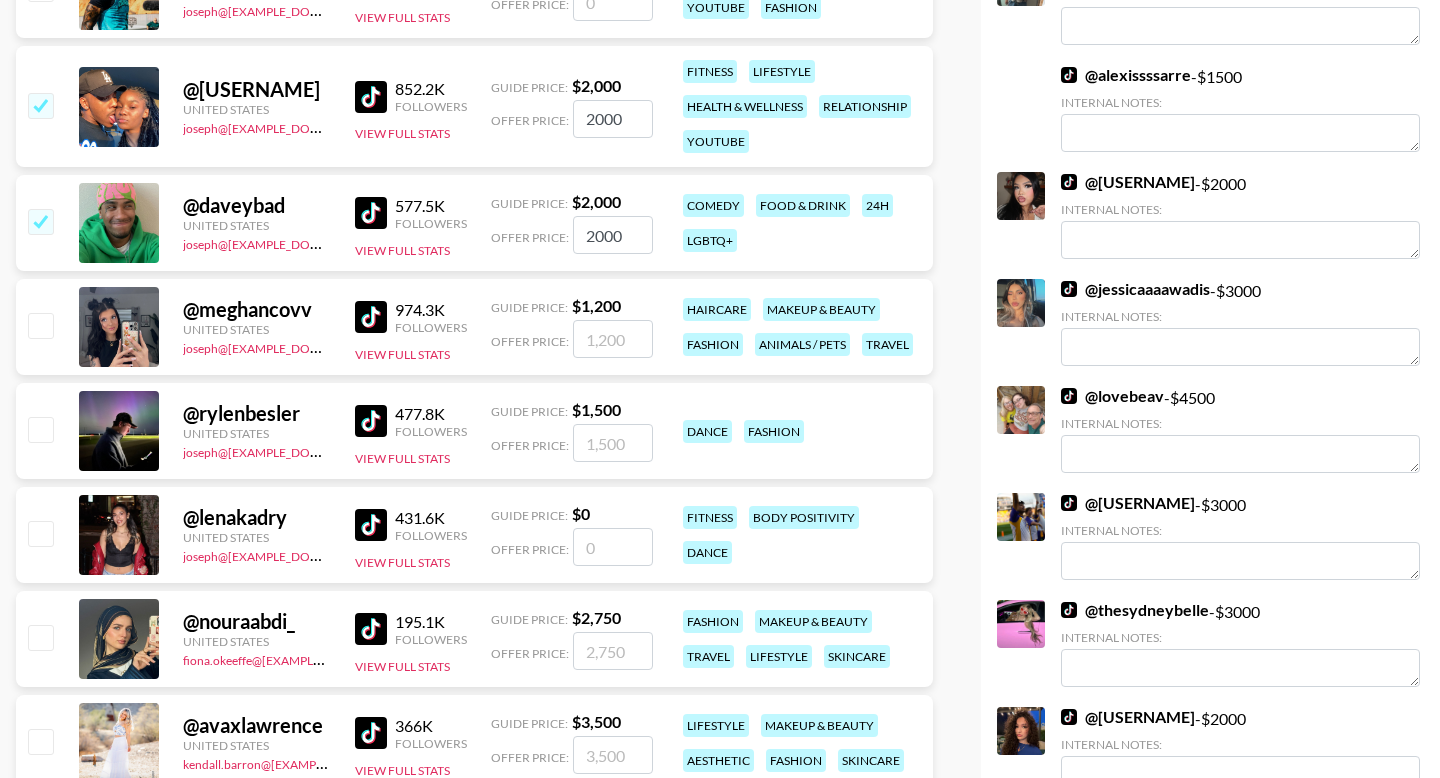 checkbox on "true" 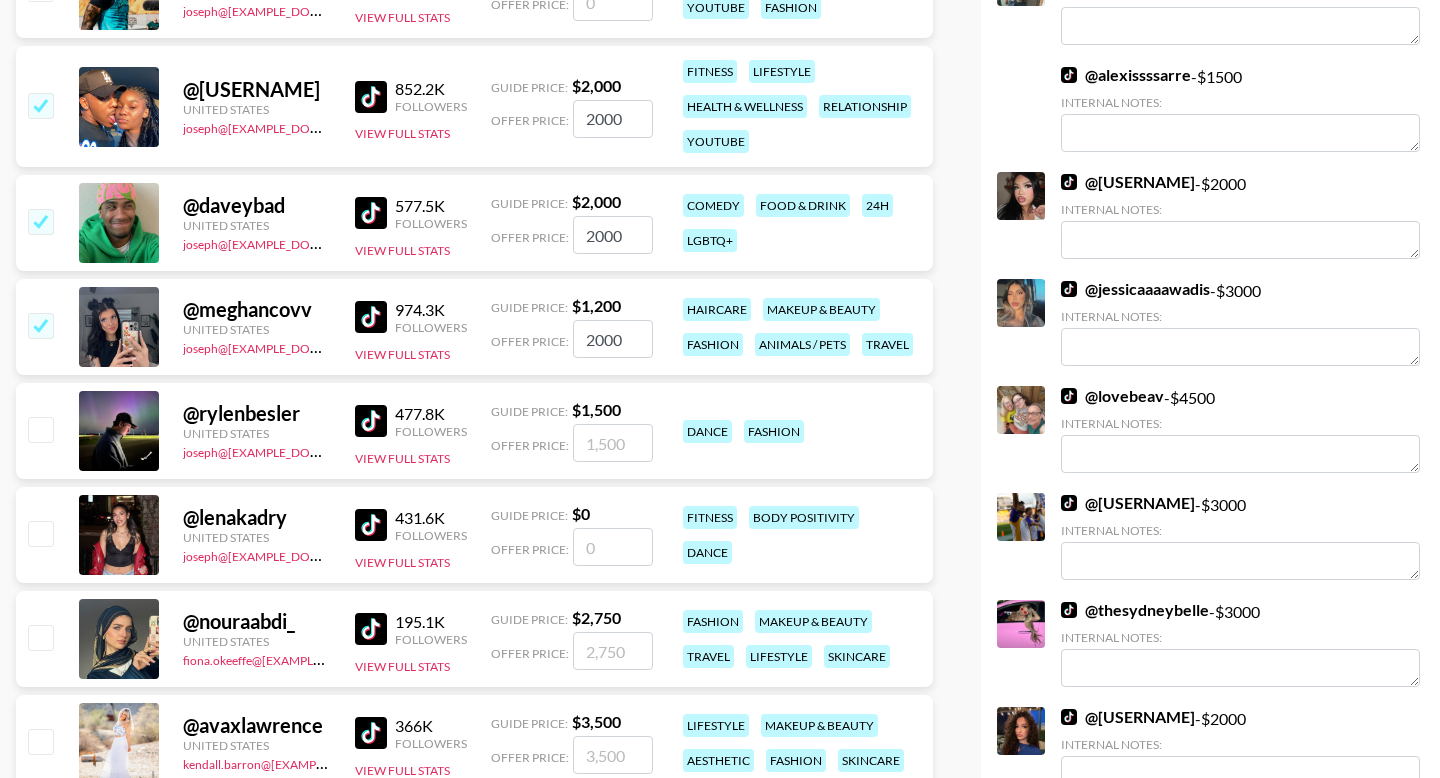 type on "2000" 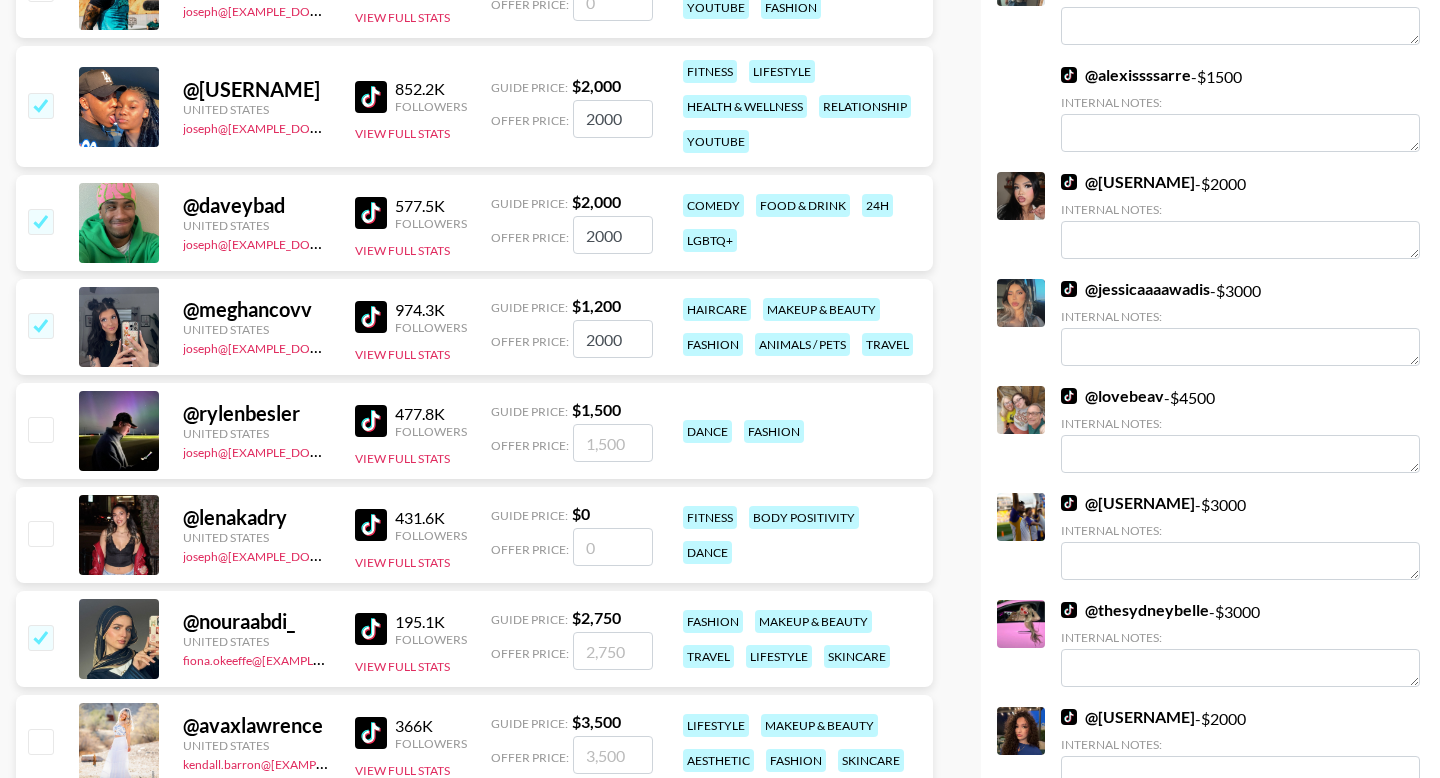 checkbox on "true" 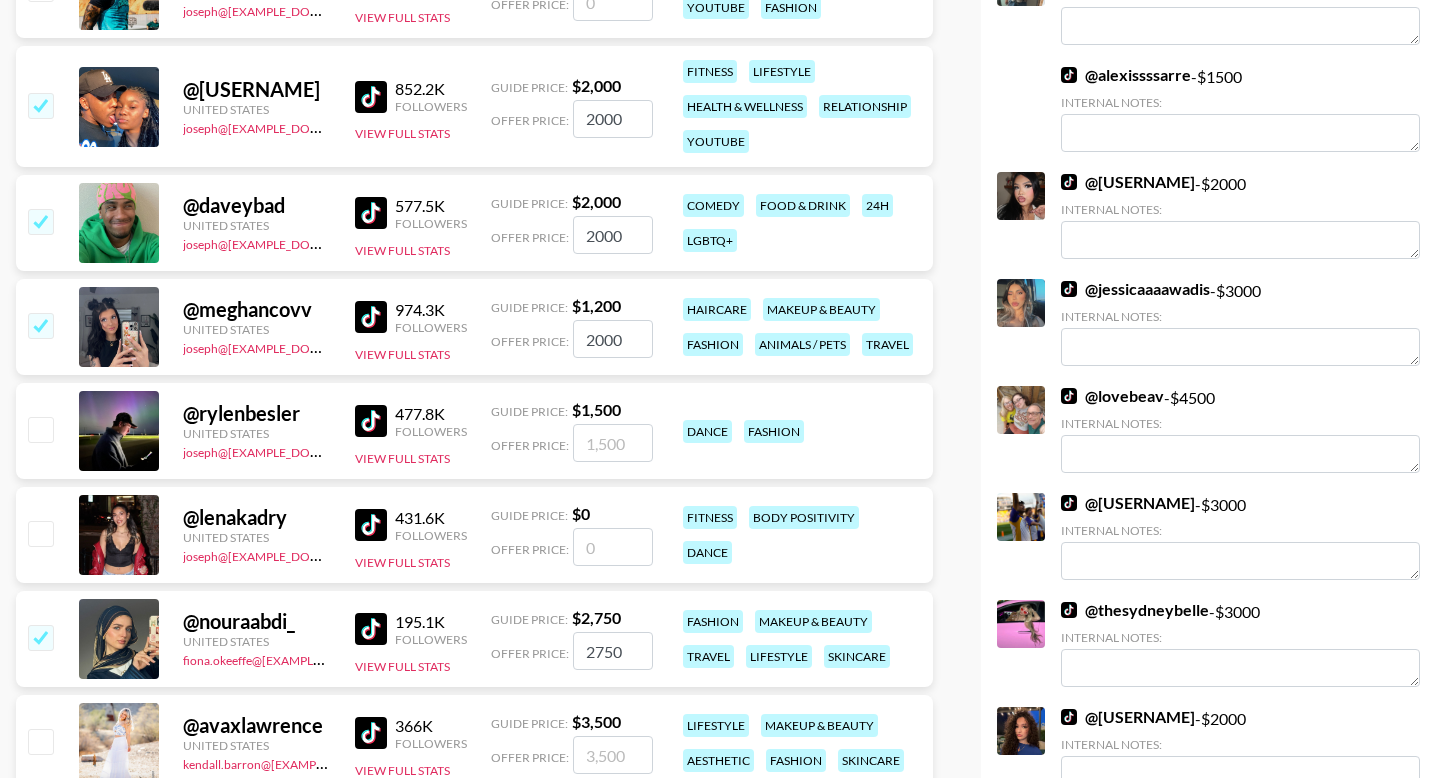 click on "2750" at bounding box center [613, 651] 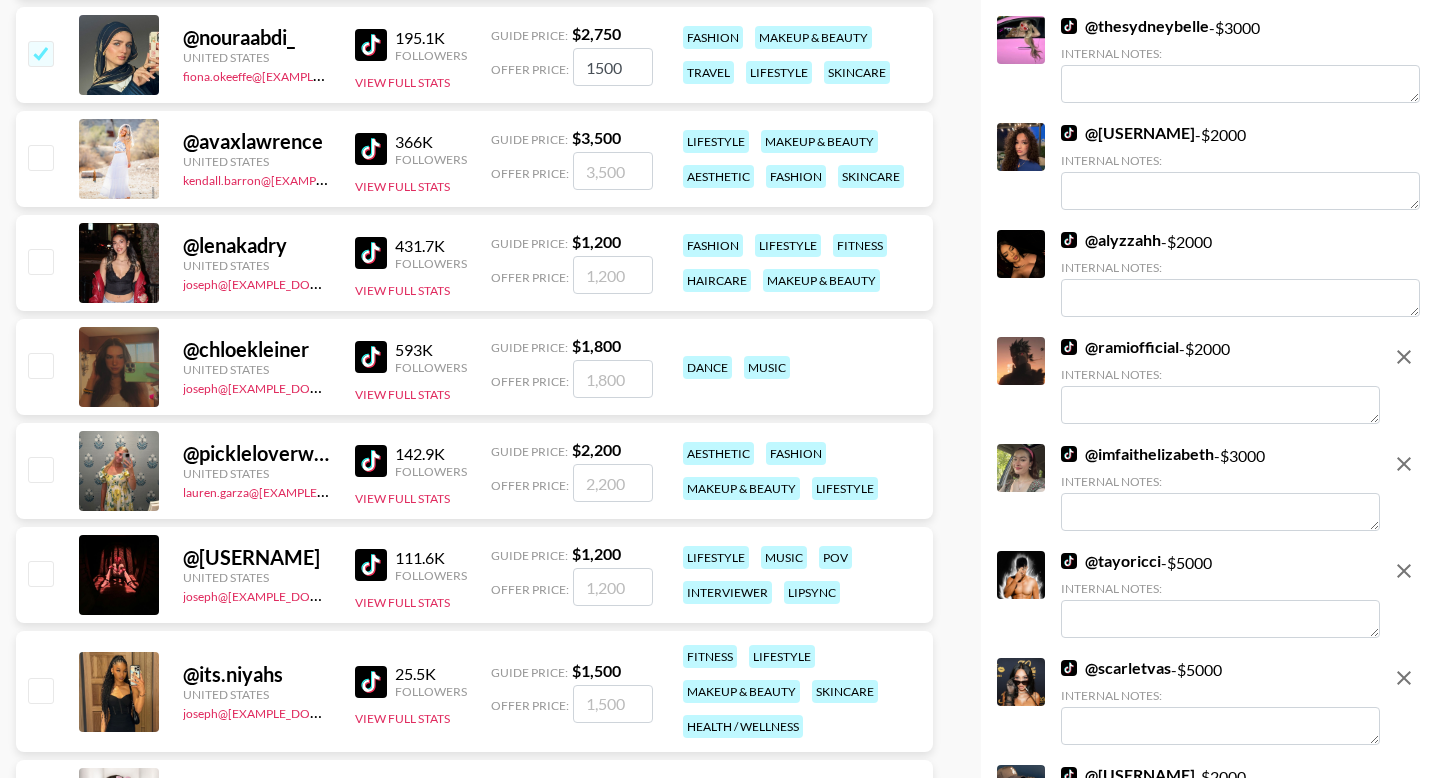 scroll, scrollTop: 1517, scrollLeft: 0, axis: vertical 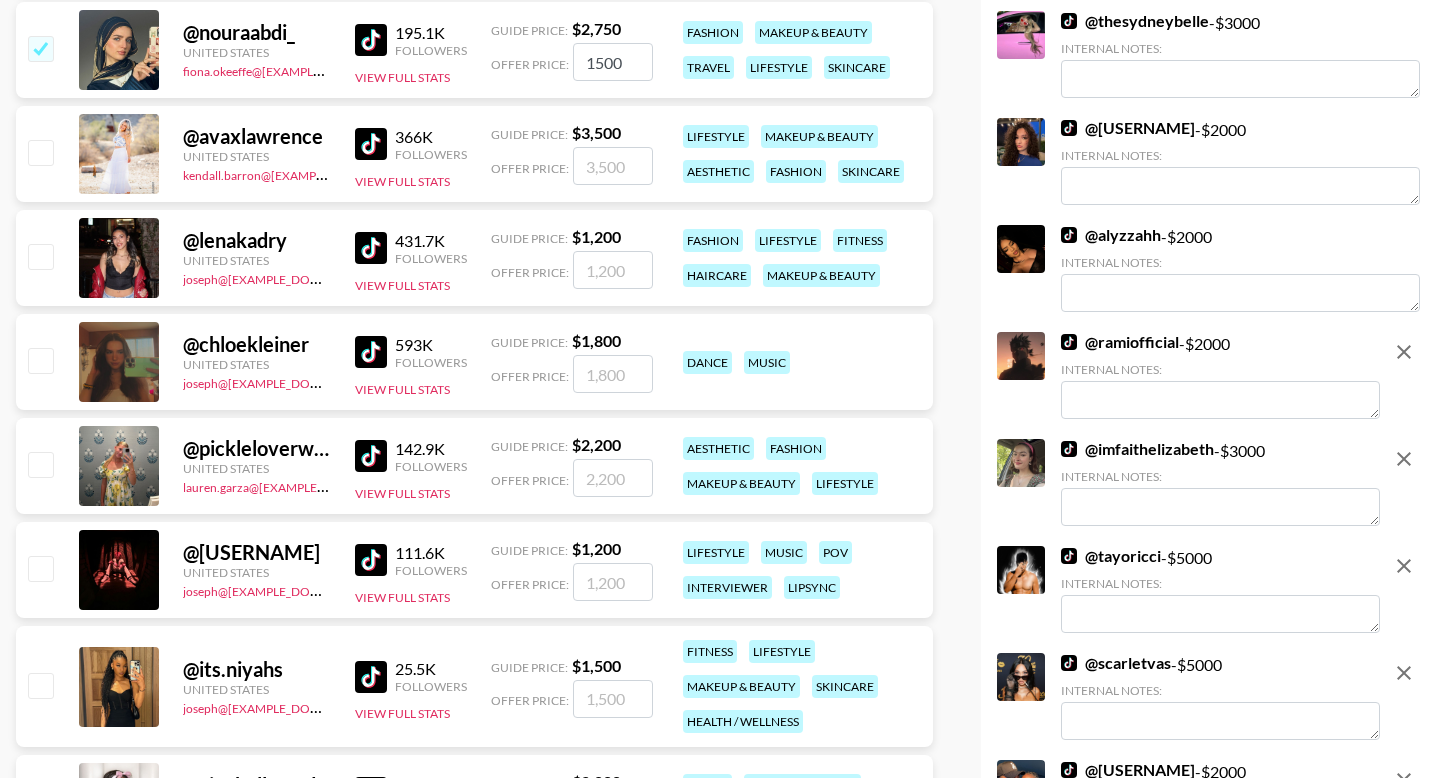 type on "1500" 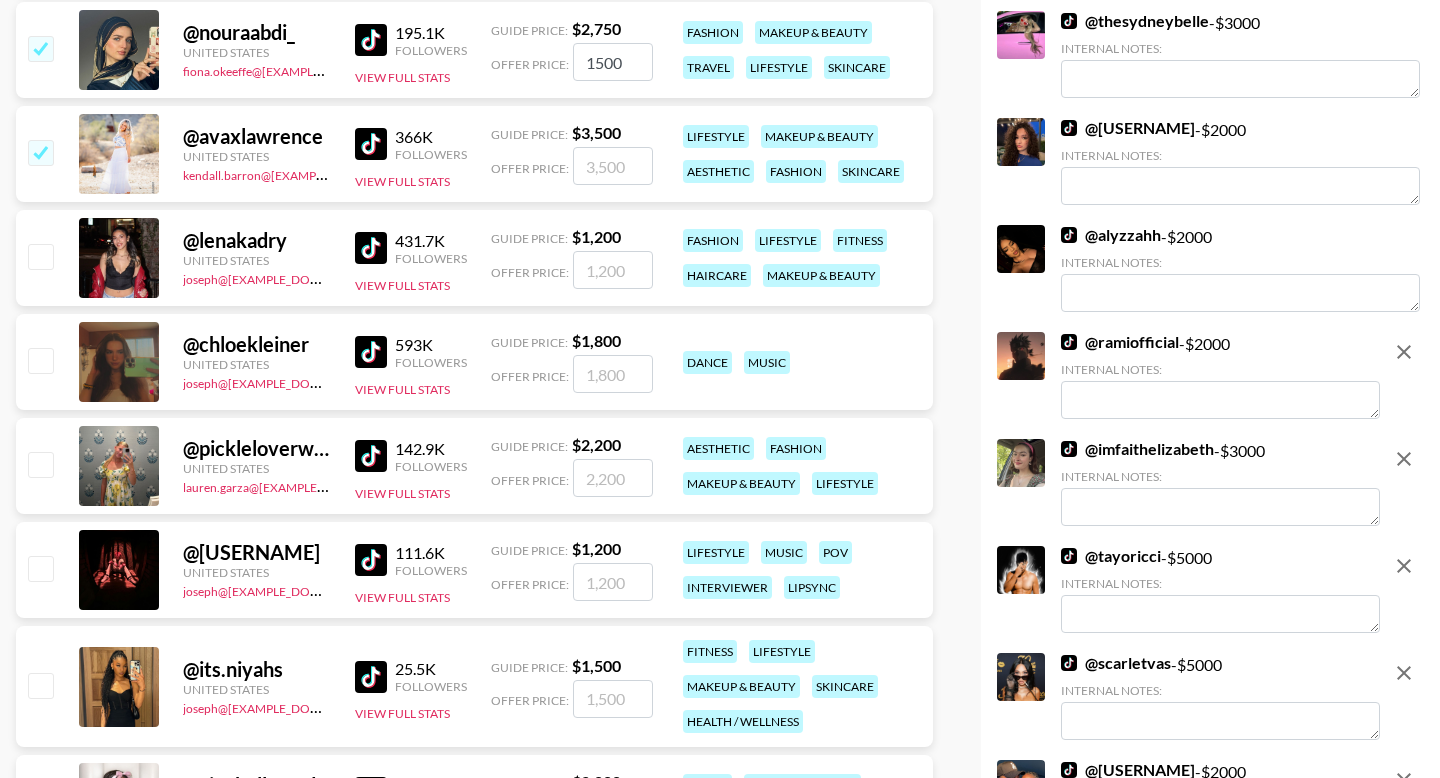 checkbox on "true" 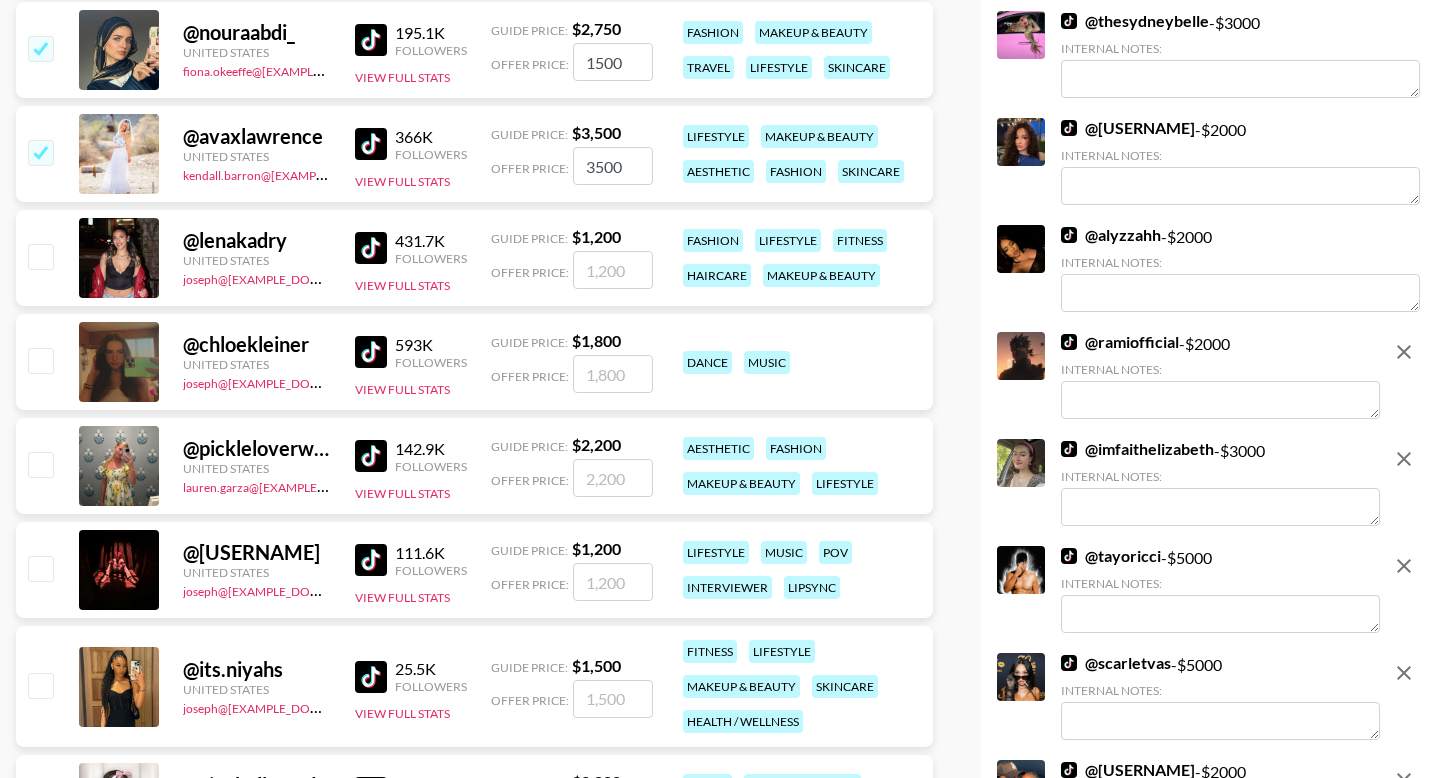 click at bounding box center [40, 256] 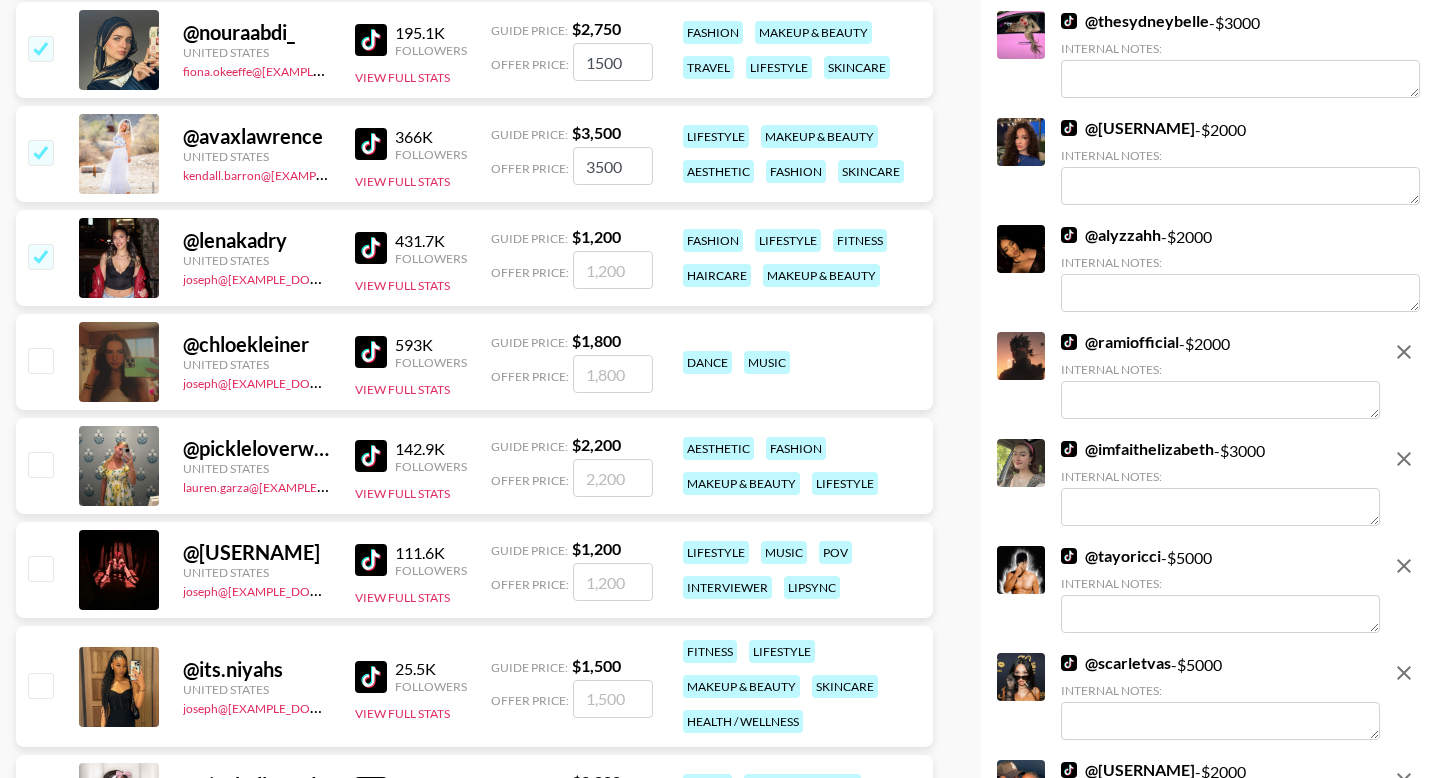 checkbox on "true" 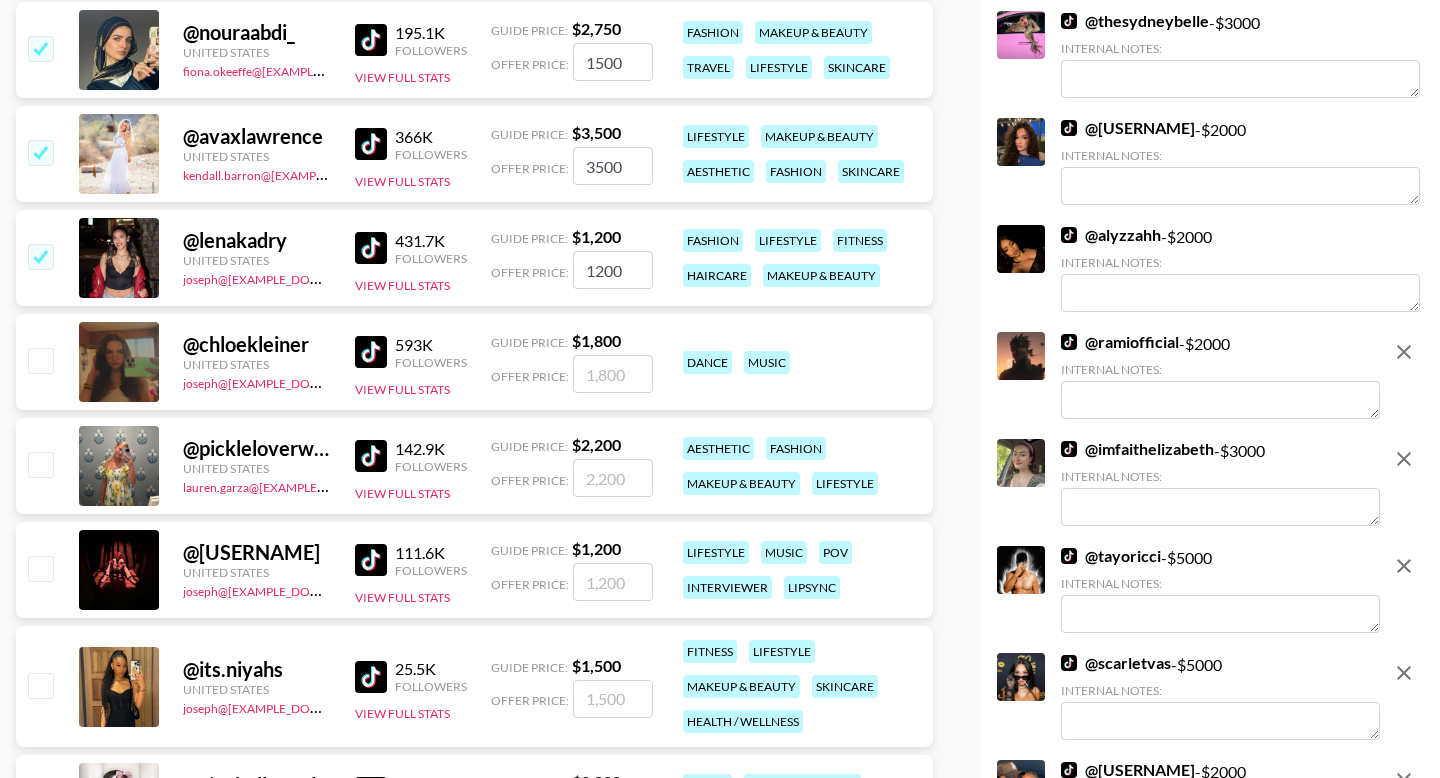 click on "3500" at bounding box center (613, 166) 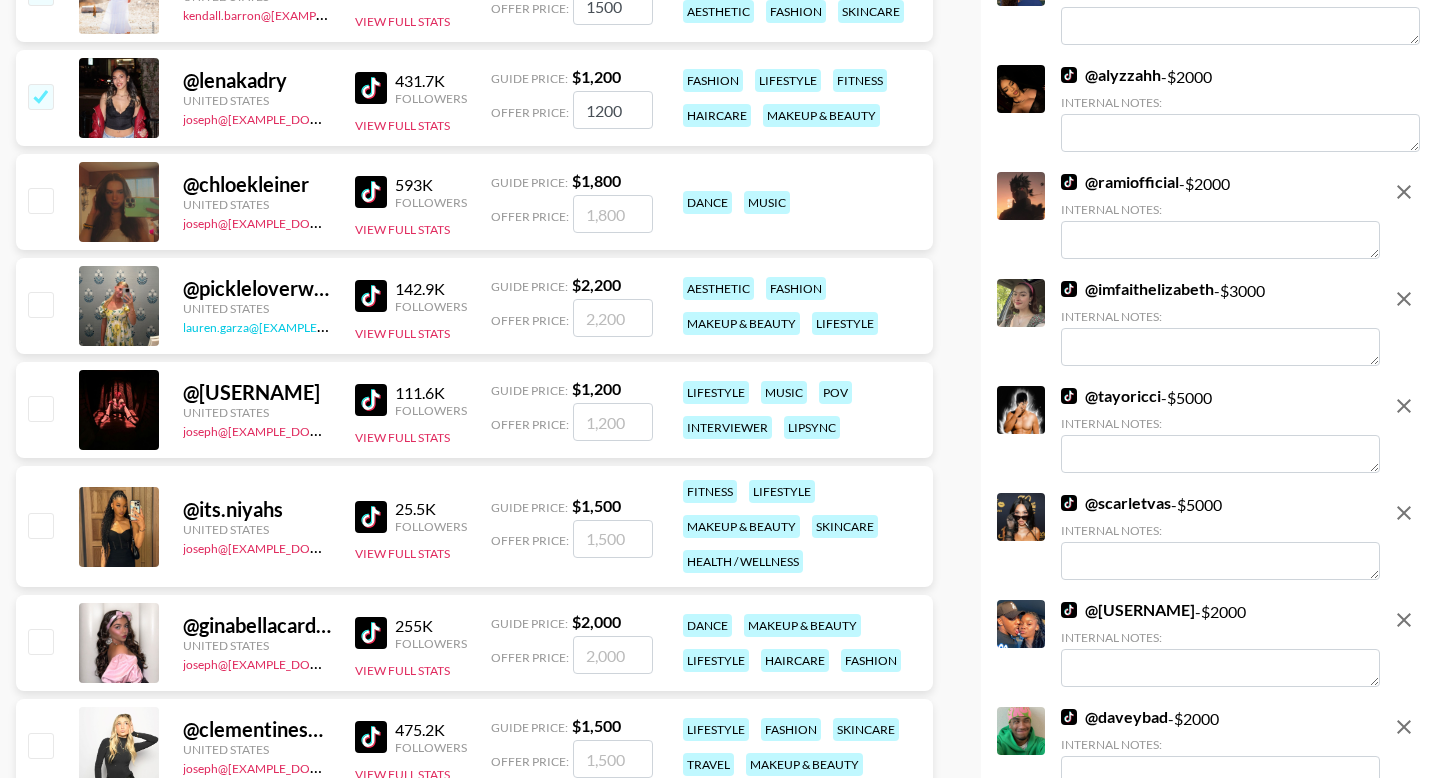 scroll, scrollTop: 1794, scrollLeft: 0, axis: vertical 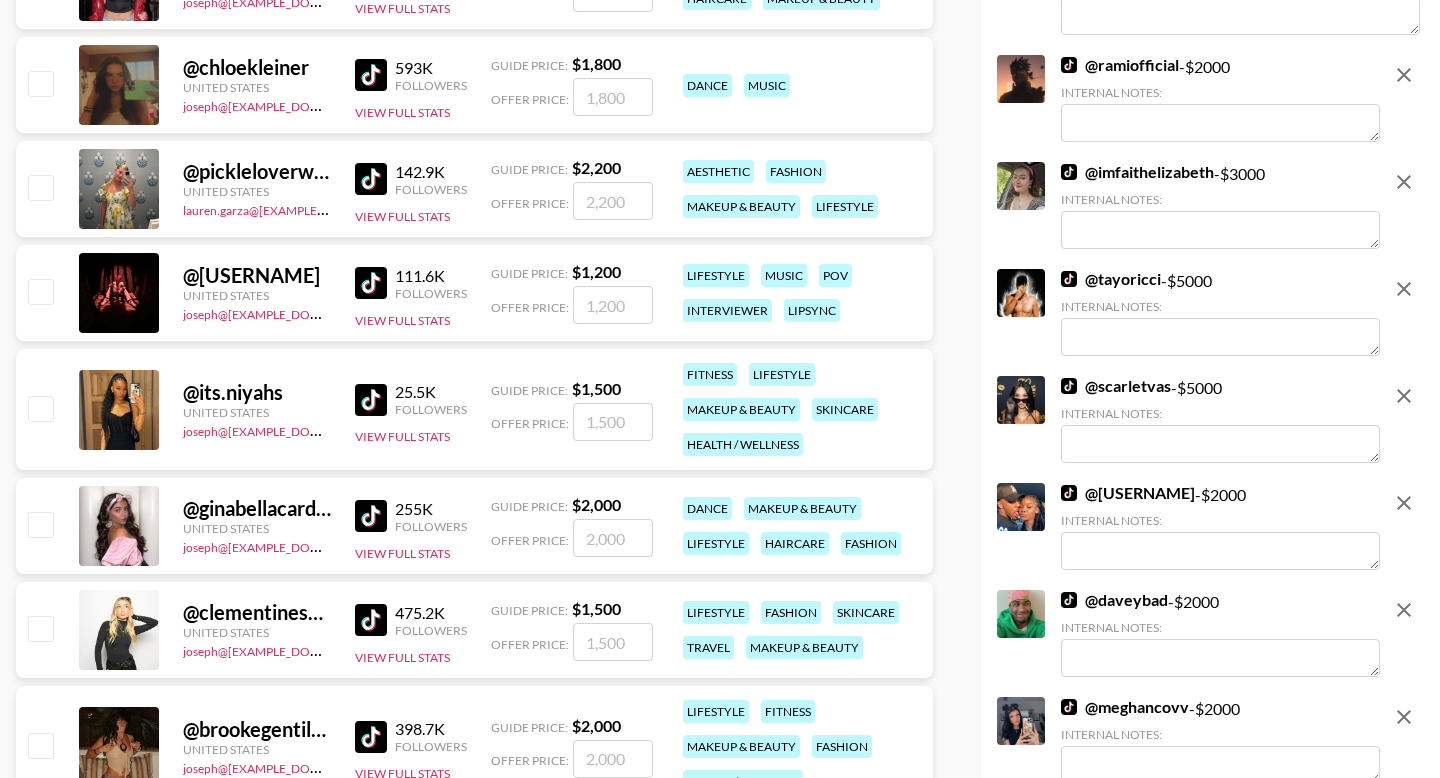 type on "1500" 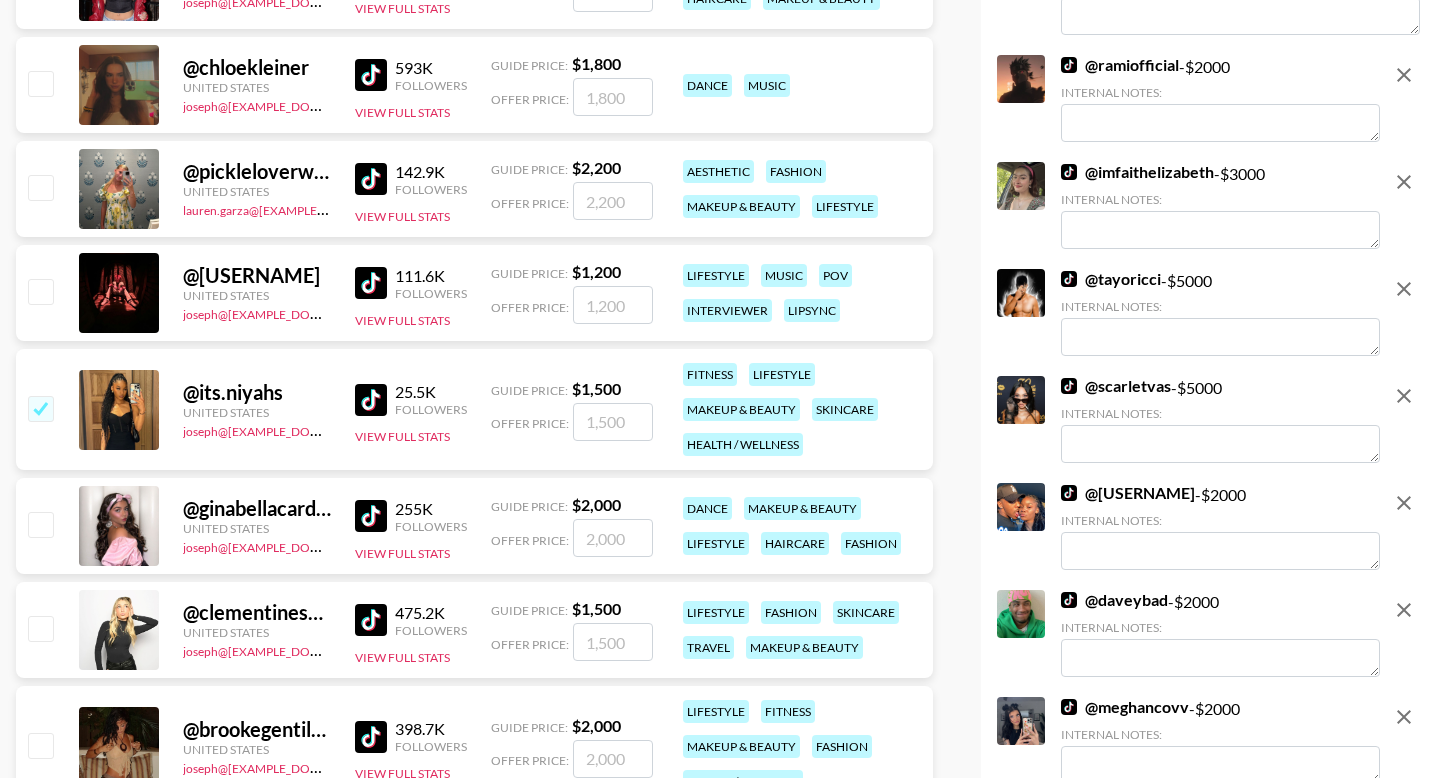 checkbox on "true" 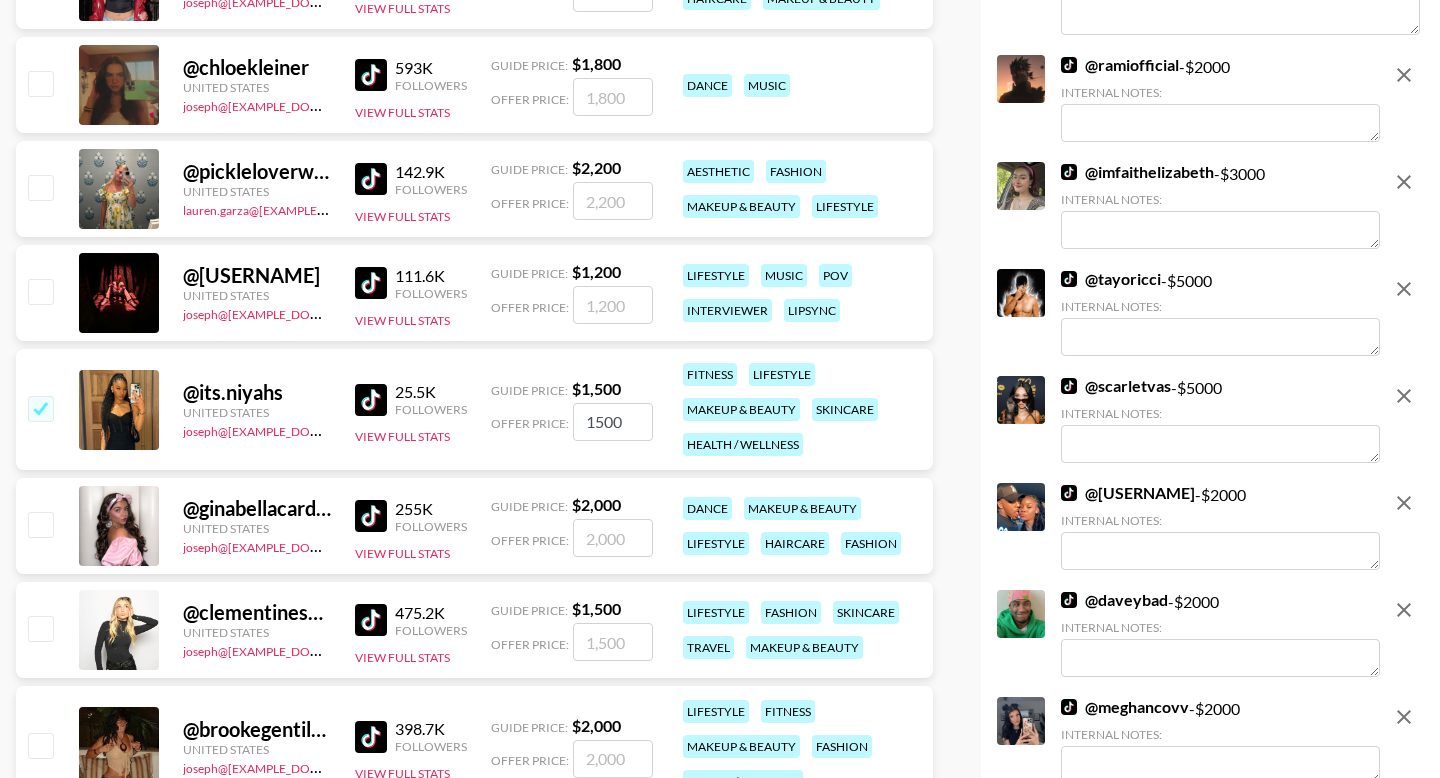 click at bounding box center [40, 524] 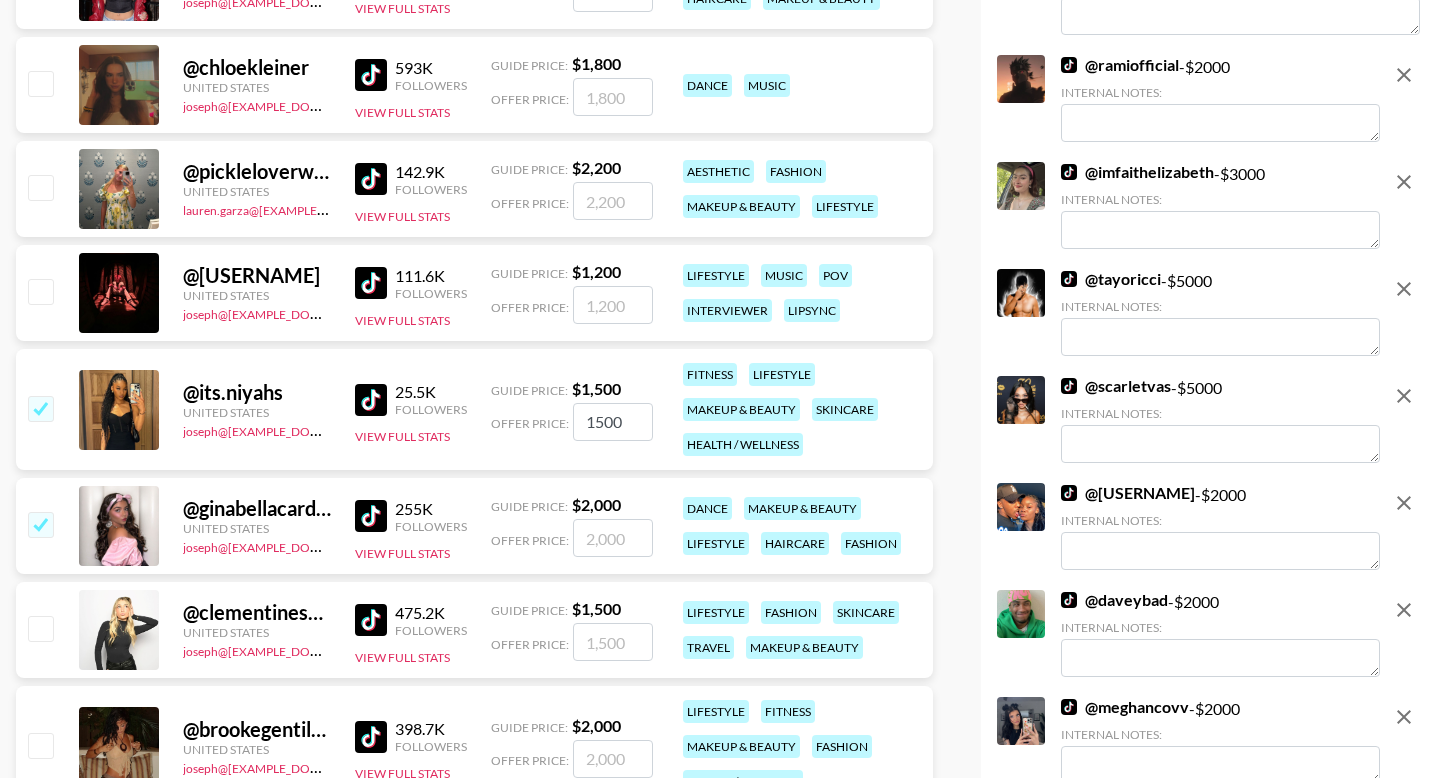 checkbox on "true" 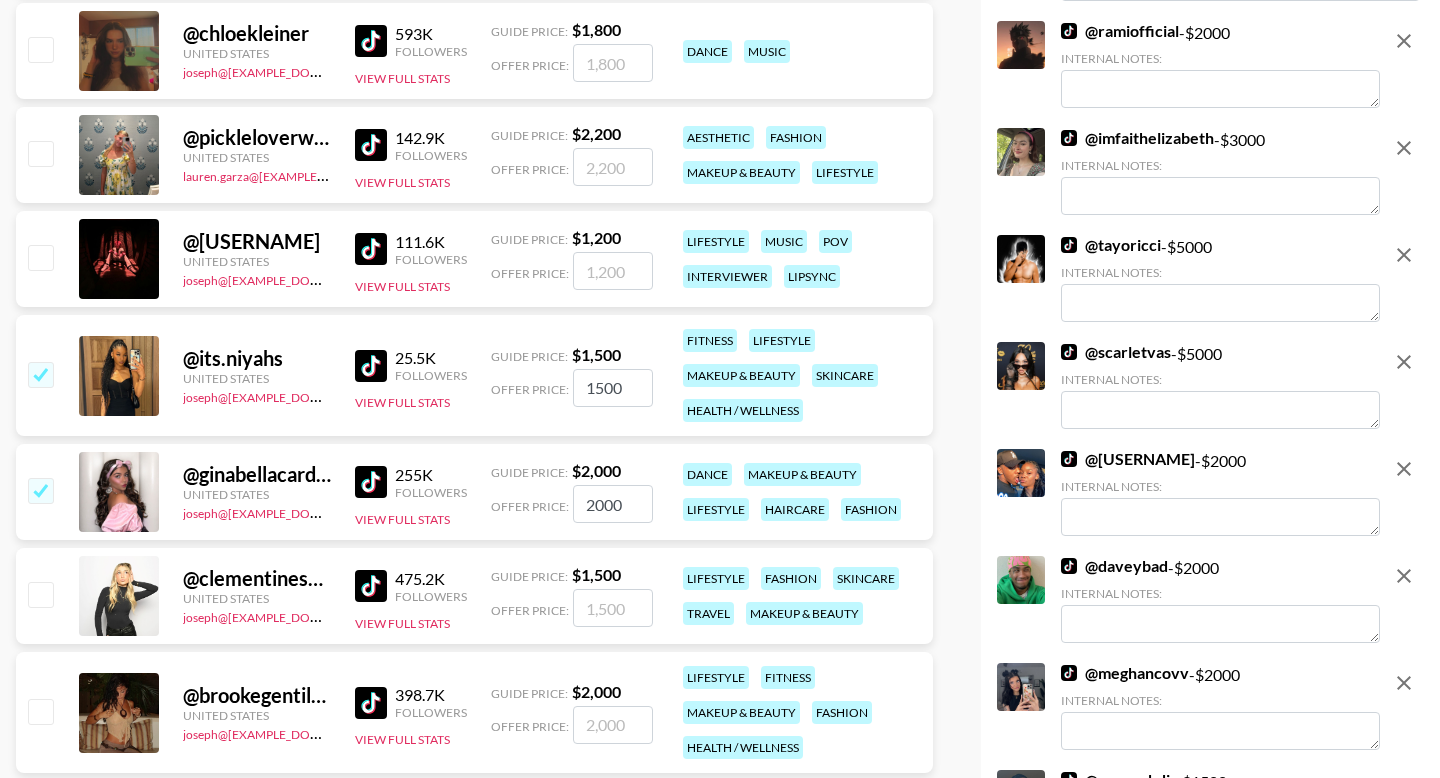 click at bounding box center (40, 594) 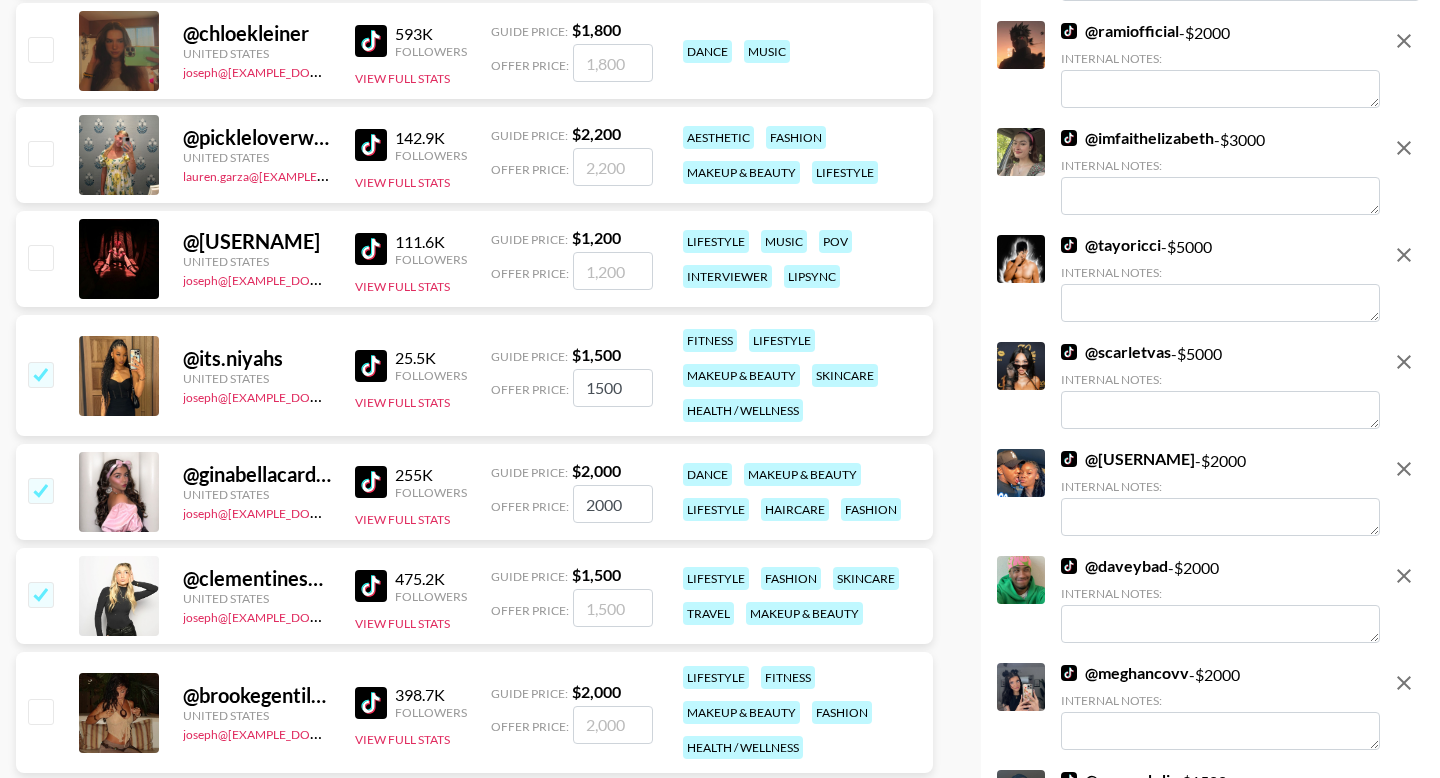 checkbox on "true" 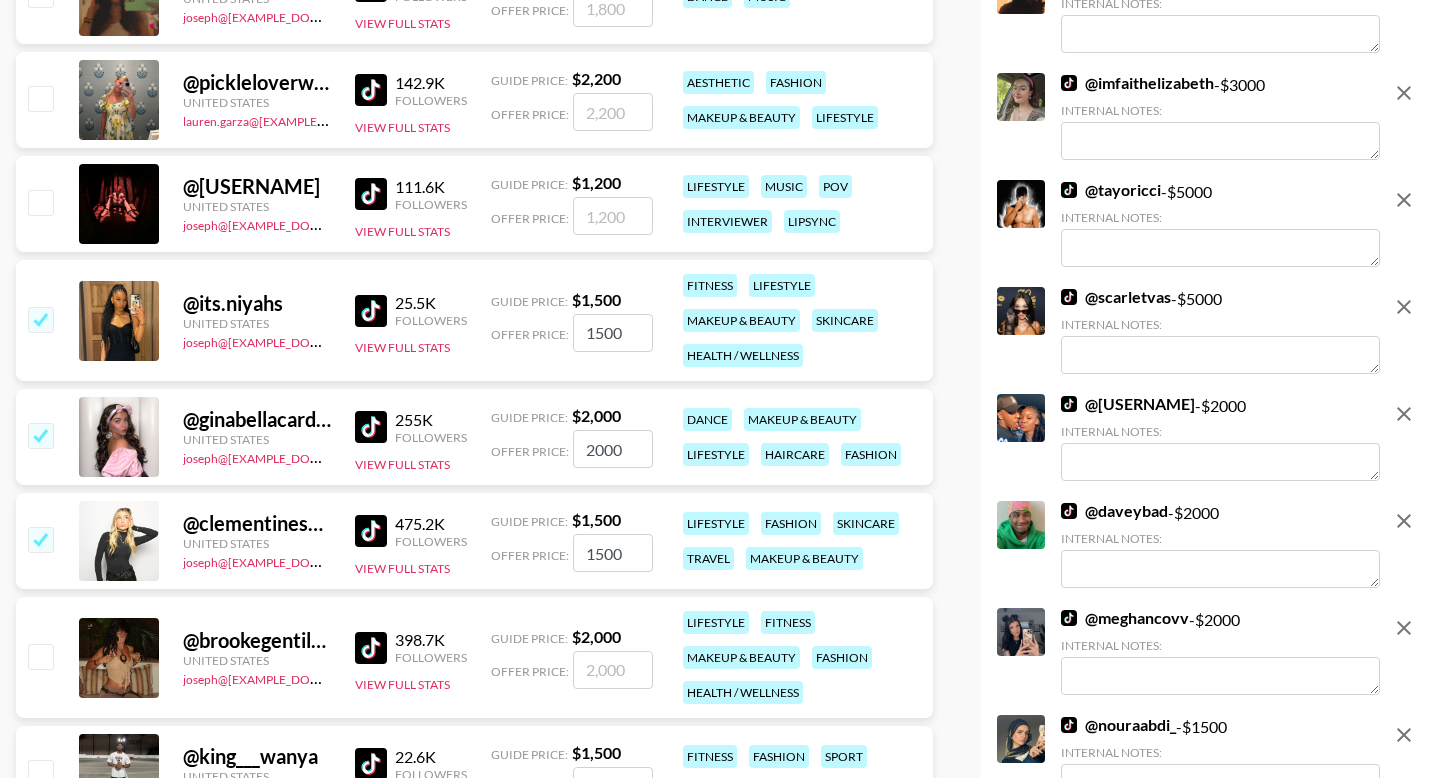 scroll, scrollTop: 2113, scrollLeft: 0, axis: vertical 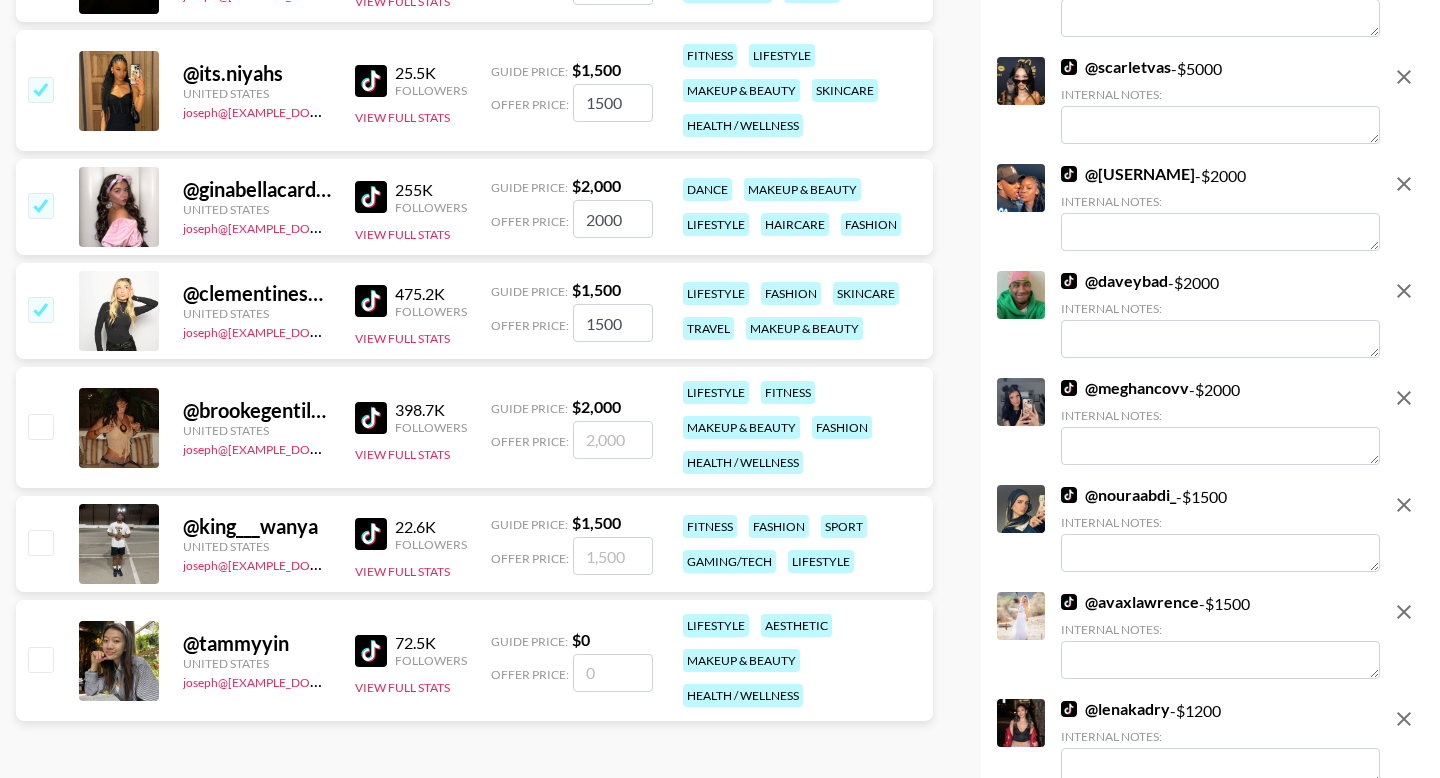 click at bounding box center [40, 426] 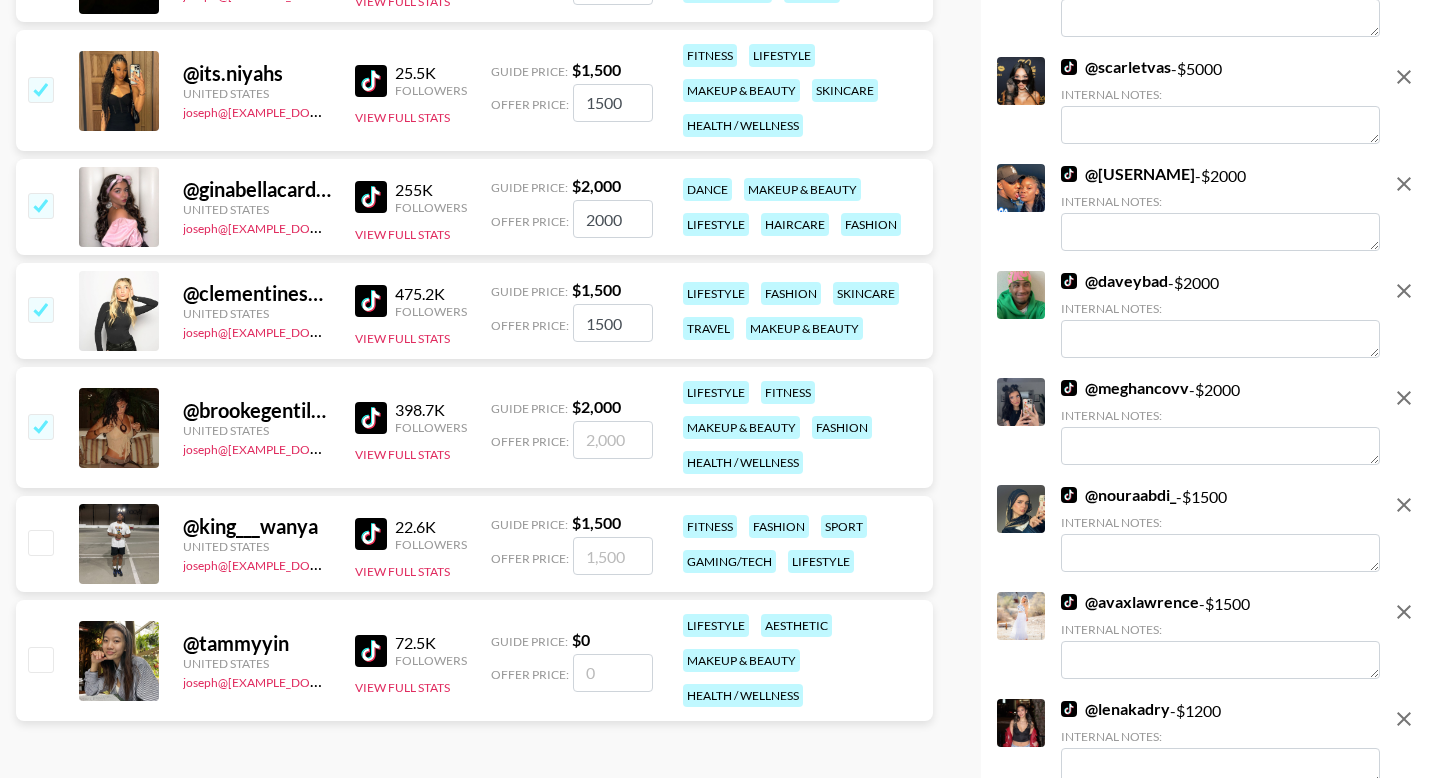 checkbox on "true" 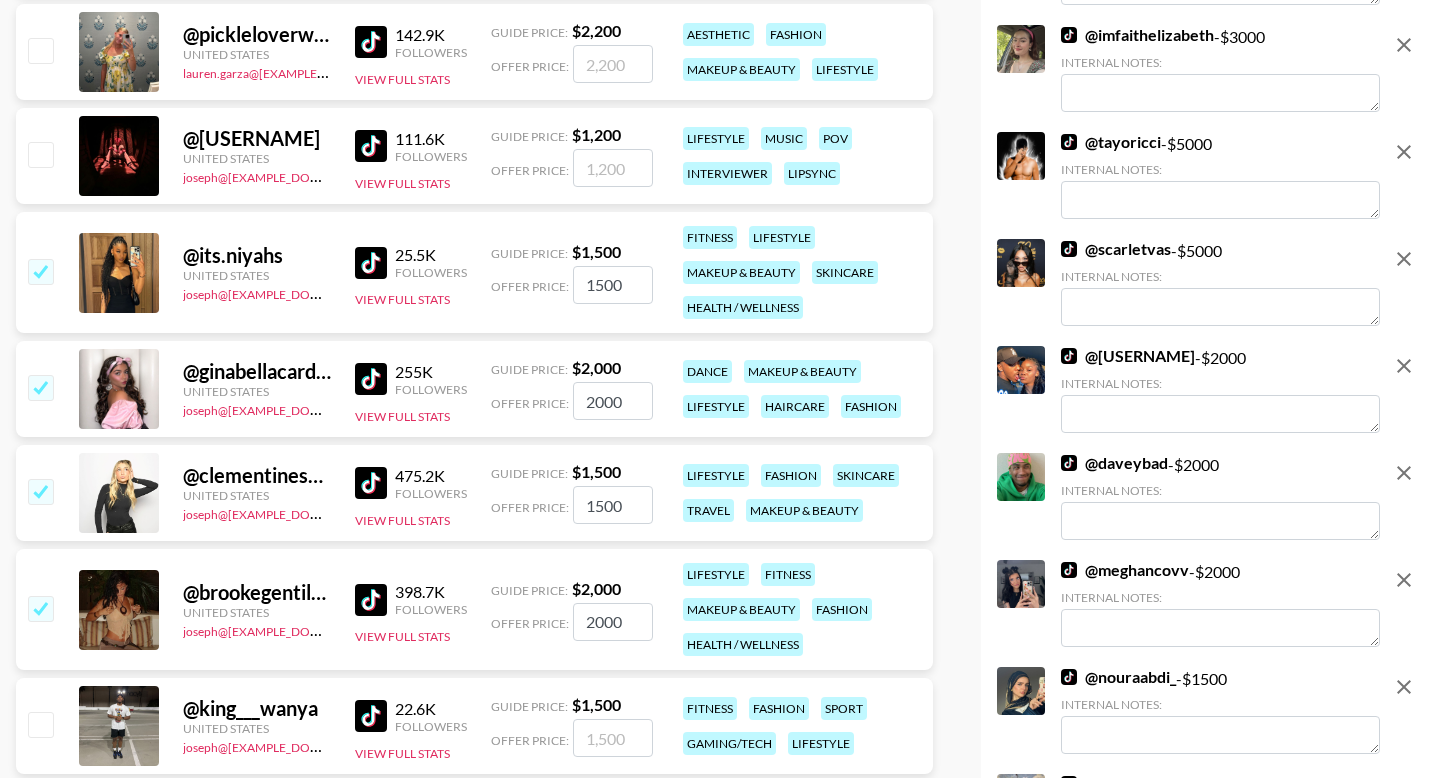 scroll, scrollTop: 1837, scrollLeft: 0, axis: vertical 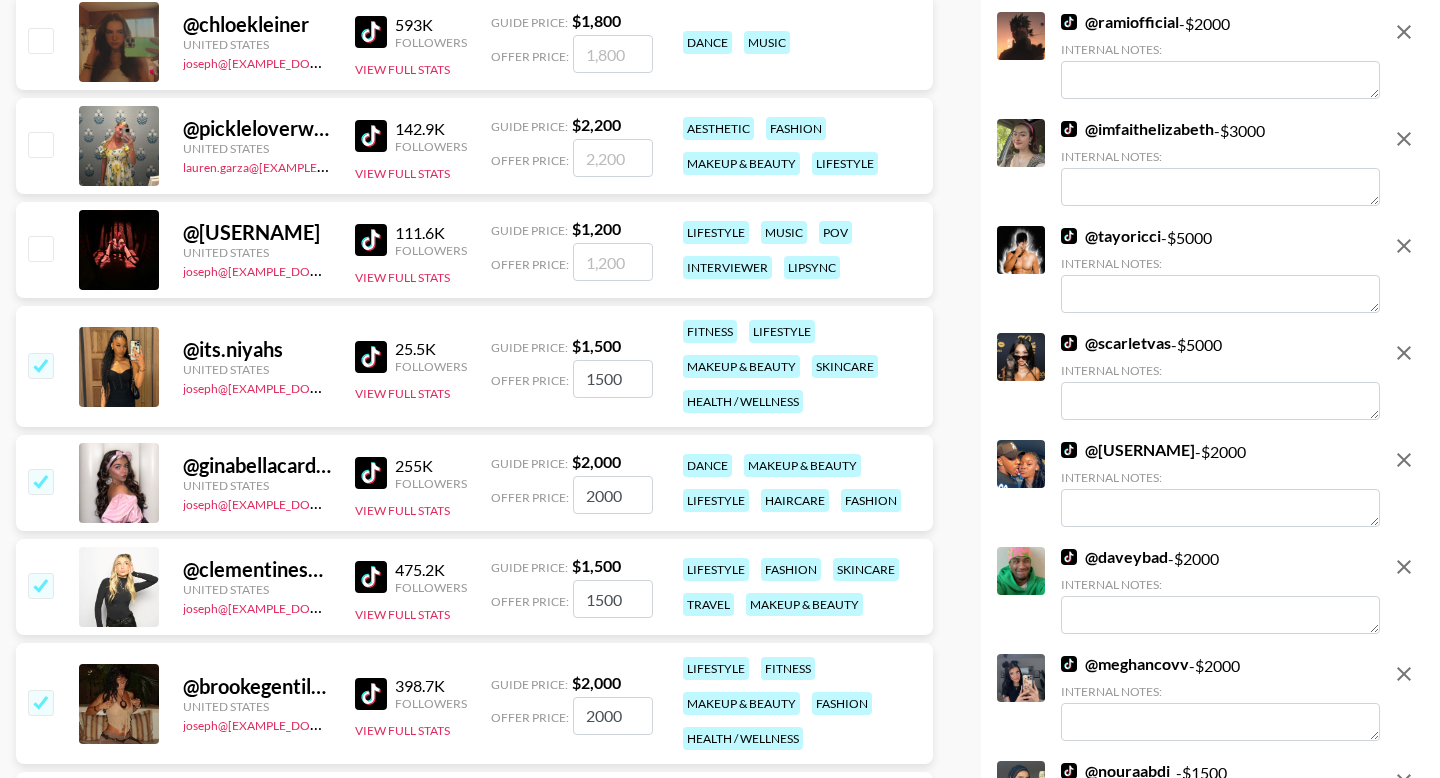 click at bounding box center [40, 248] 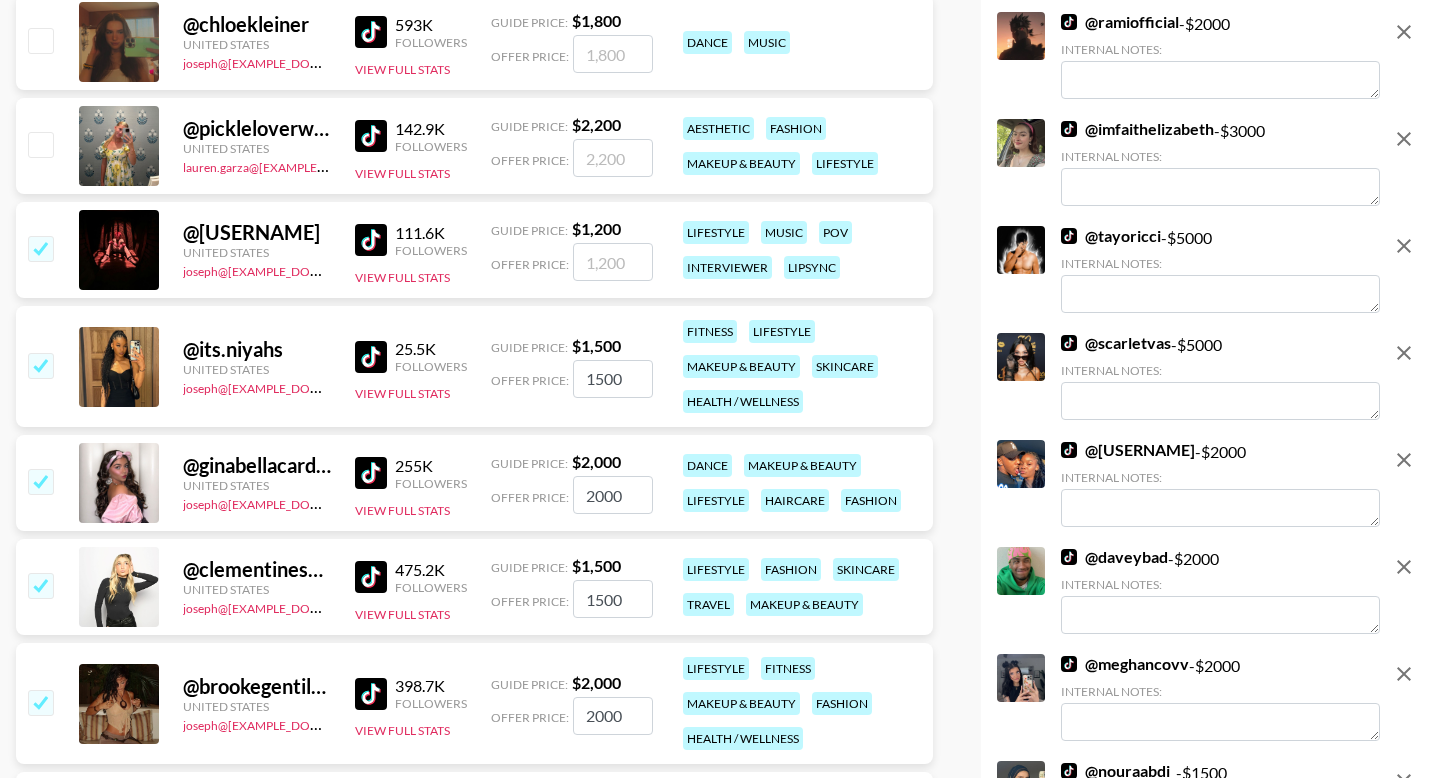 checkbox on "true" 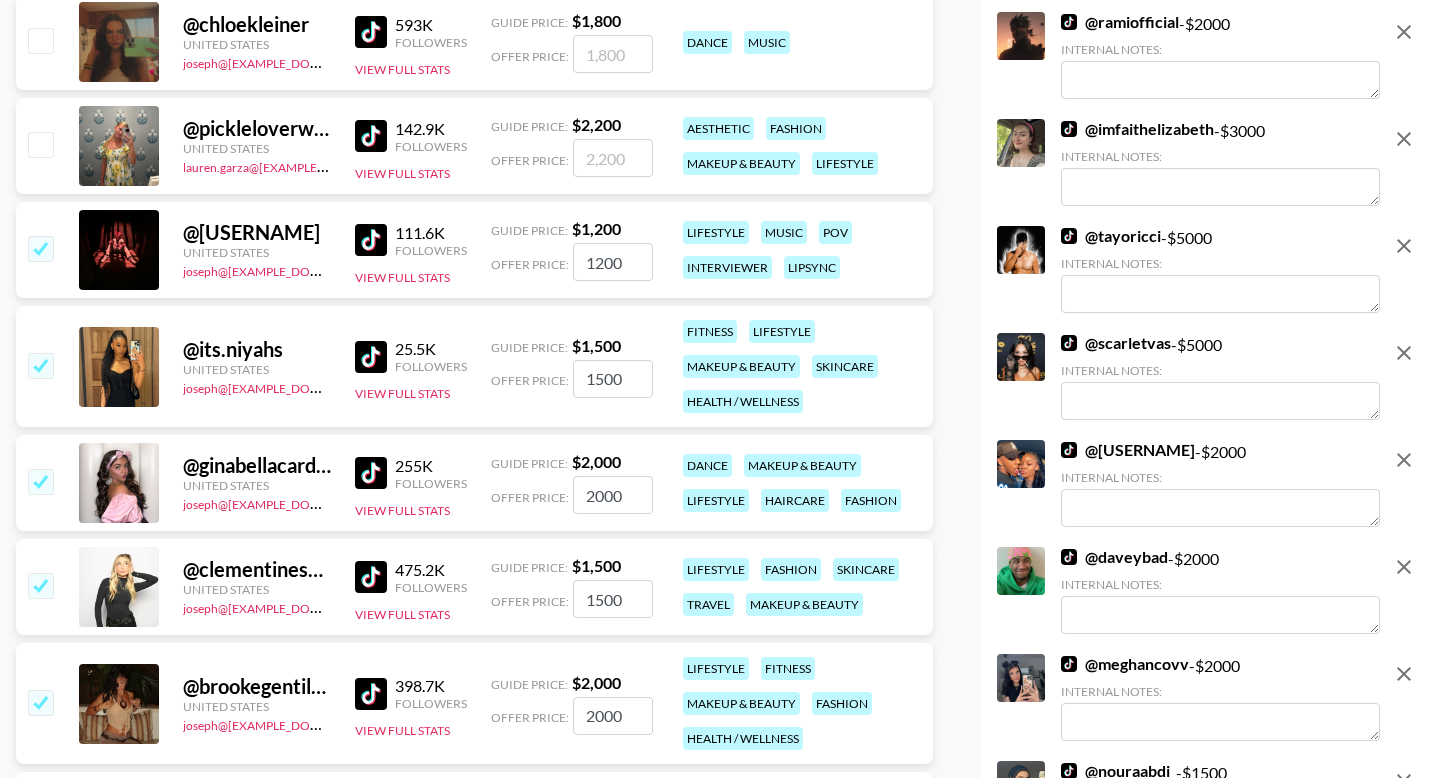 click at bounding box center [40, 144] 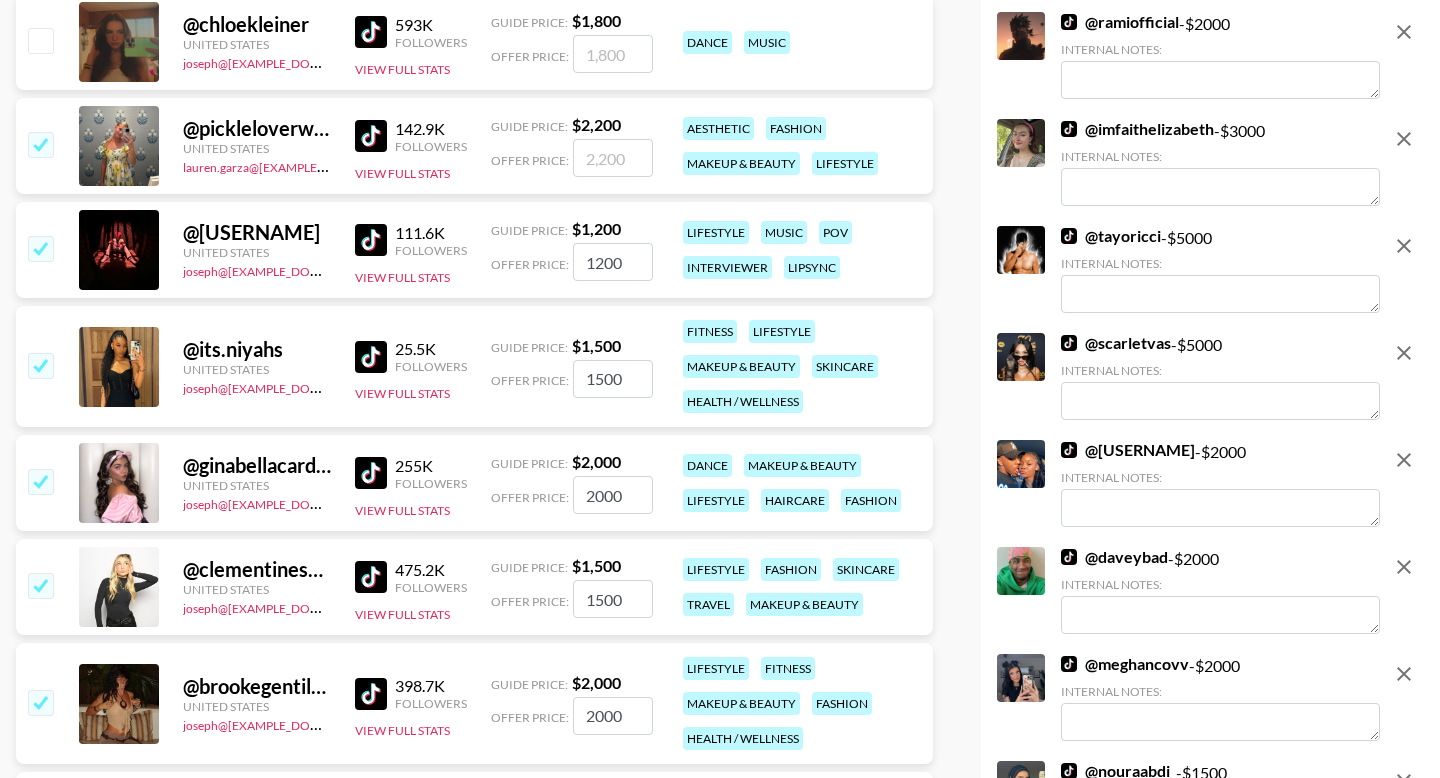 checkbox on "true" 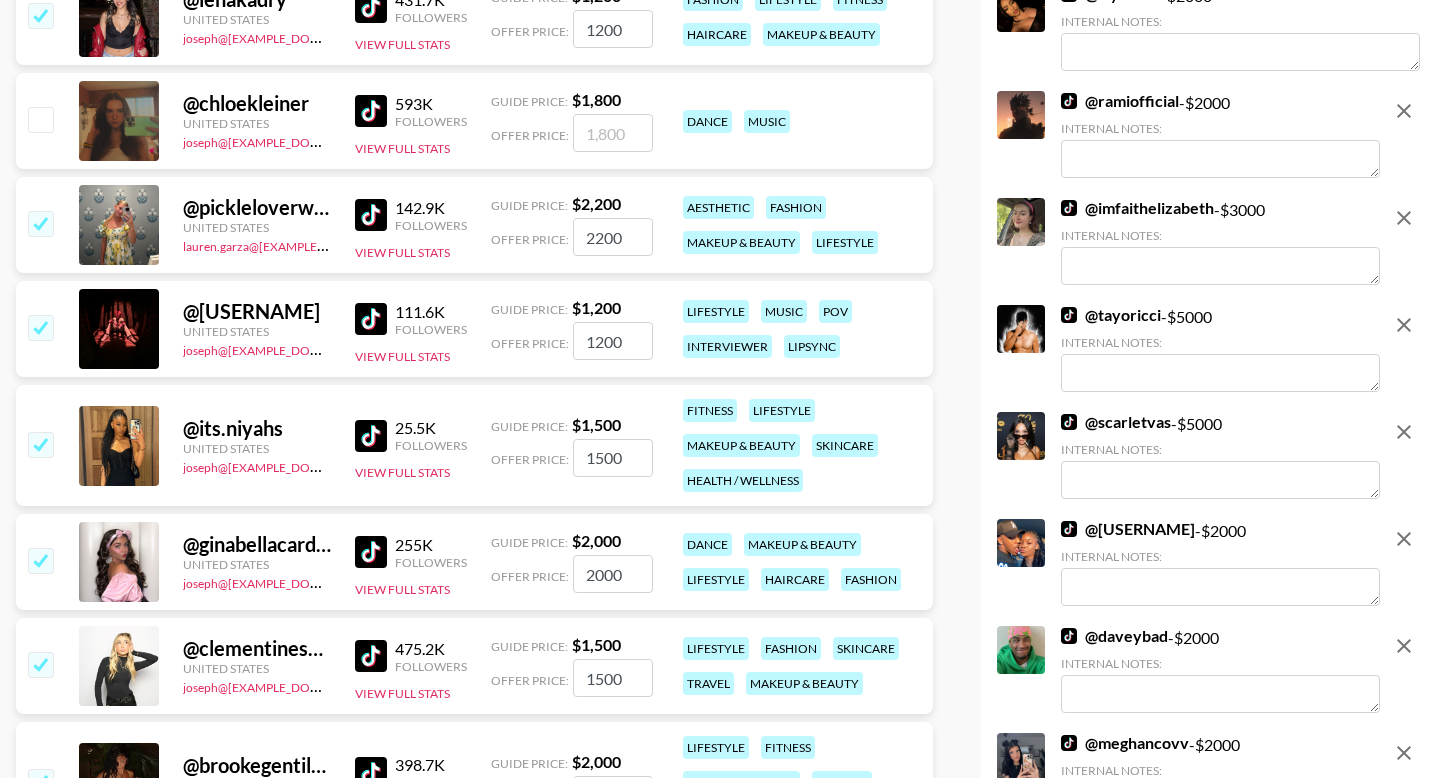 scroll, scrollTop: 1588, scrollLeft: 0, axis: vertical 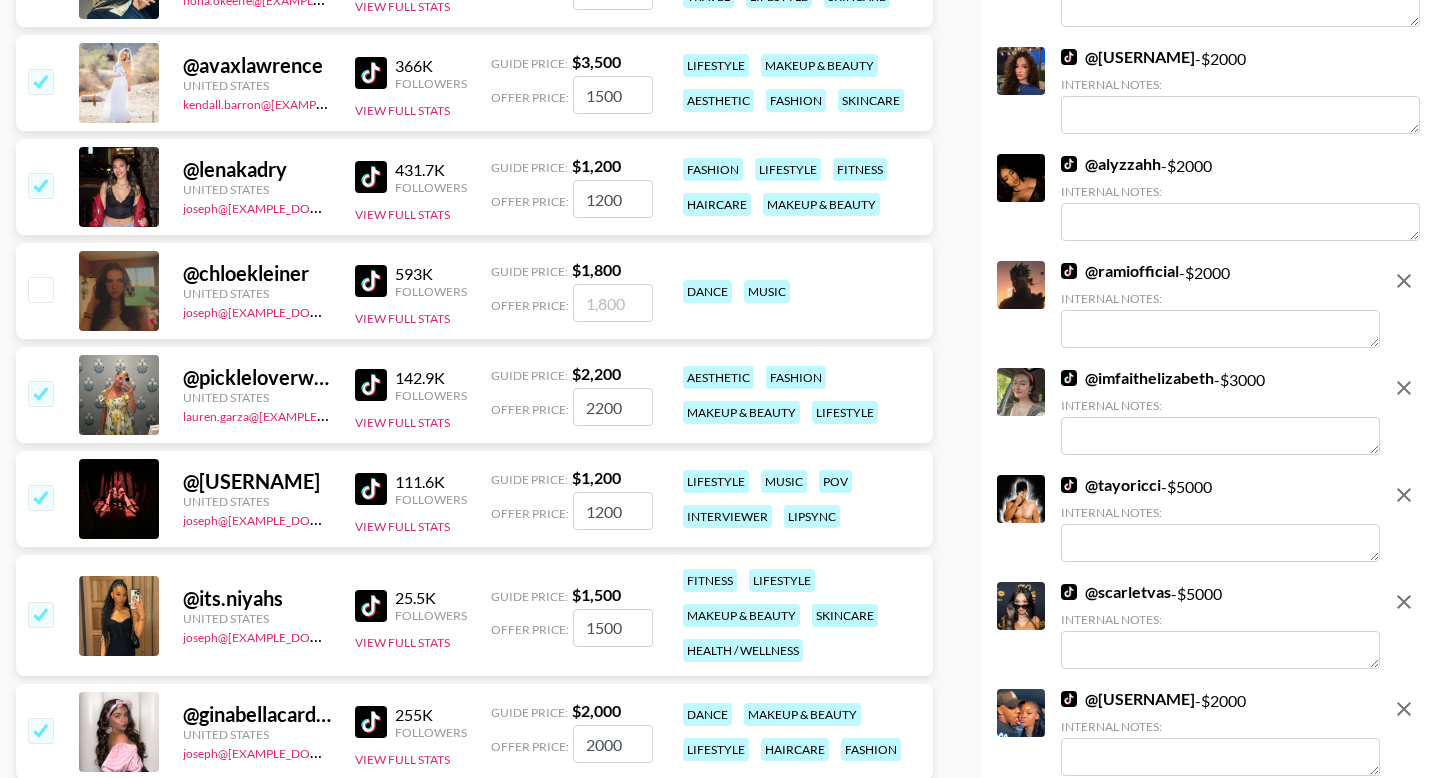 click on "2200" at bounding box center [613, 407] 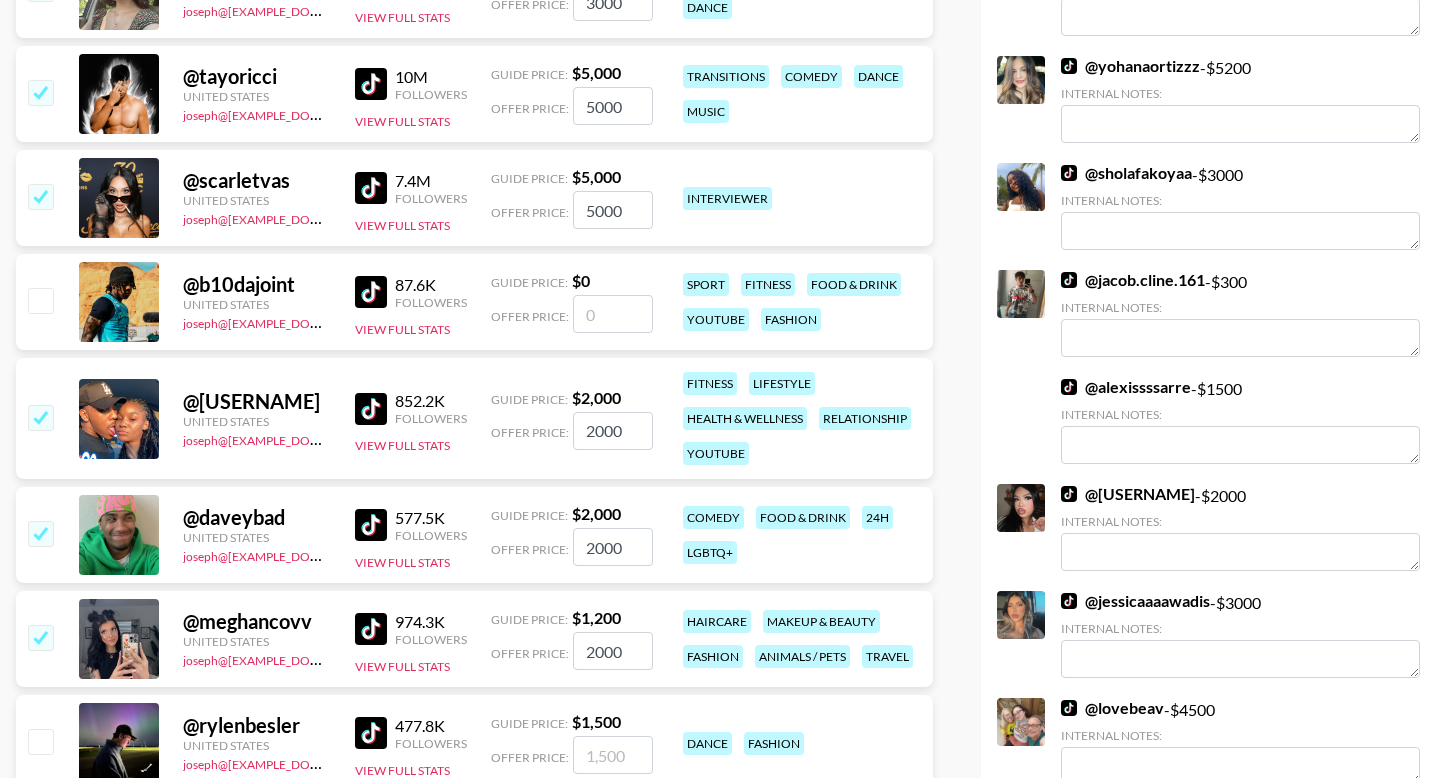scroll, scrollTop: 0, scrollLeft: 0, axis: both 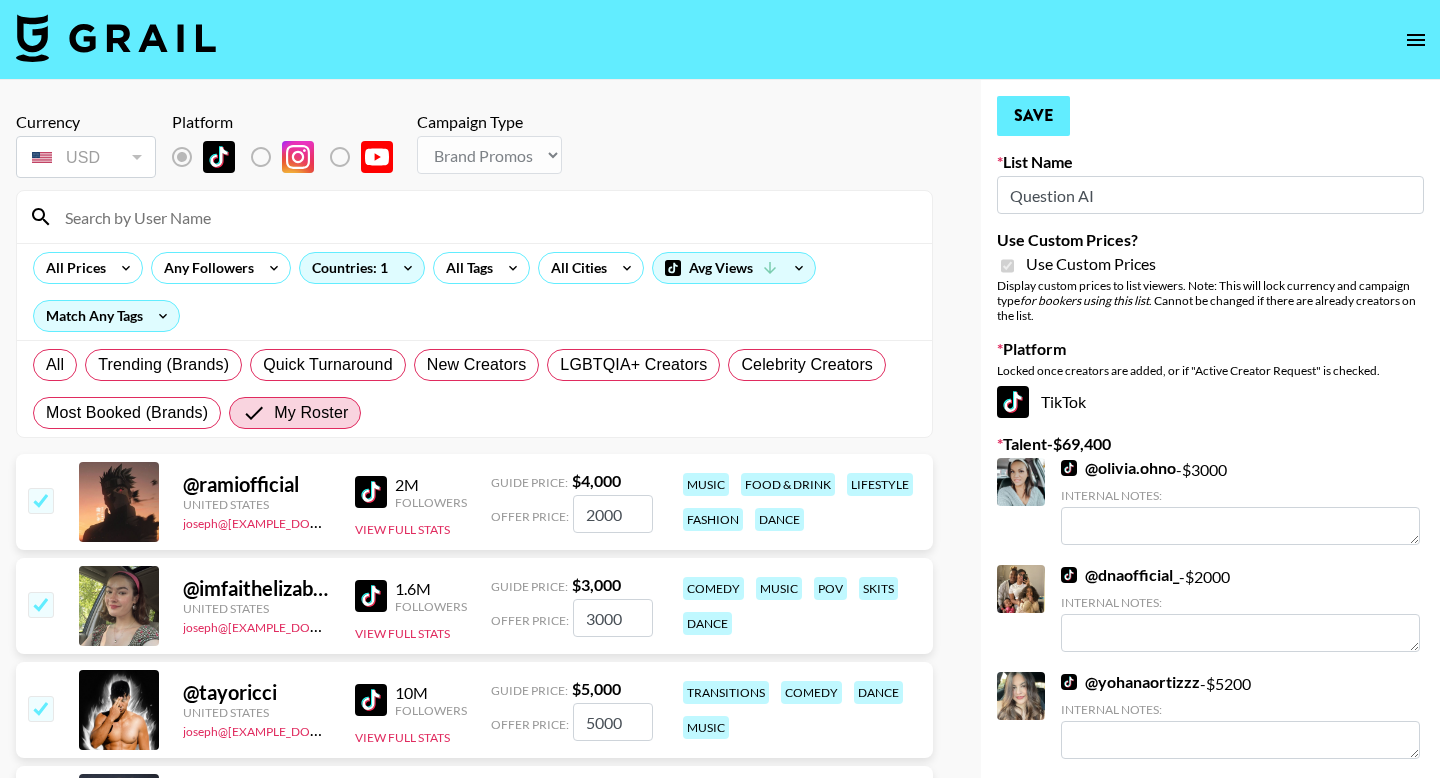 type on "1500" 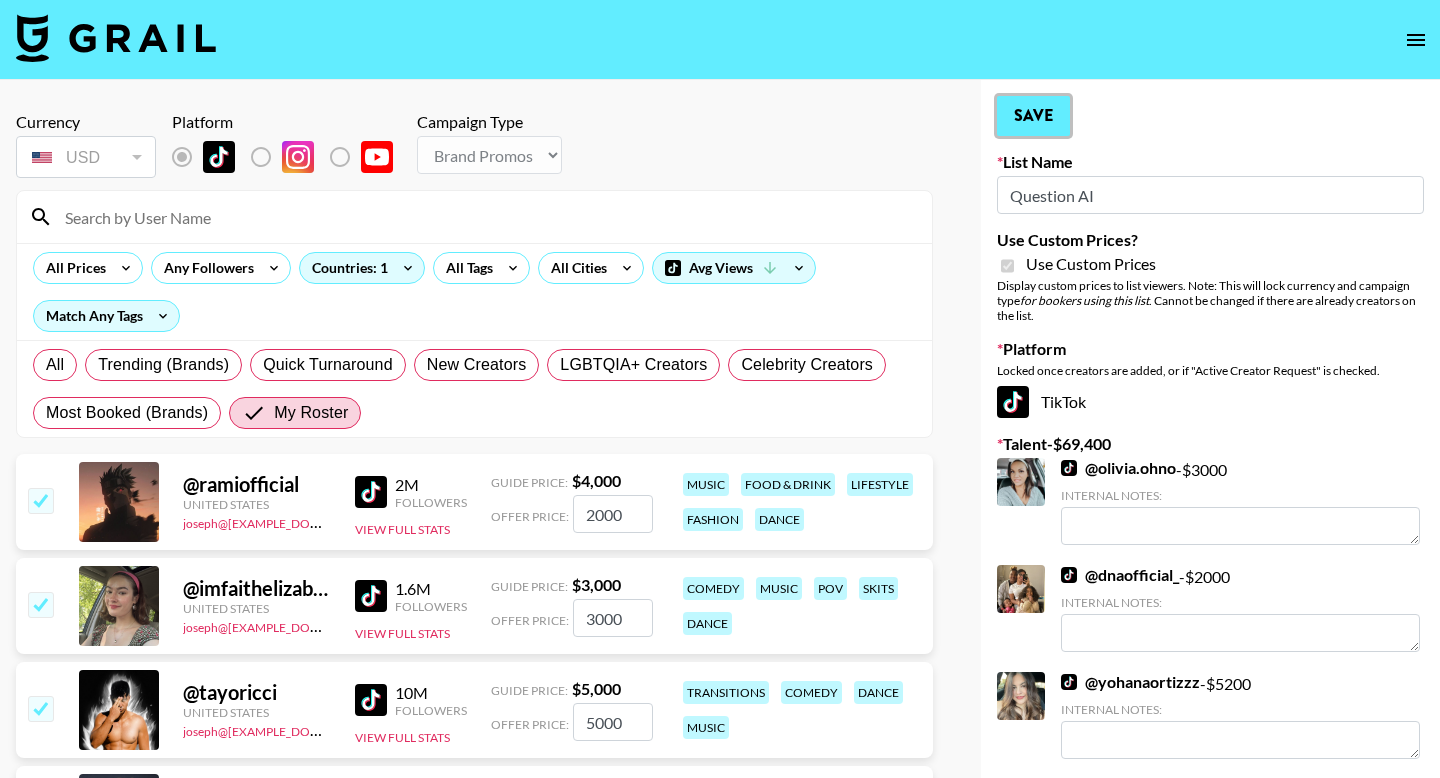 click on "Save" at bounding box center [1033, 116] 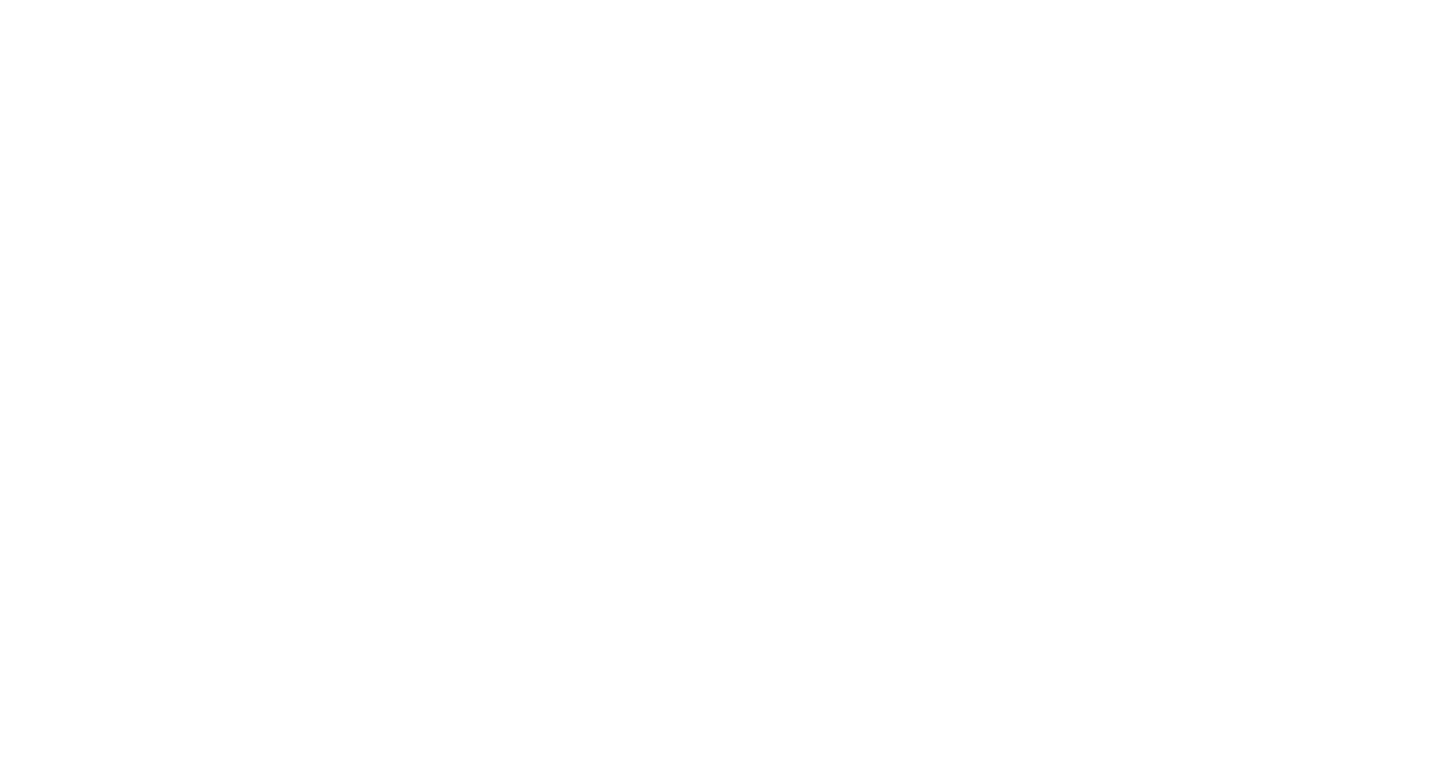 scroll, scrollTop: 0, scrollLeft: 0, axis: both 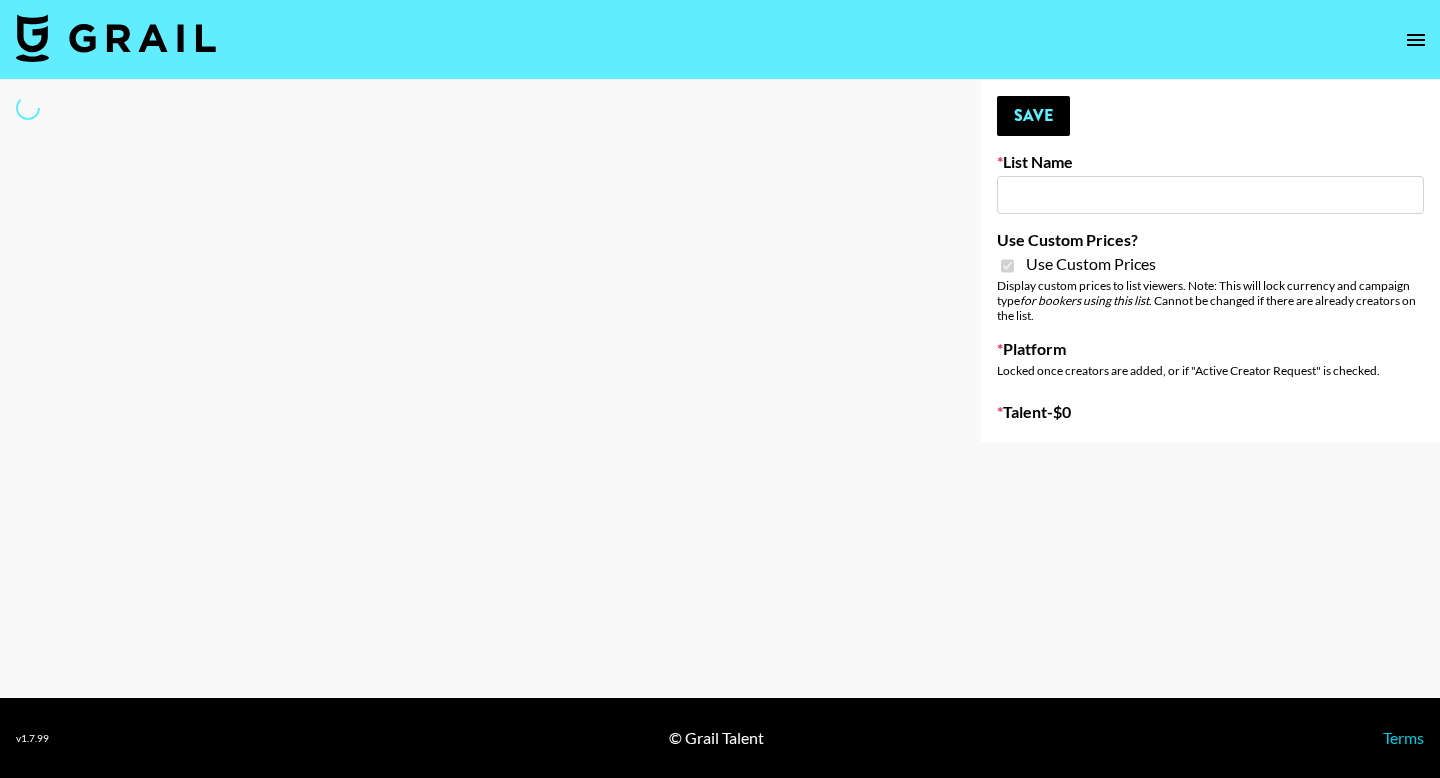 type on "Yap Freely x MACRO CREATORS" 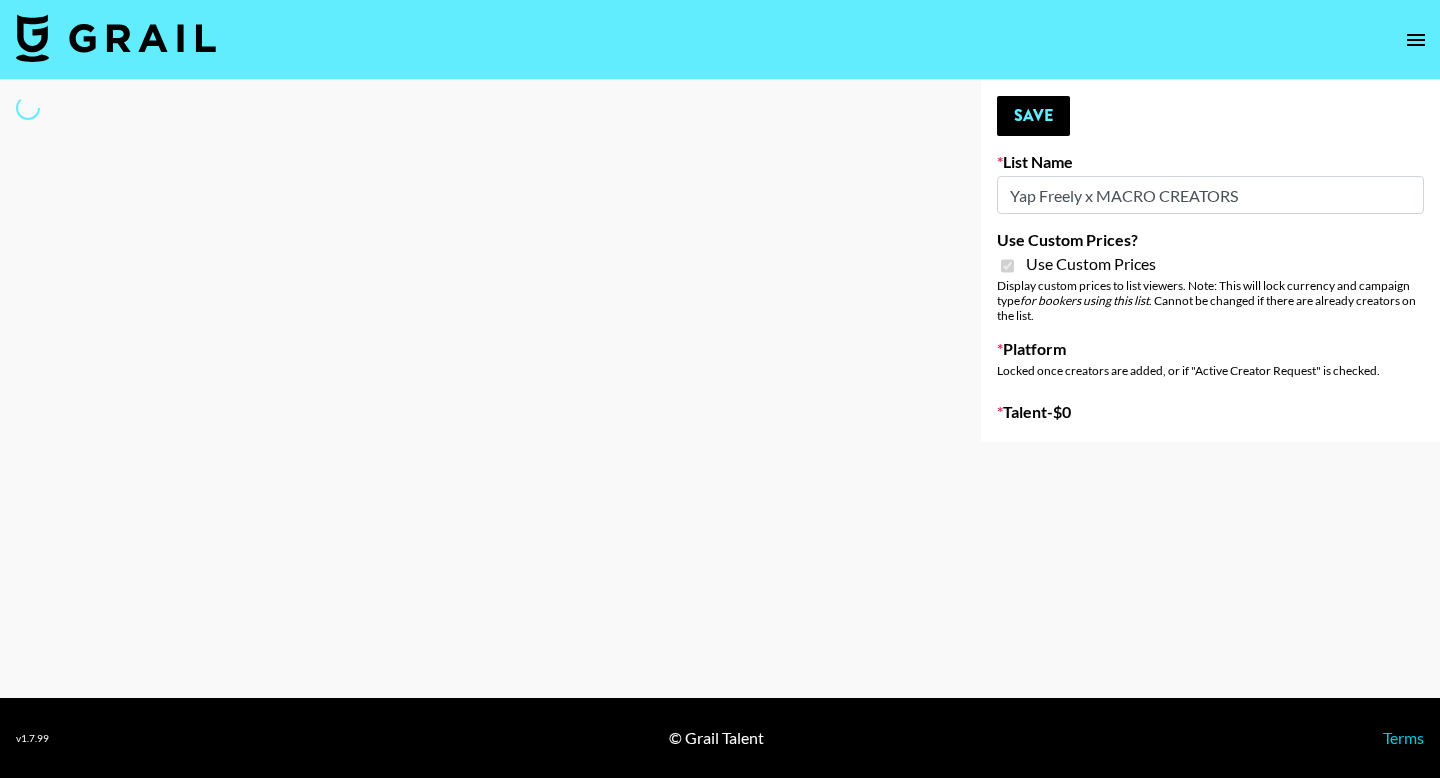 select on "Brand" 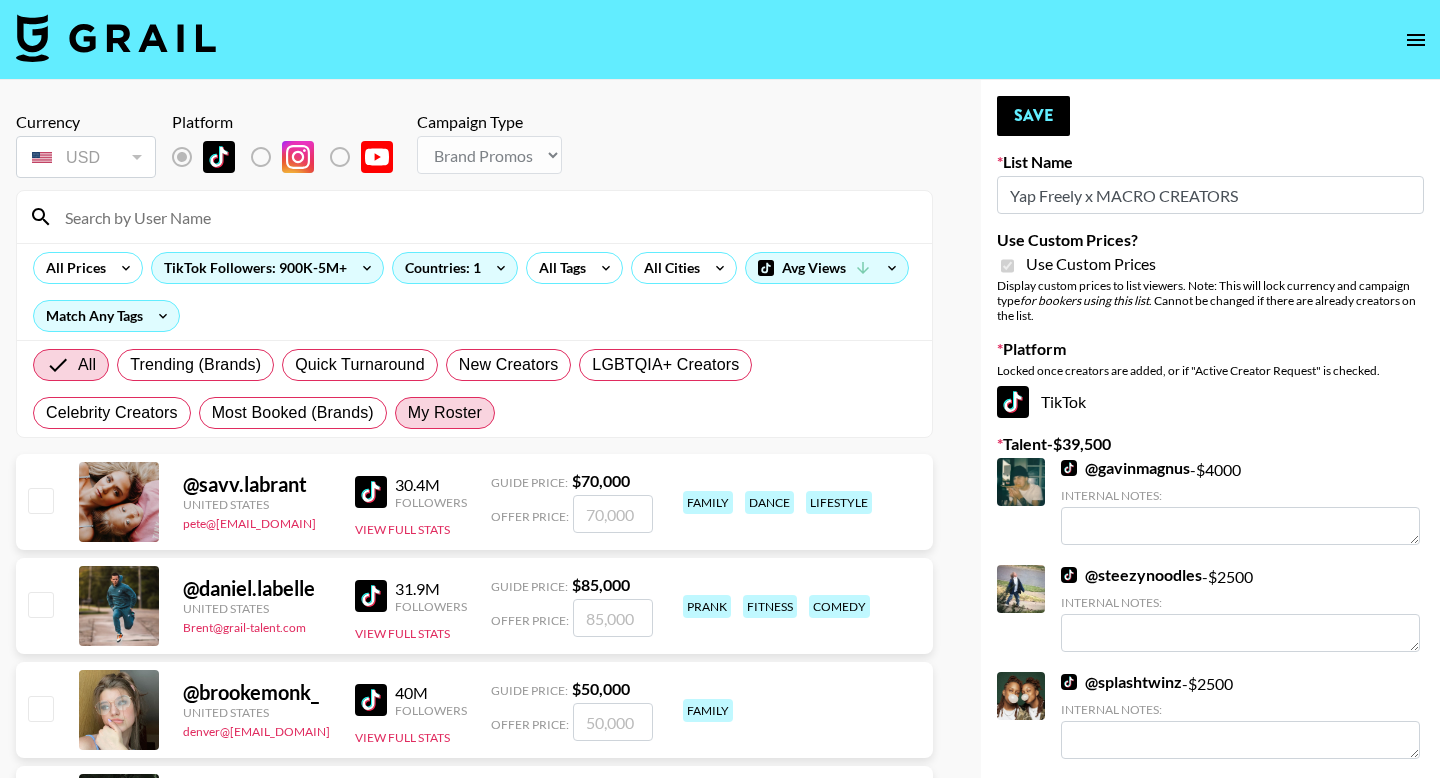 click on "My Roster" at bounding box center [445, 413] 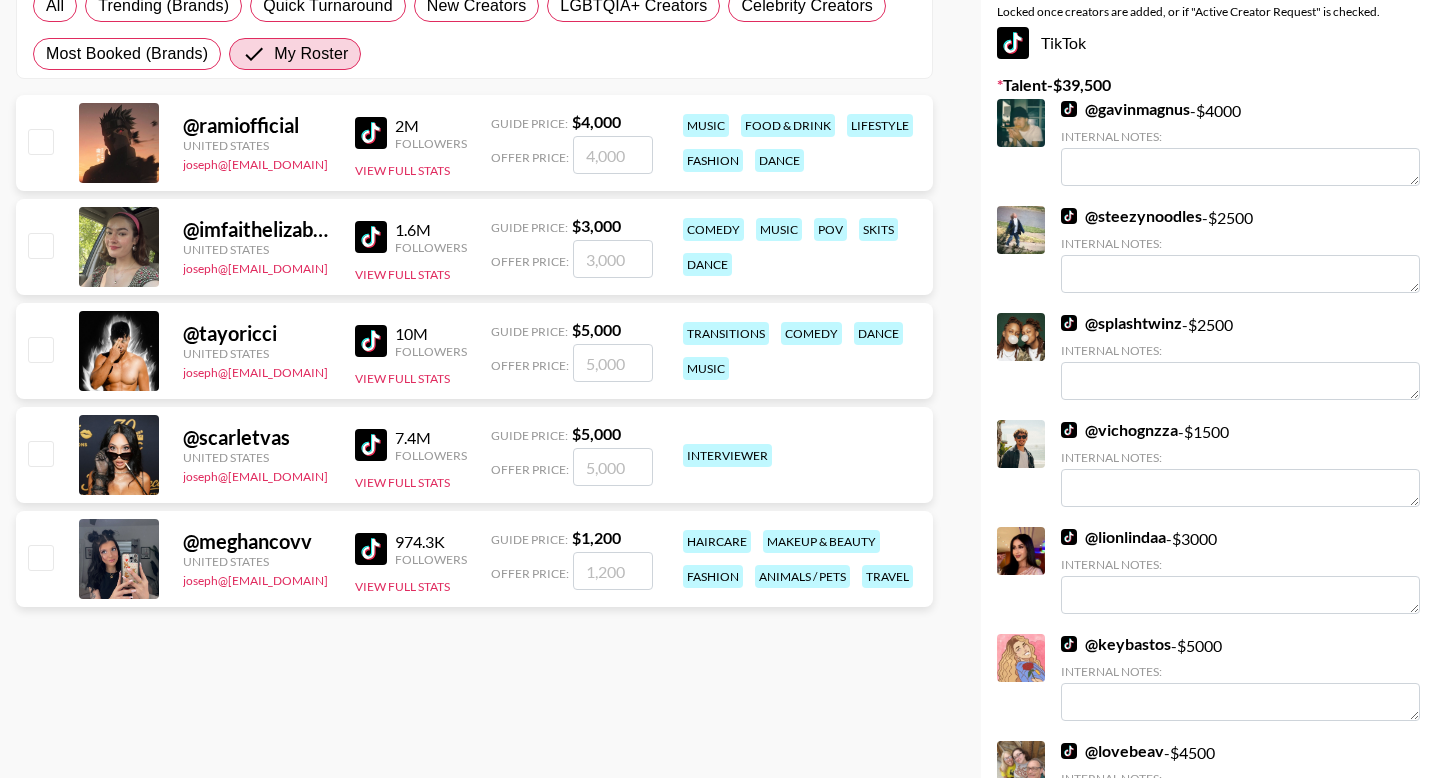 scroll, scrollTop: 372, scrollLeft: 0, axis: vertical 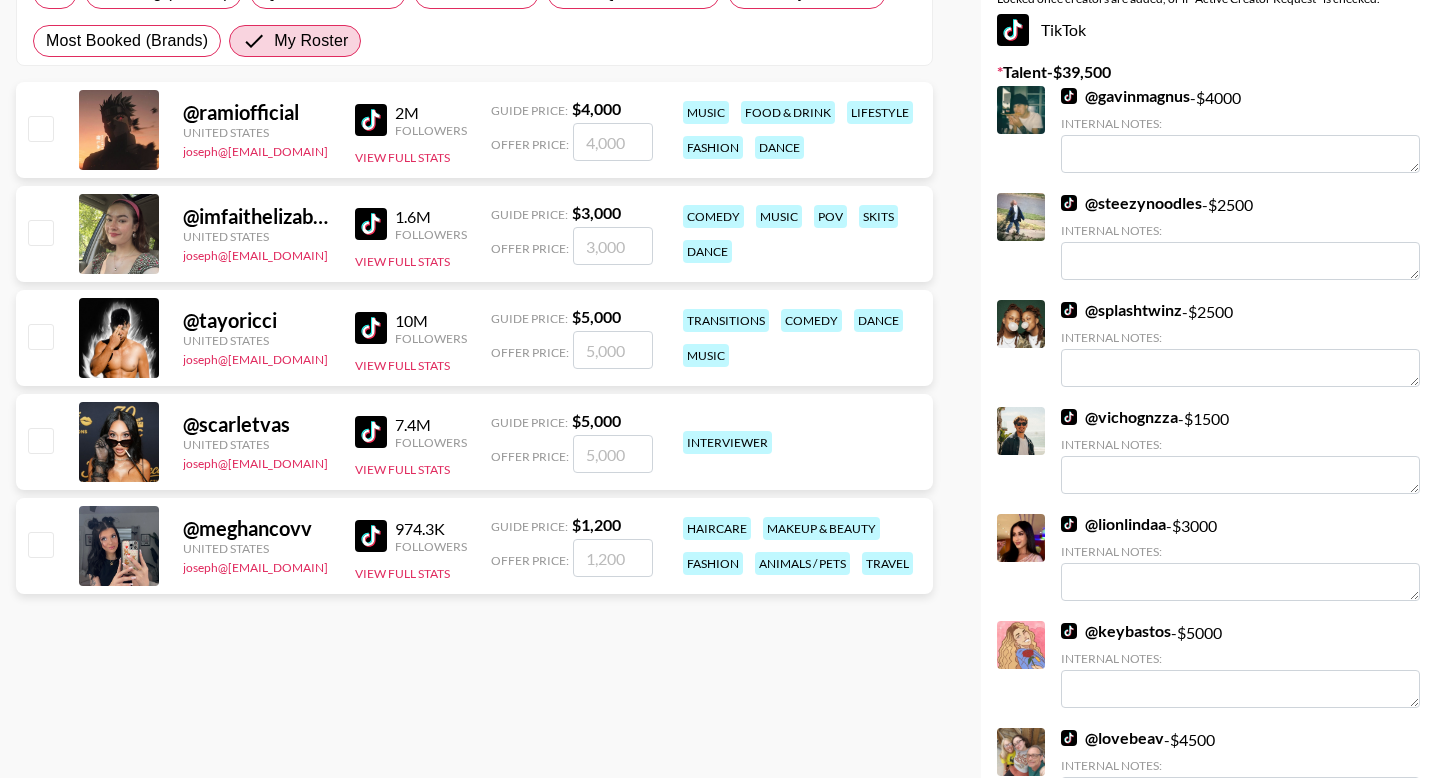 click at bounding box center (40, 128) 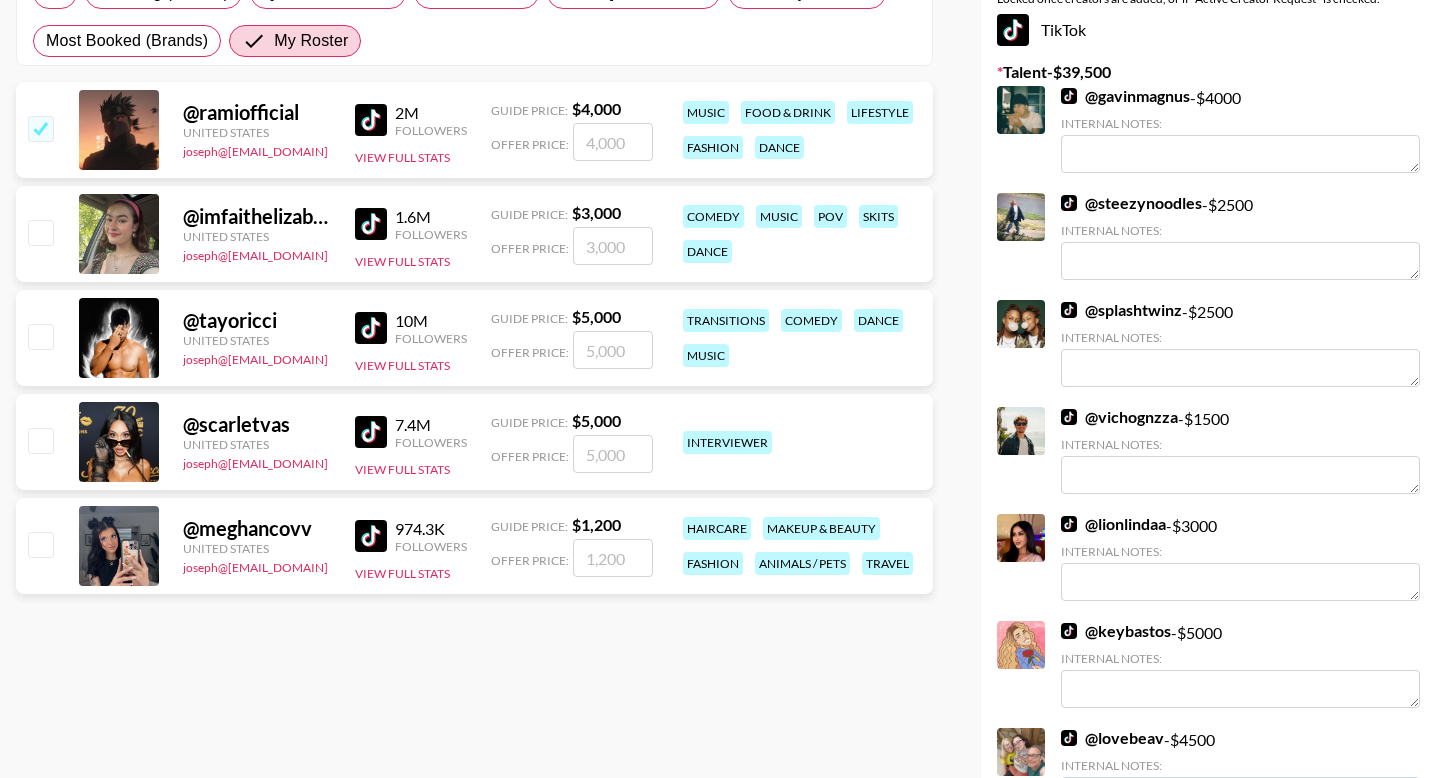checkbox on "true" 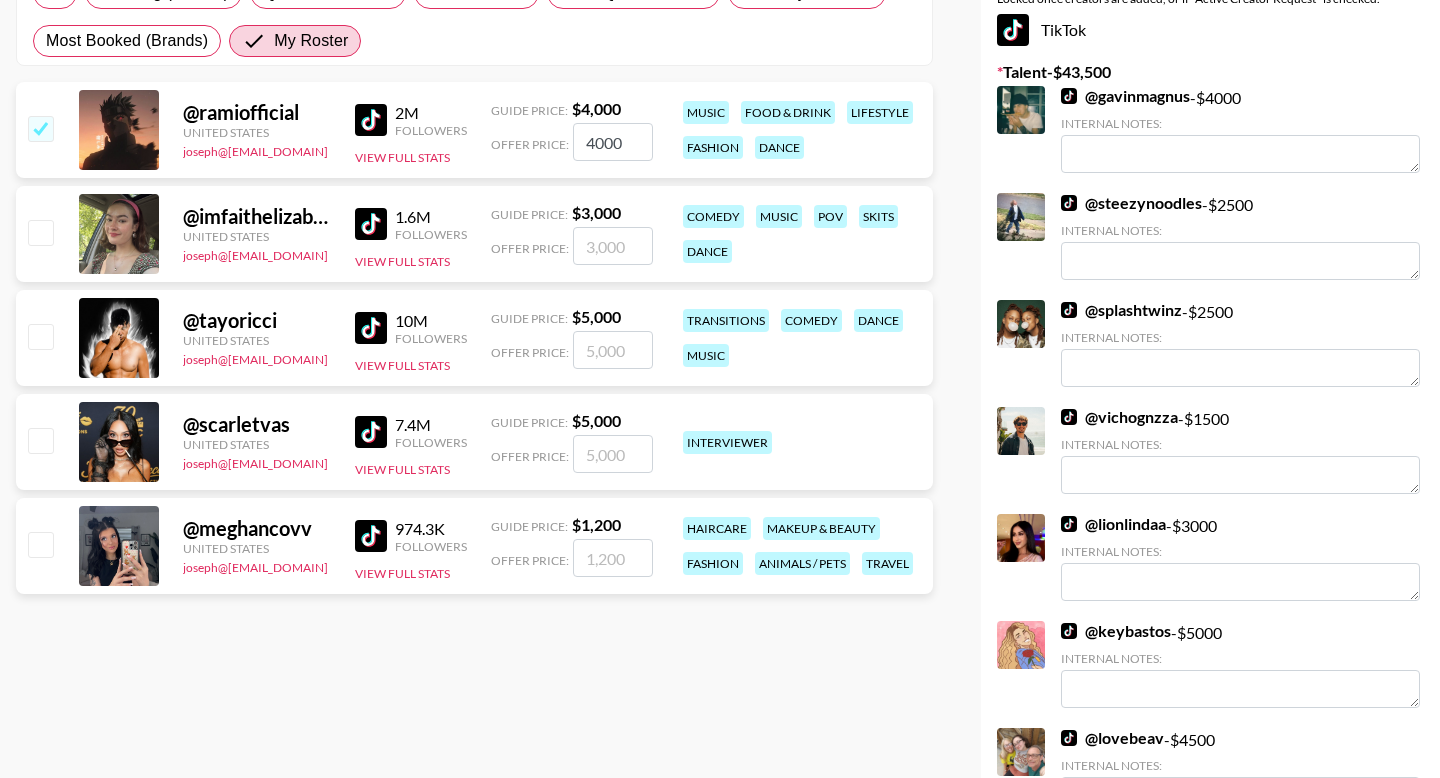 click at bounding box center [40, 232] 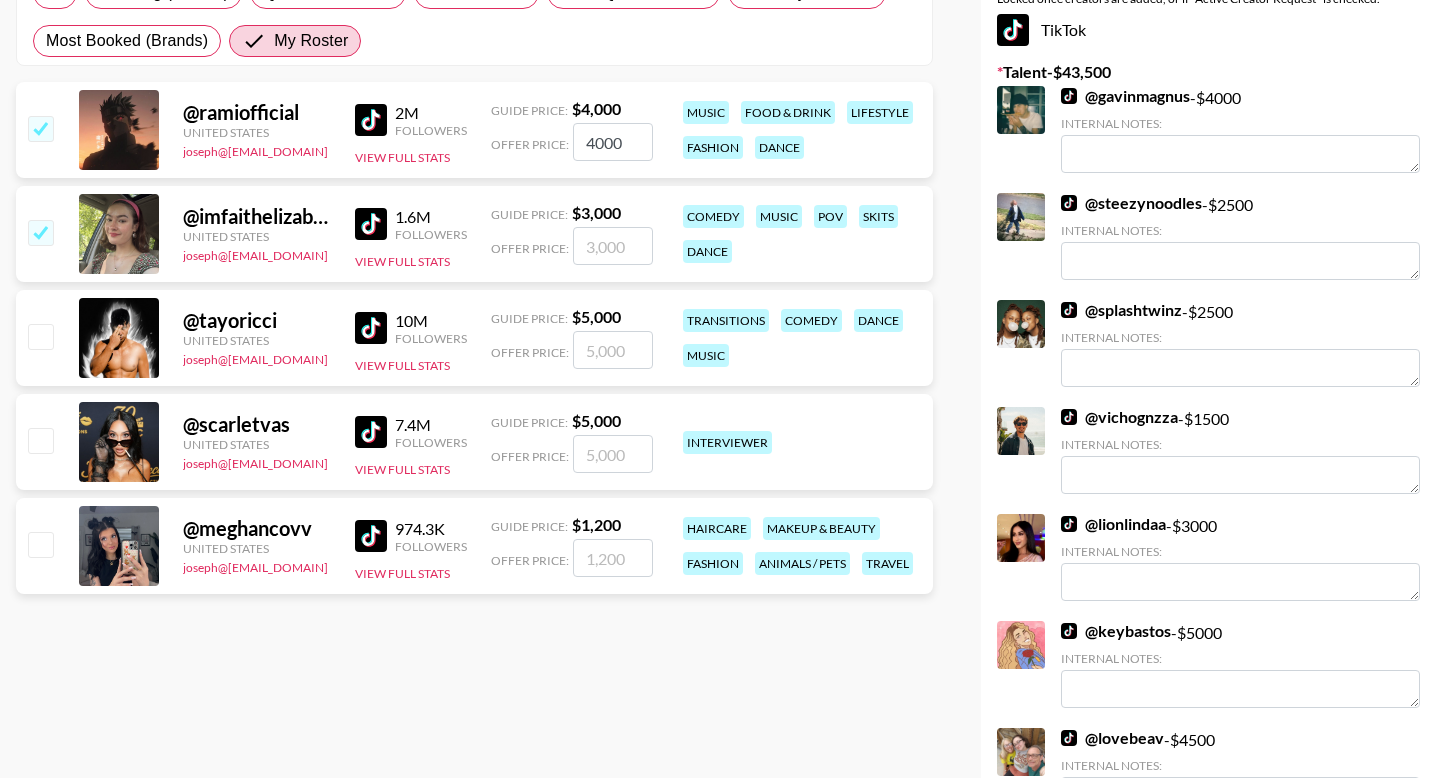 checkbox on "true" 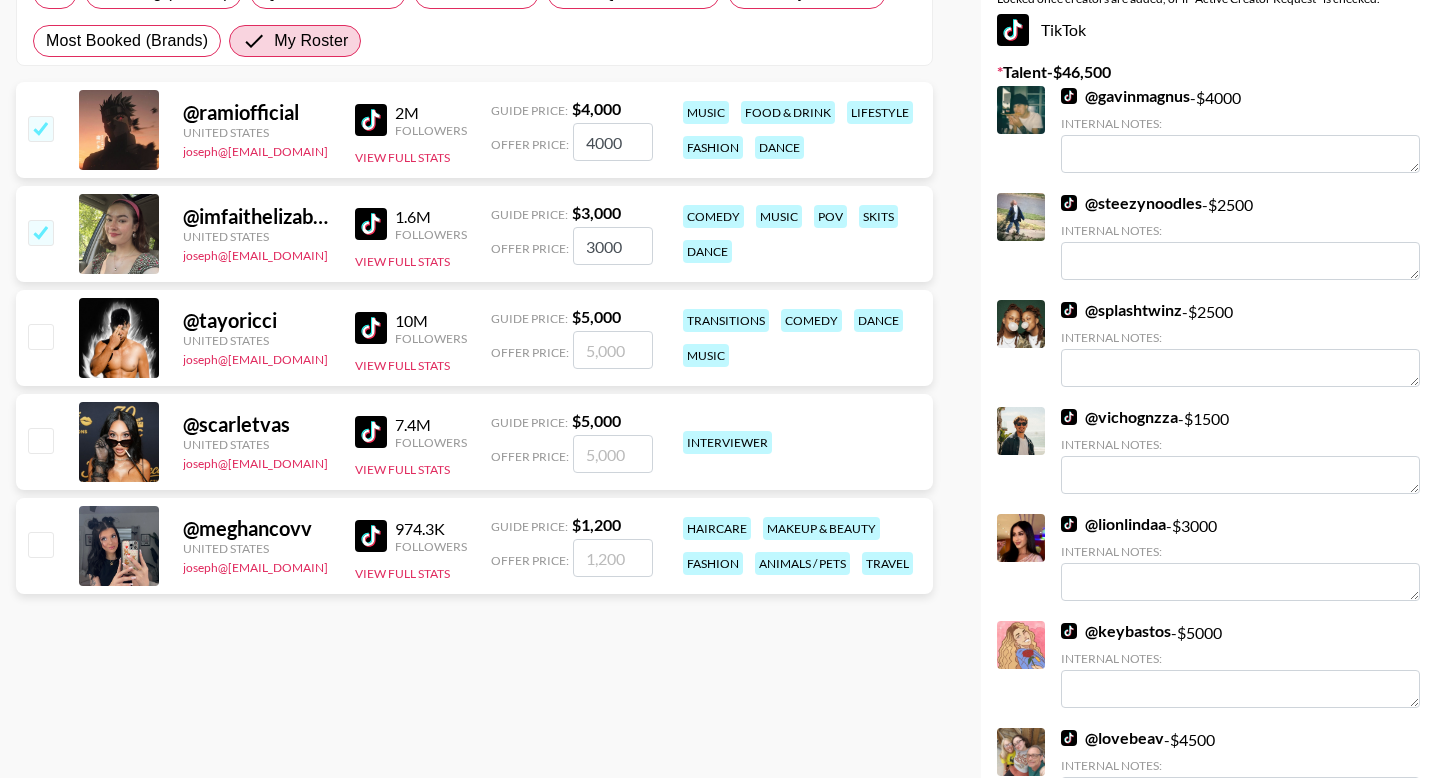 click at bounding box center (40, 336) 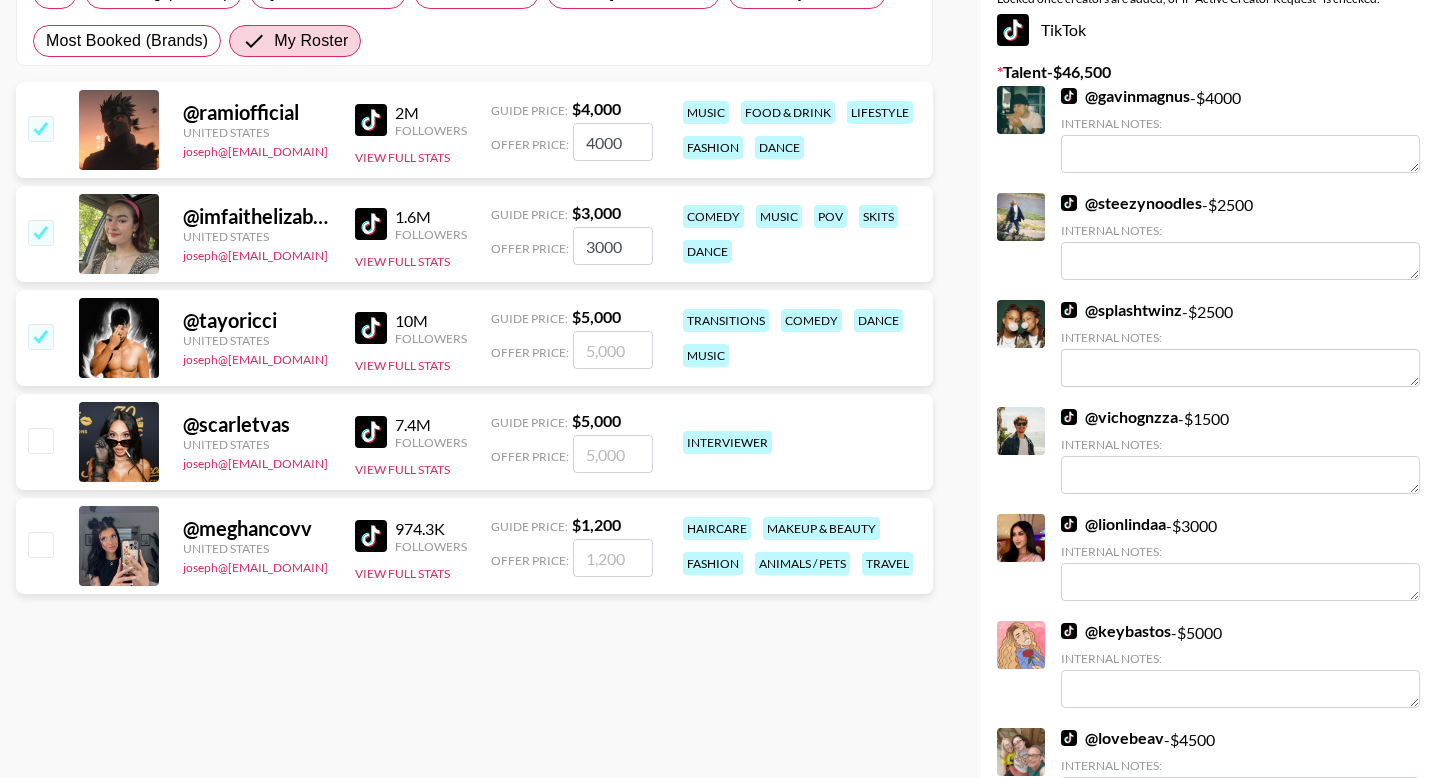 checkbox on "true" 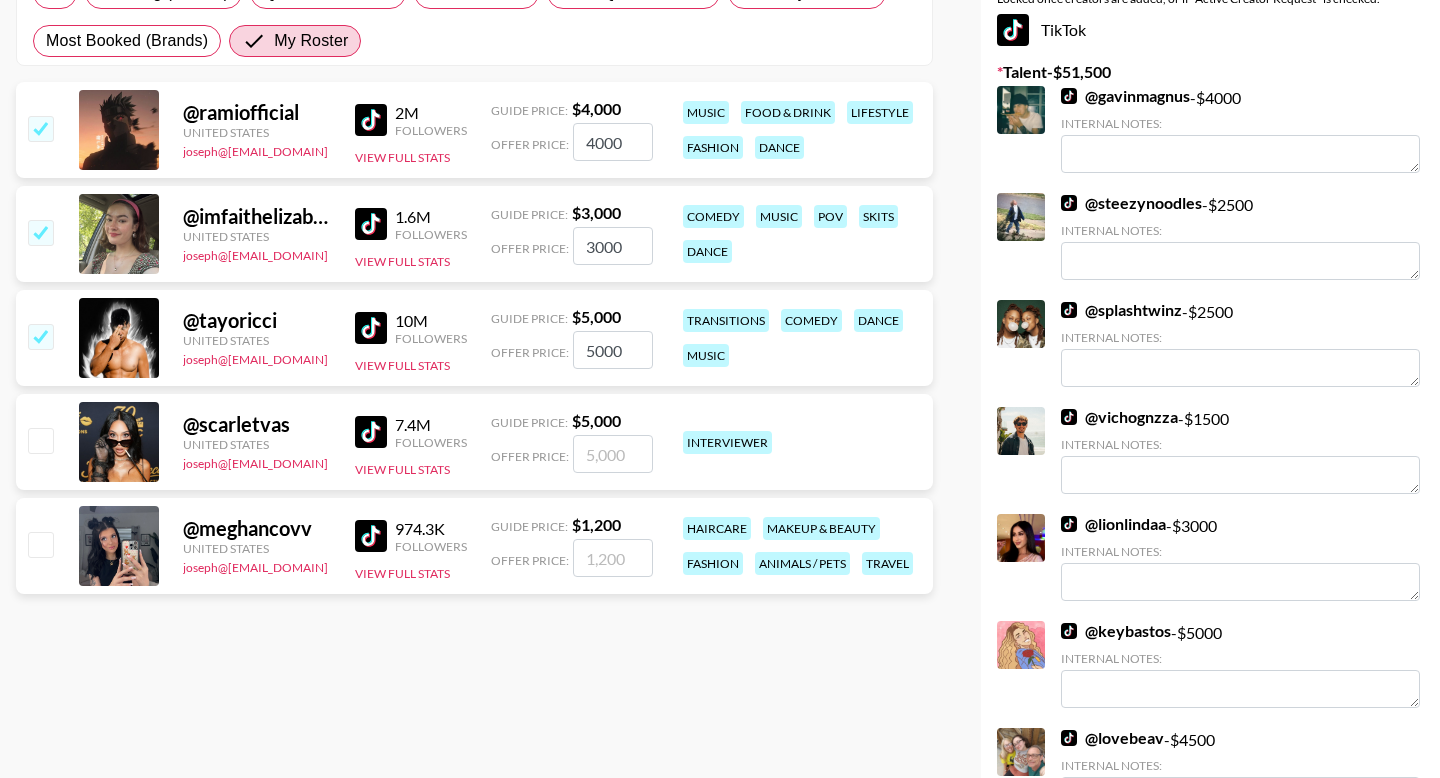 click at bounding box center (39, 442) 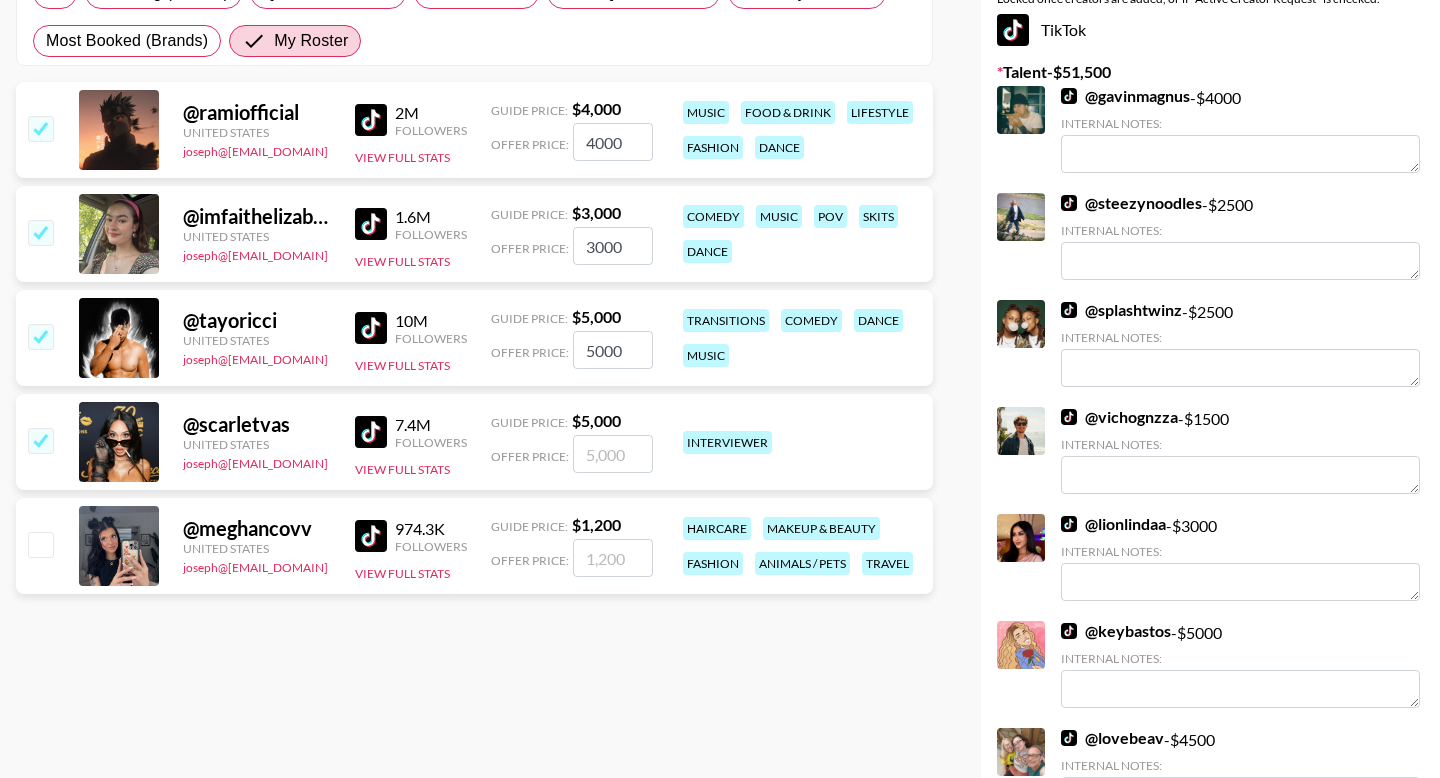 checkbox on "true" 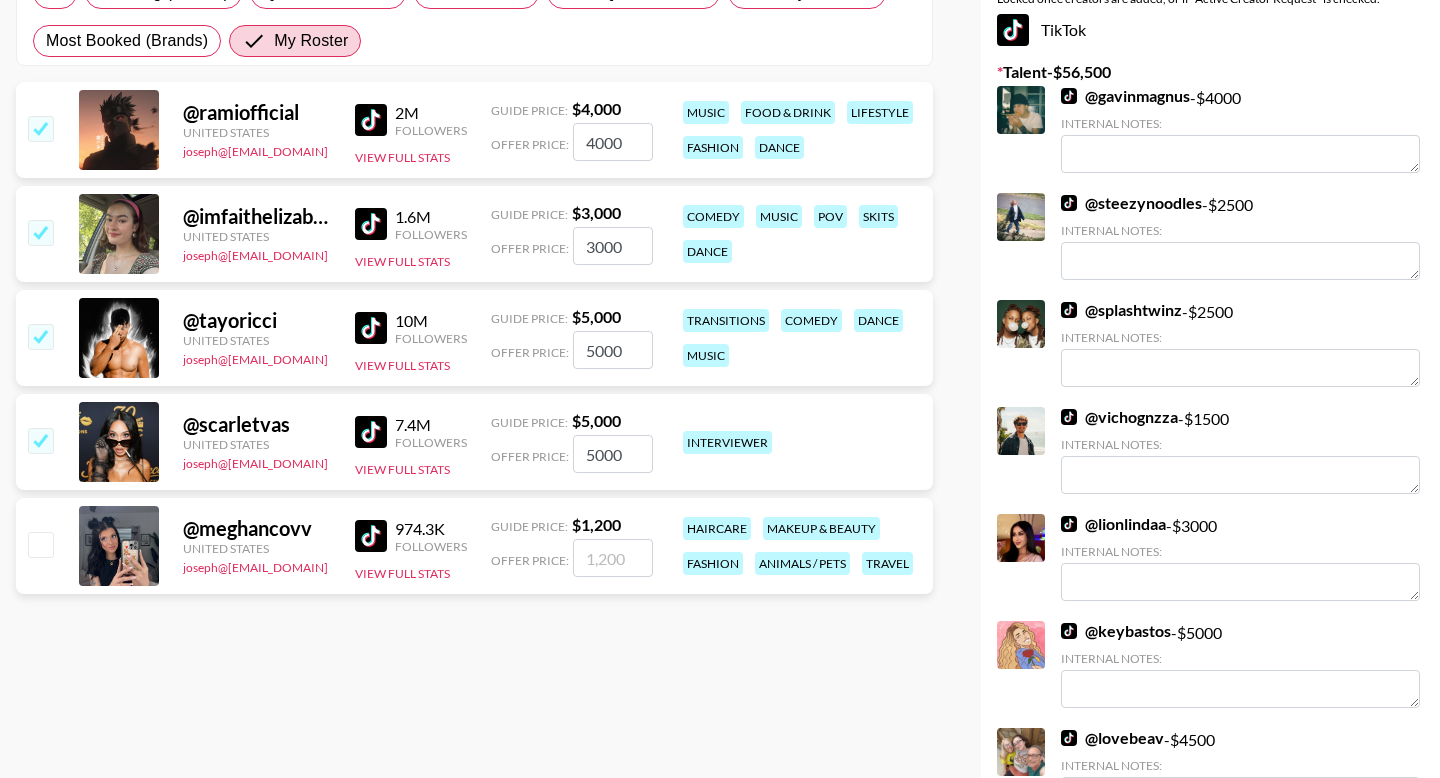 click at bounding box center (40, 544) 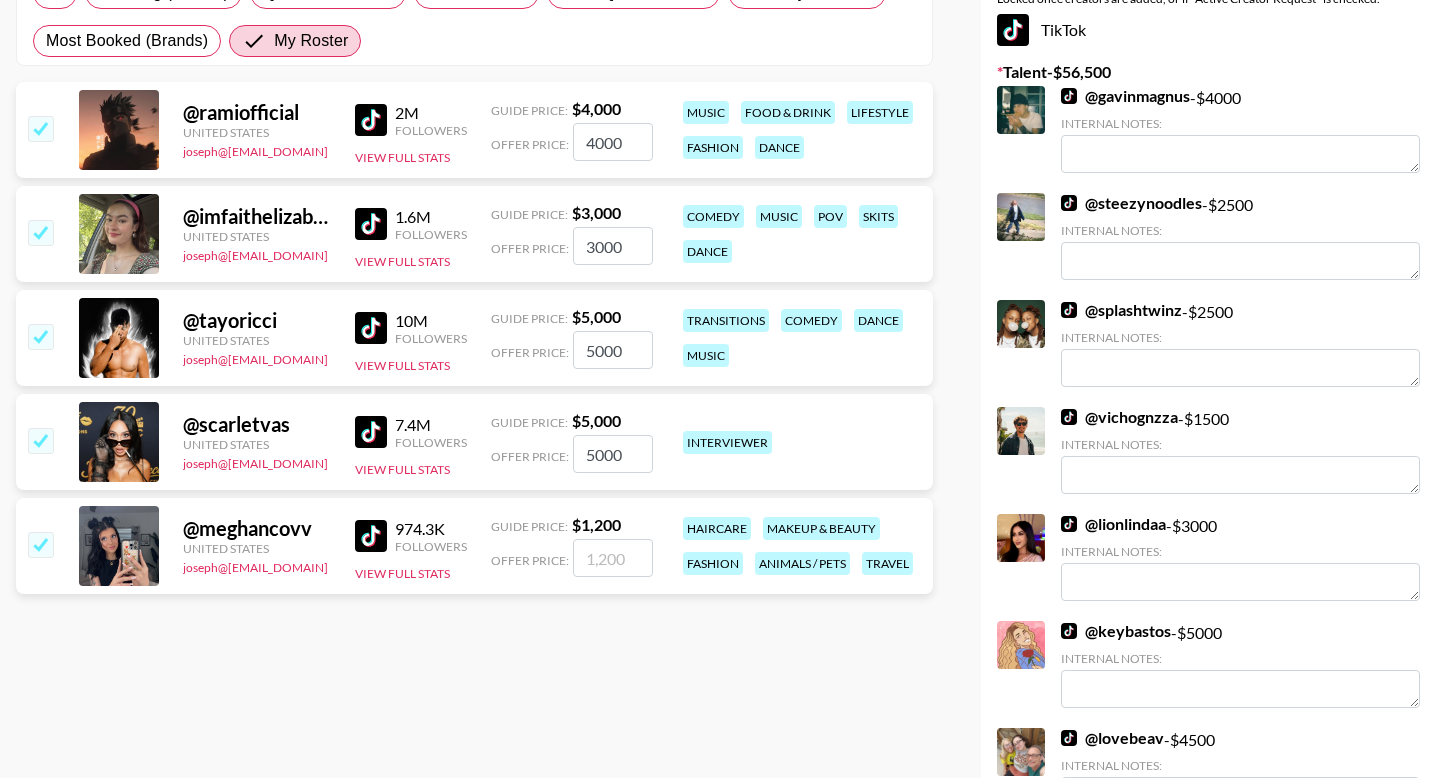 checkbox on "true" 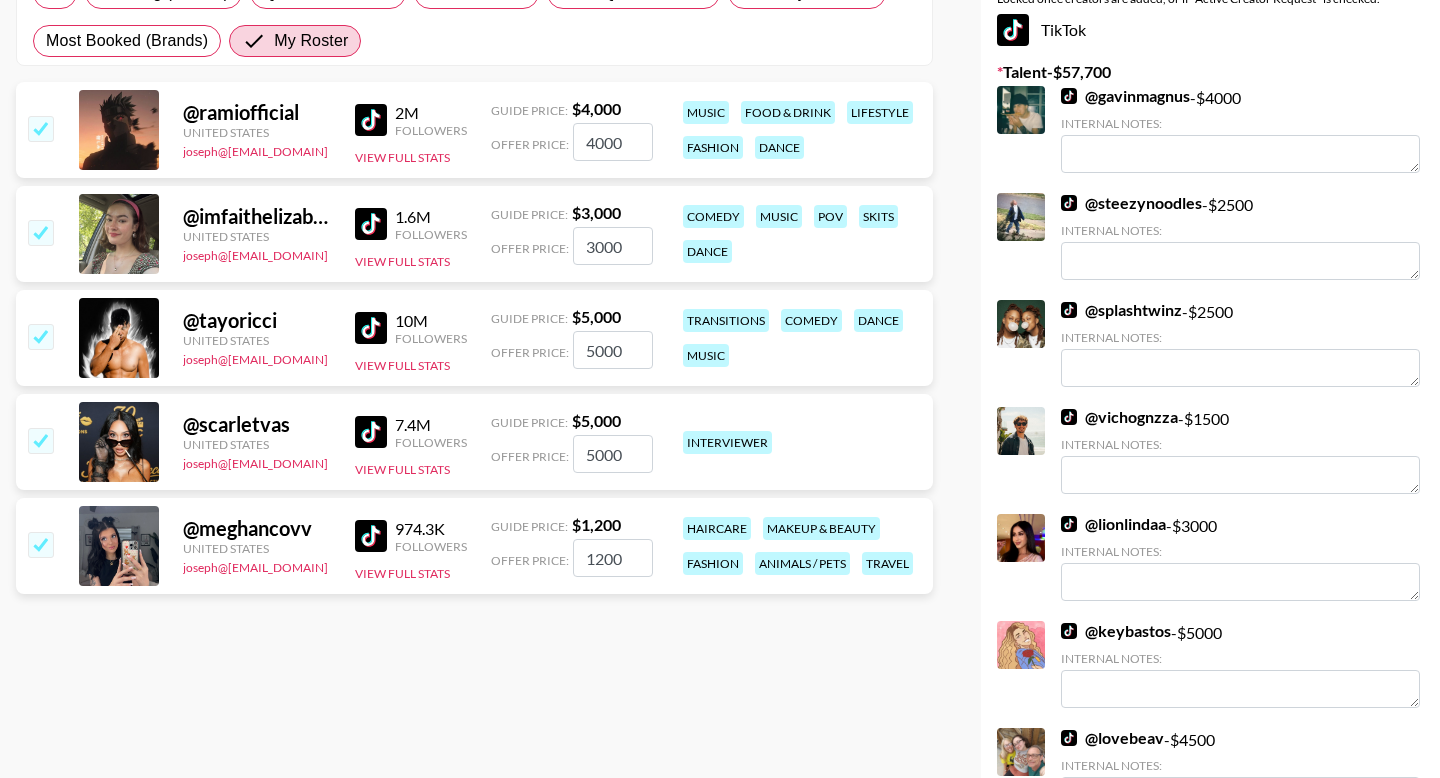 click on "1200" at bounding box center (613, 558) 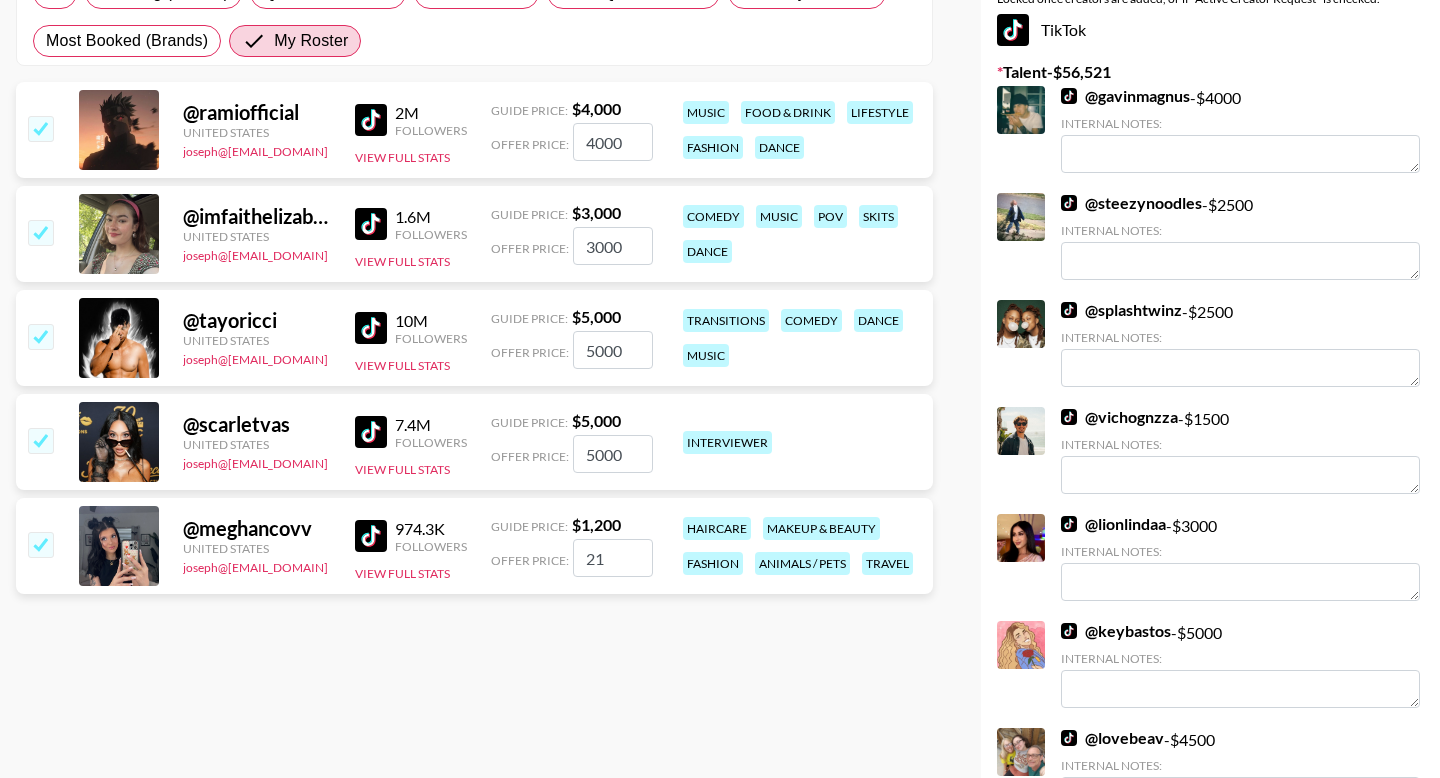 type on "2" 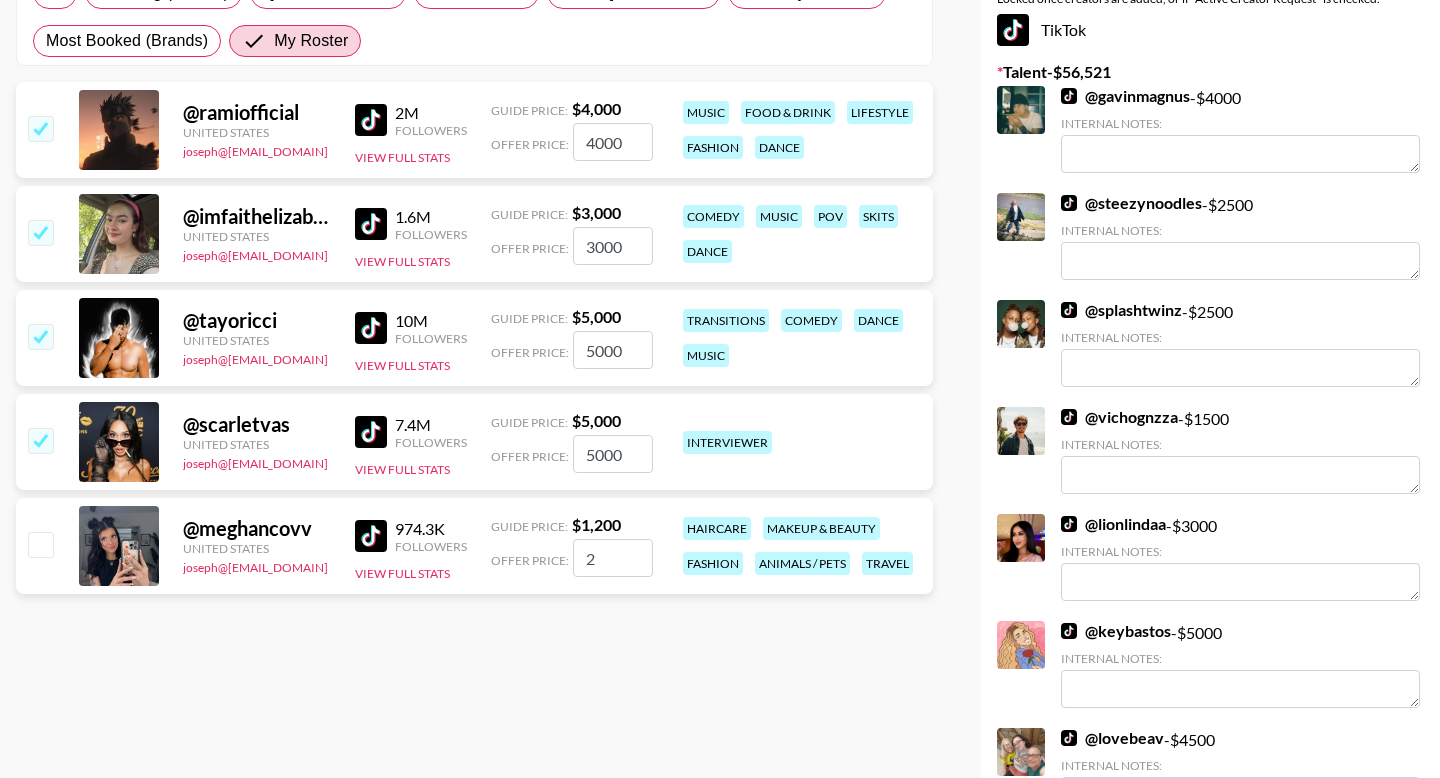 checkbox on "false" 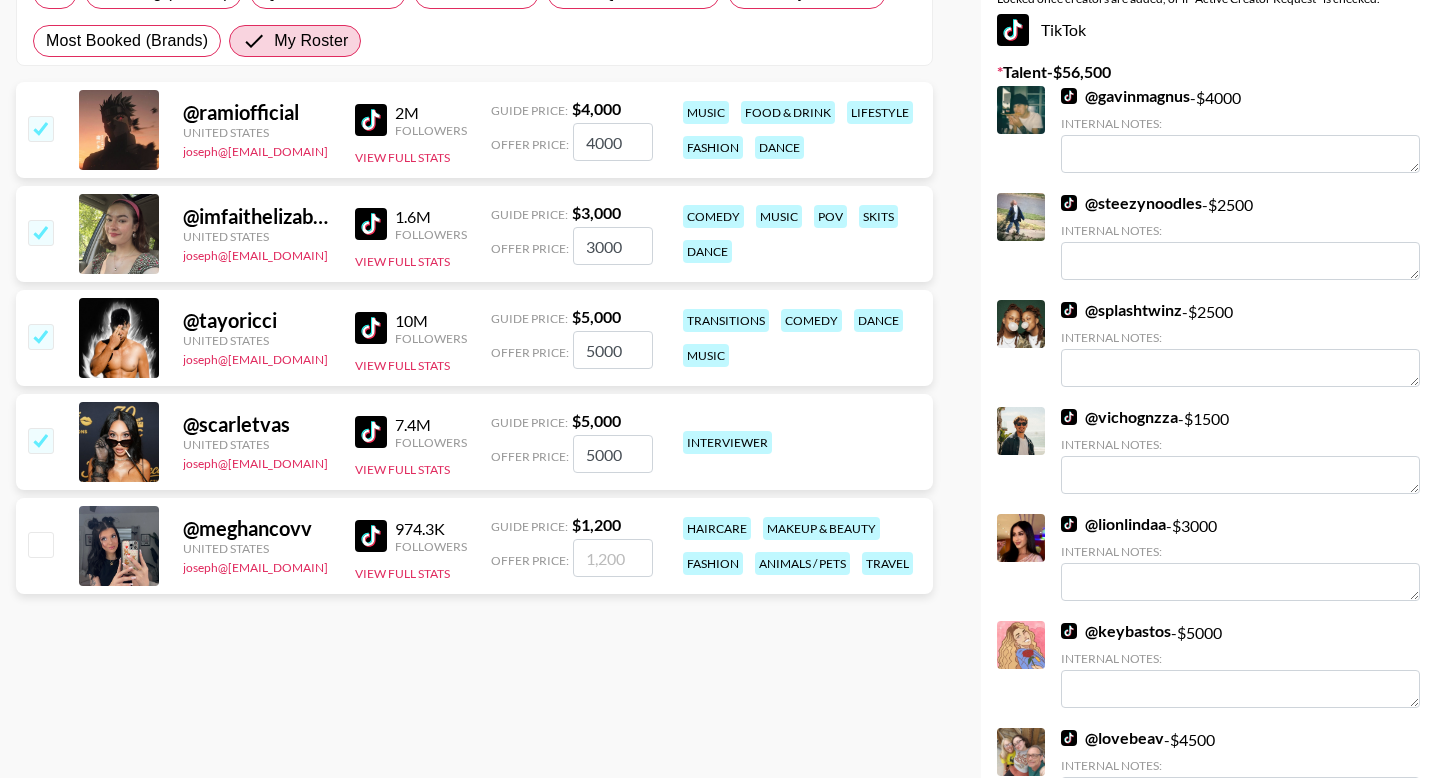 checkbox on "true" 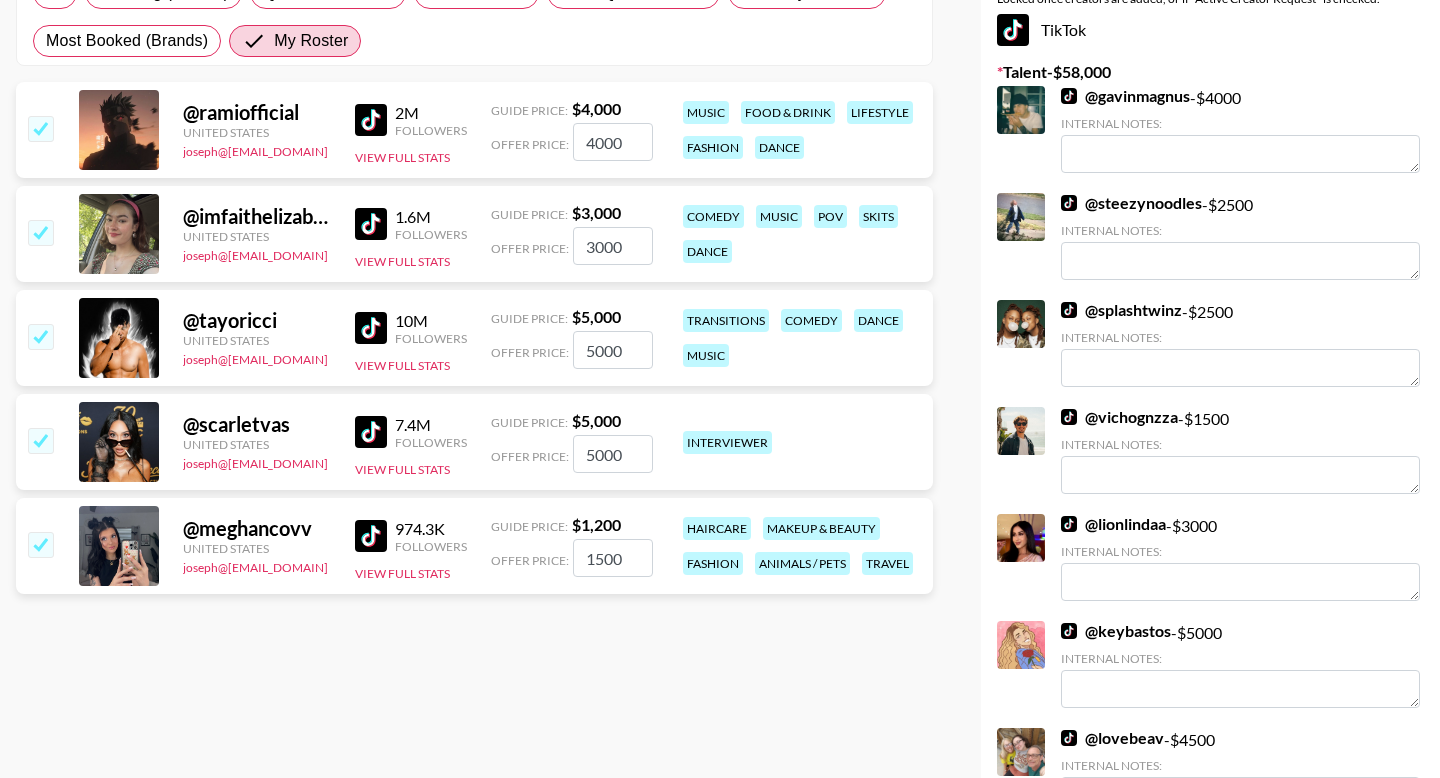 scroll, scrollTop: 0, scrollLeft: 0, axis: both 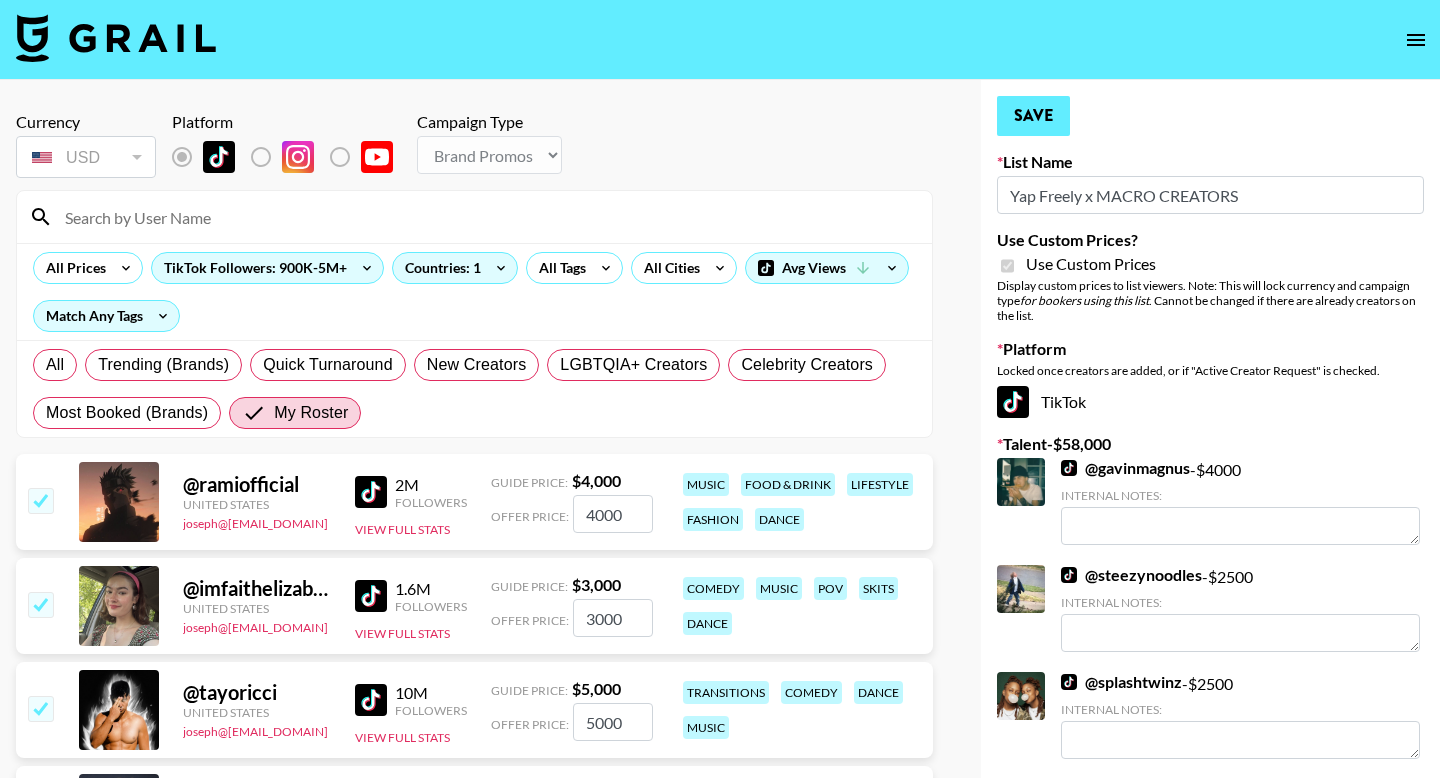 type on "1500" 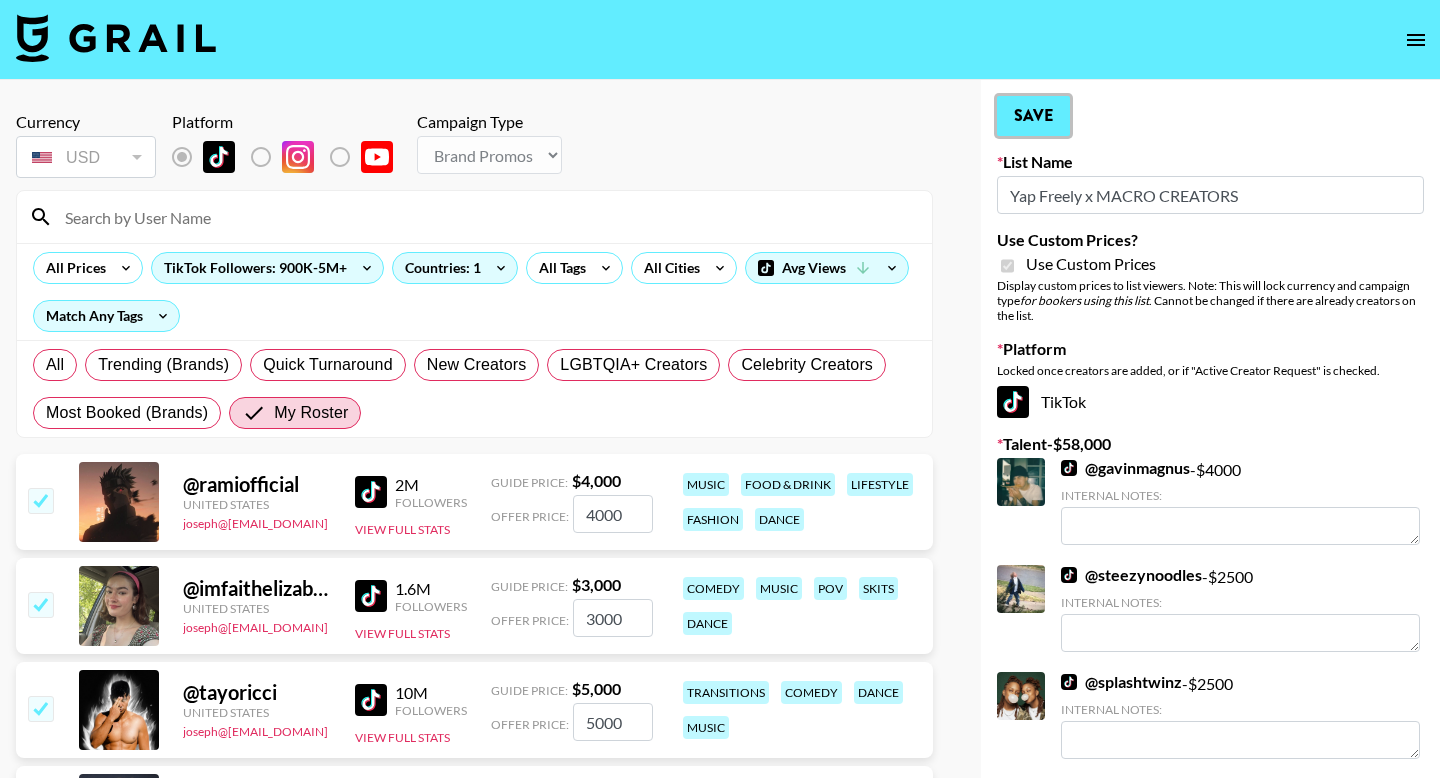 click on "Save" at bounding box center (1033, 116) 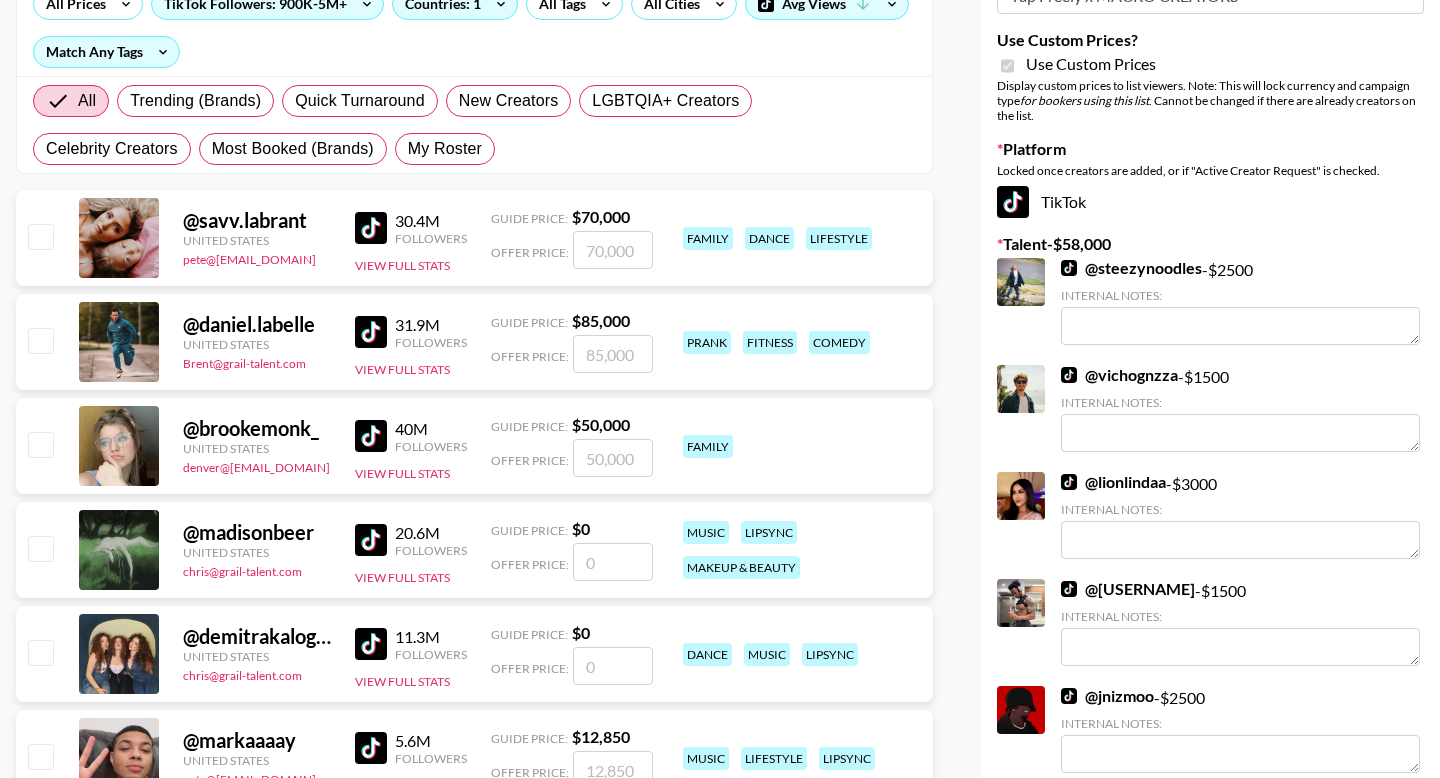 scroll, scrollTop: 49, scrollLeft: 0, axis: vertical 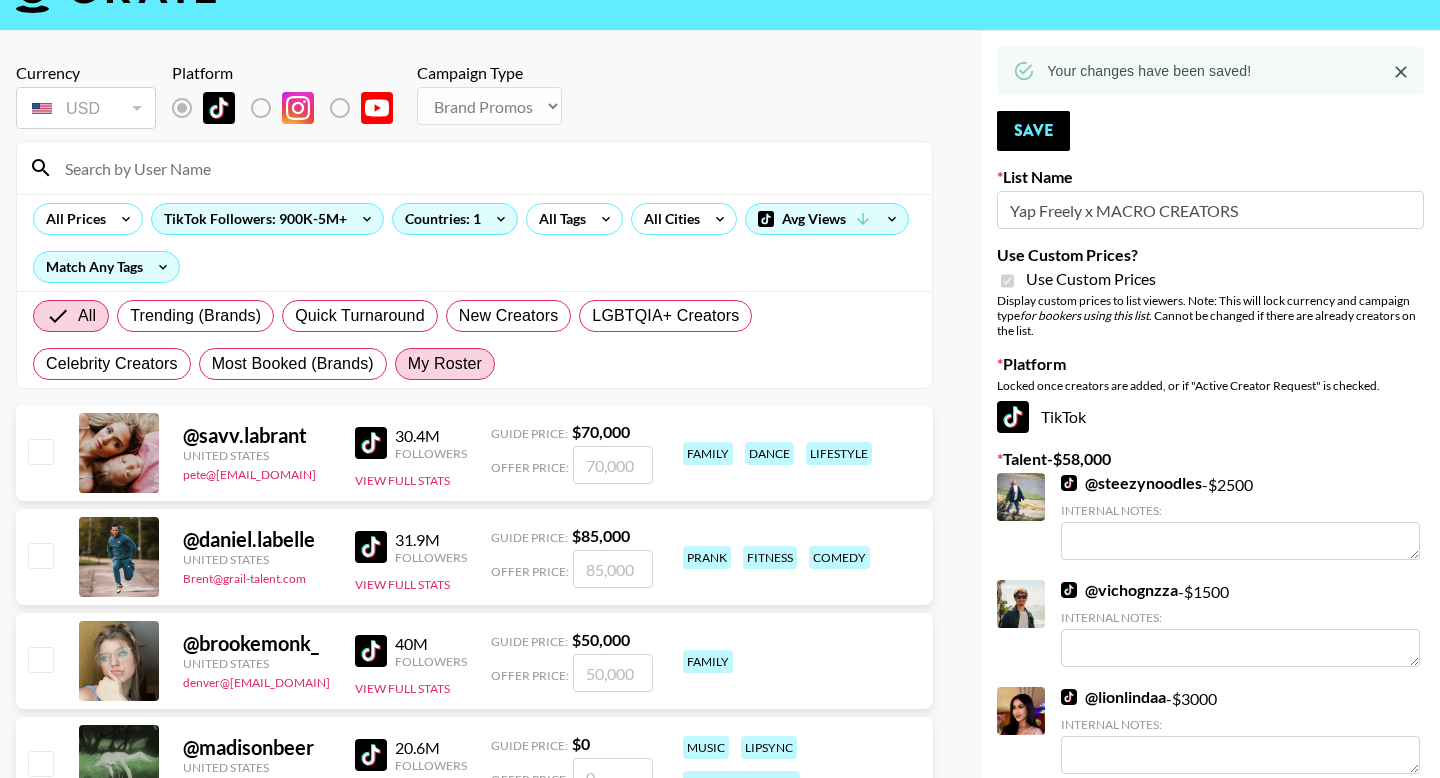 click on "My Roster" at bounding box center [445, 364] 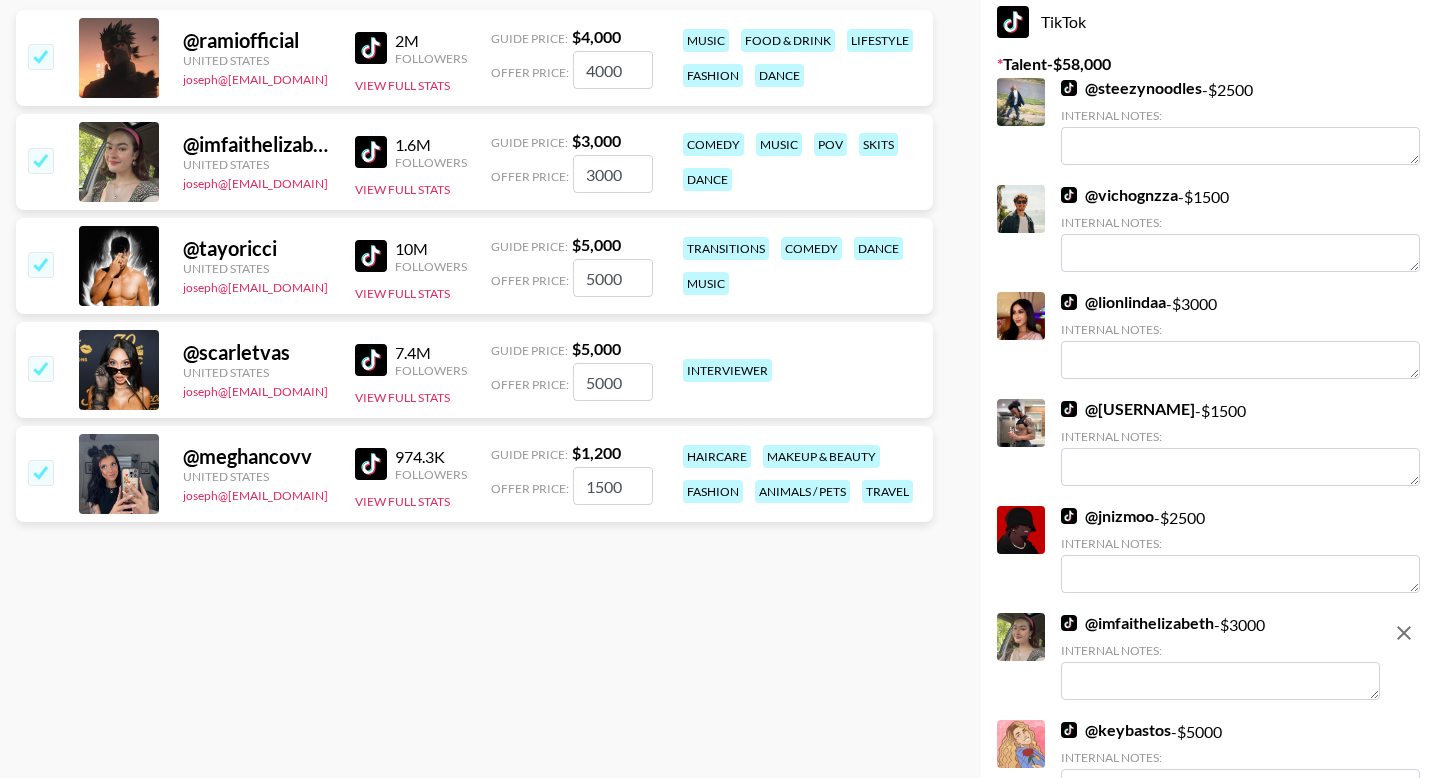 scroll, scrollTop: 555, scrollLeft: 0, axis: vertical 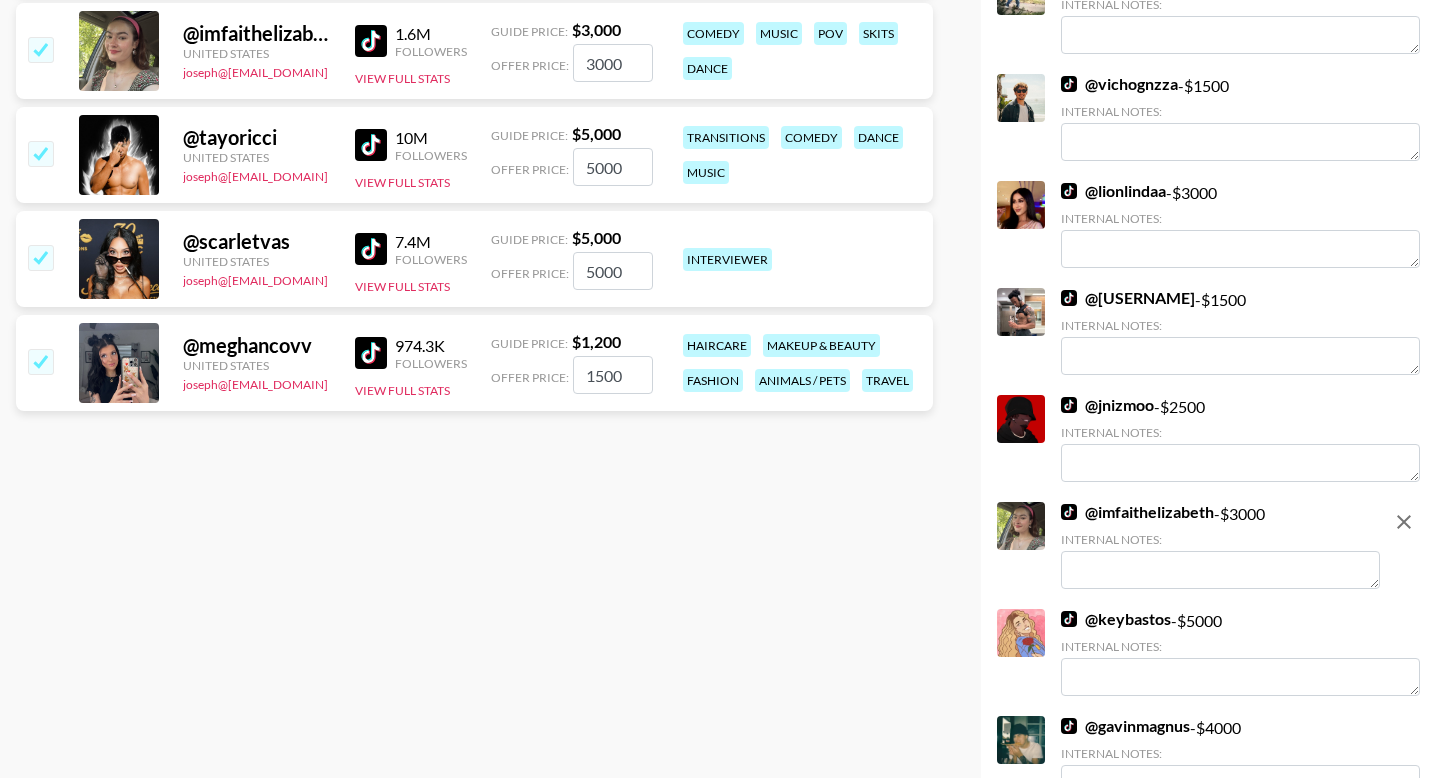 click on "1500" at bounding box center [613, 375] 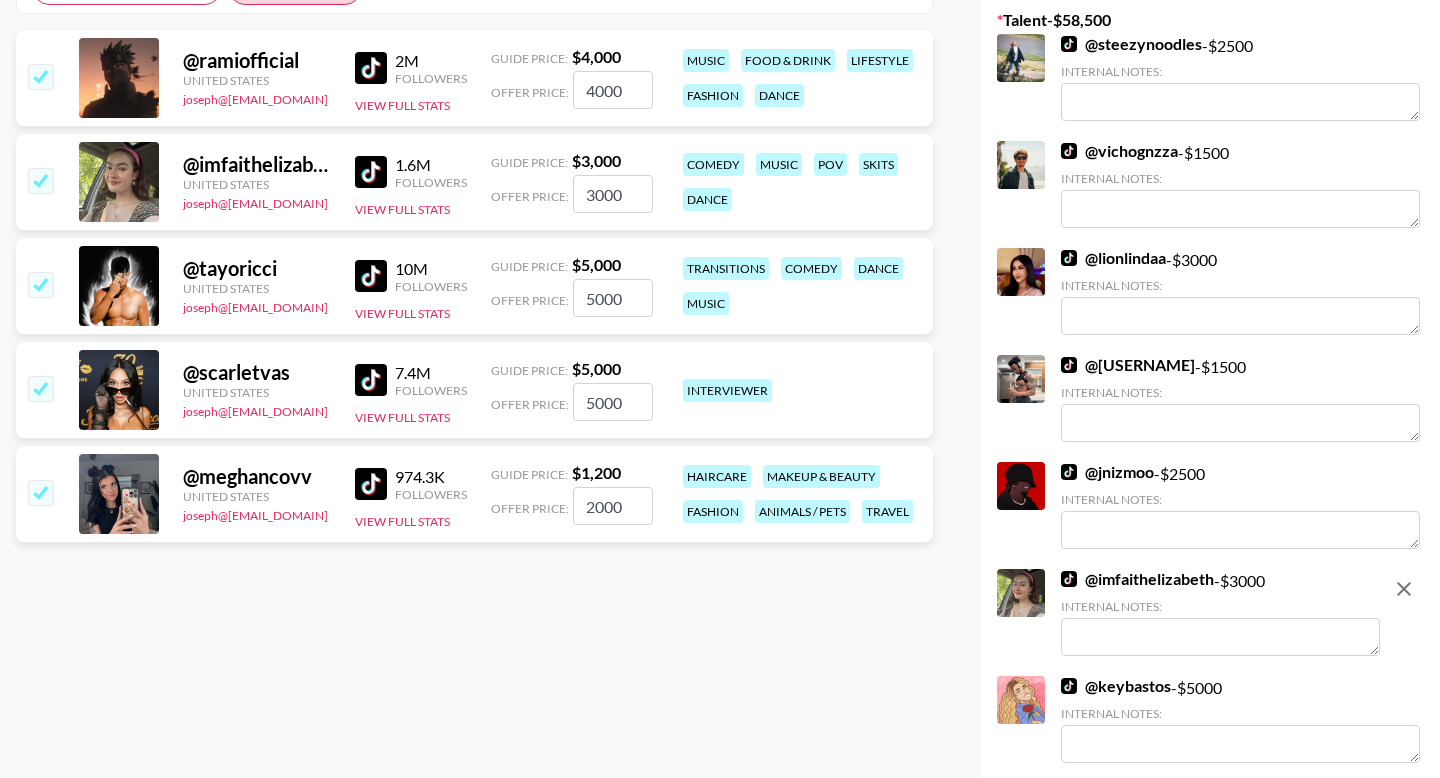 scroll, scrollTop: 269, scrollLeft: 0, axis: vertical 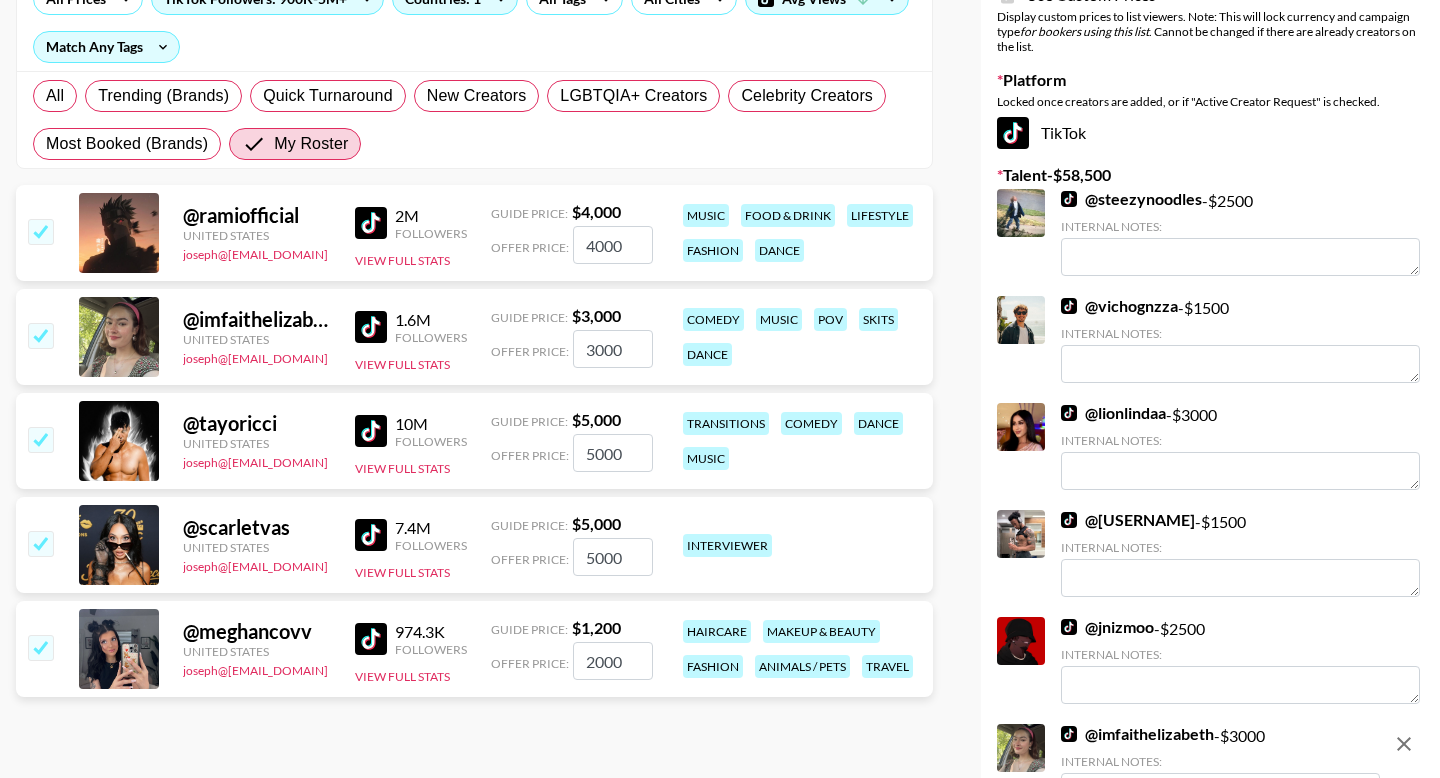 type on "2000" 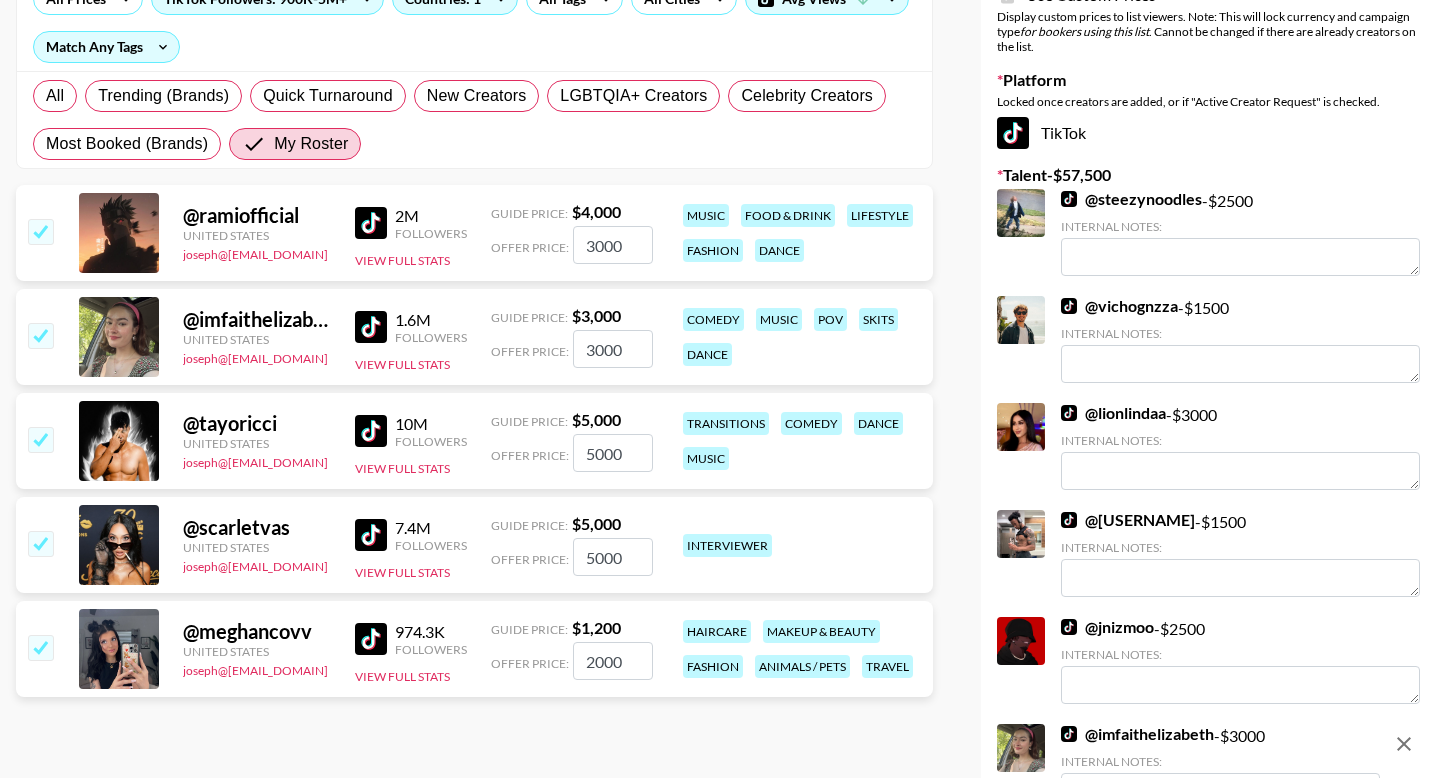 scroll, scrollTop: 0, scrollLeft: 0, axis: both 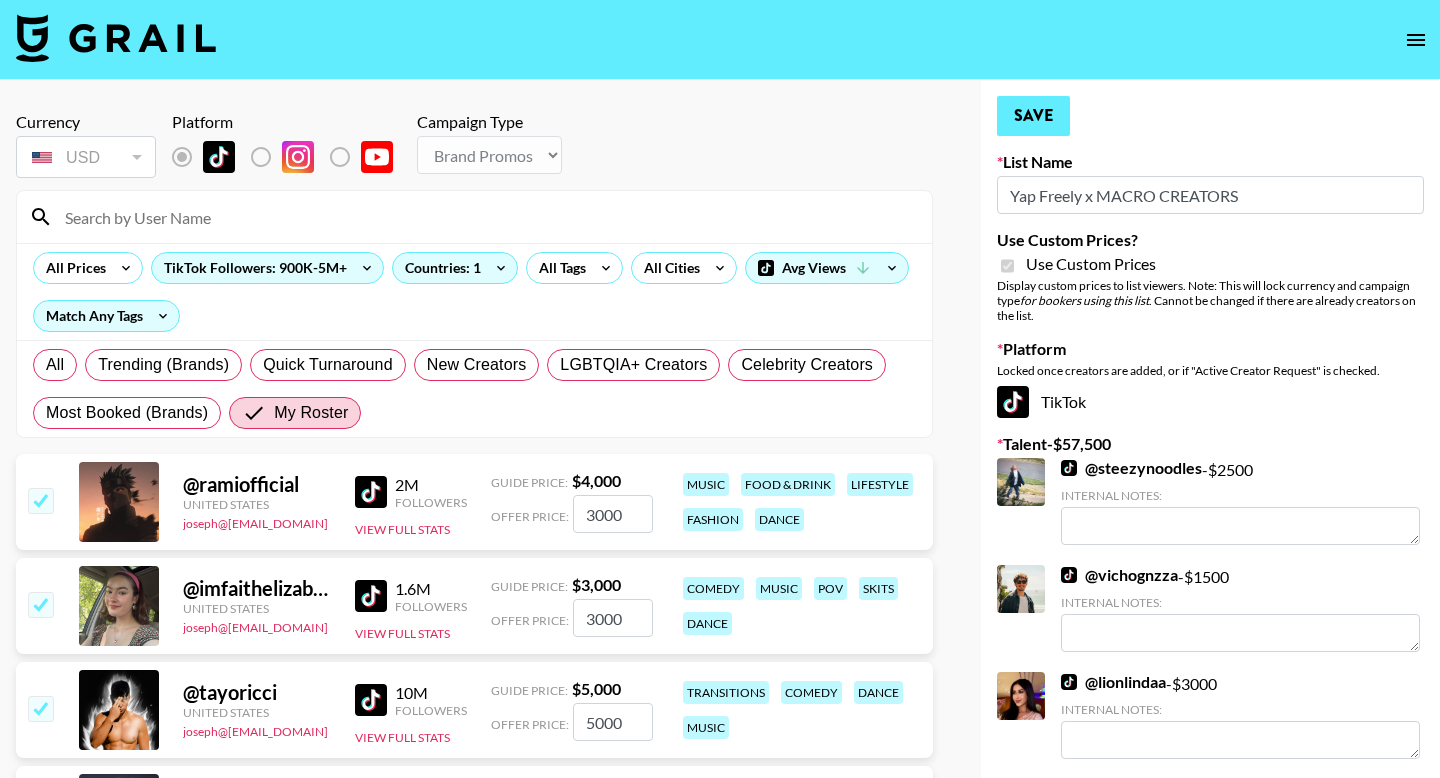 type on "3000" 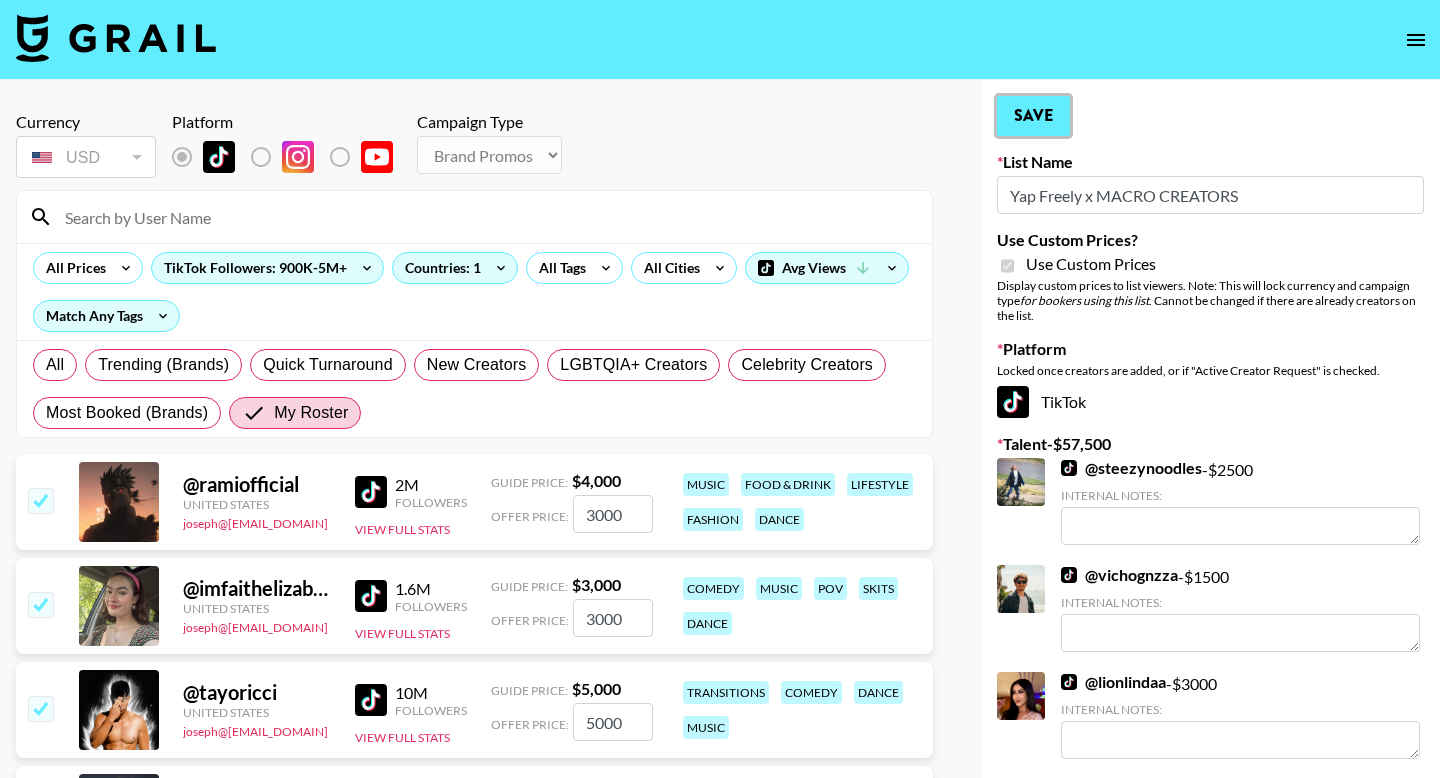 click on "Save" at bounding box center (1033, 116) 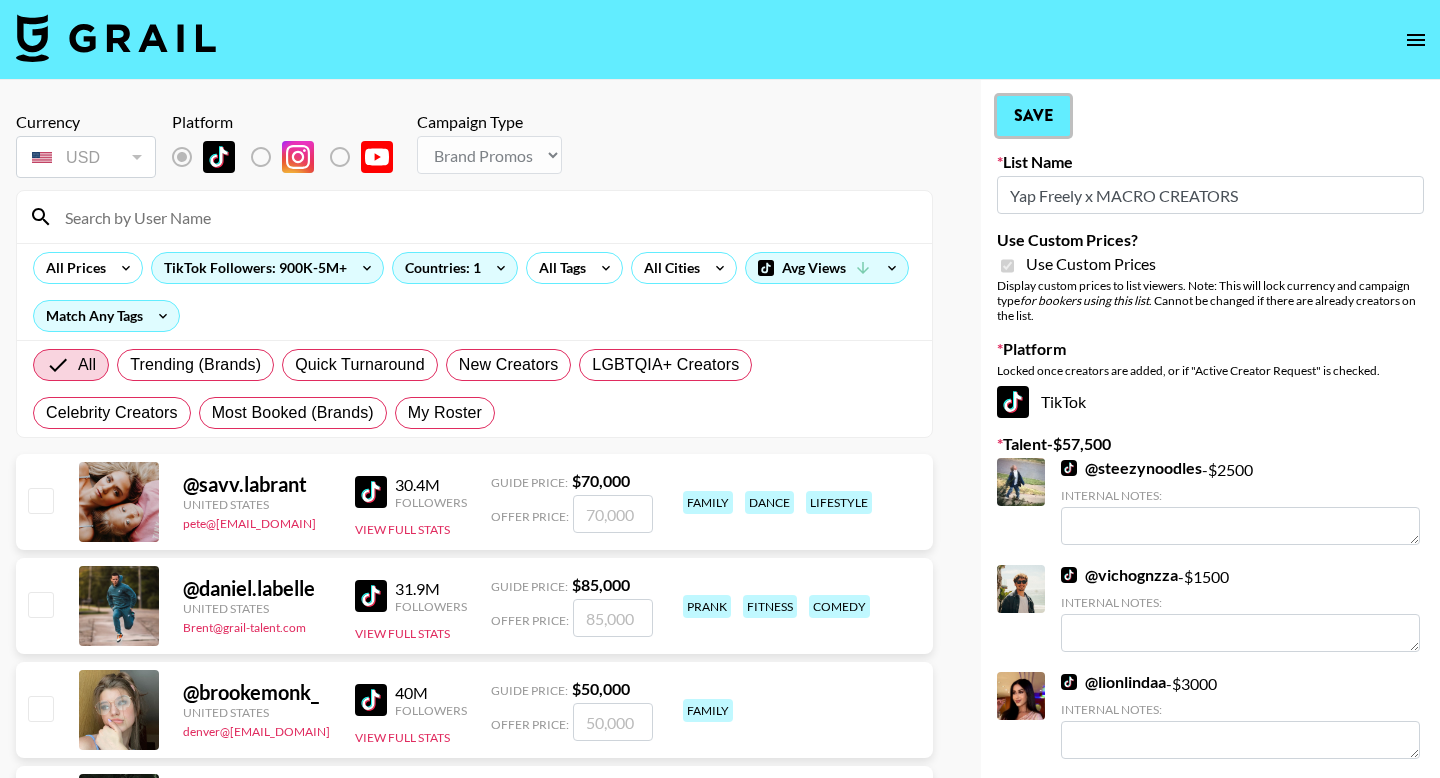 radio on "true" 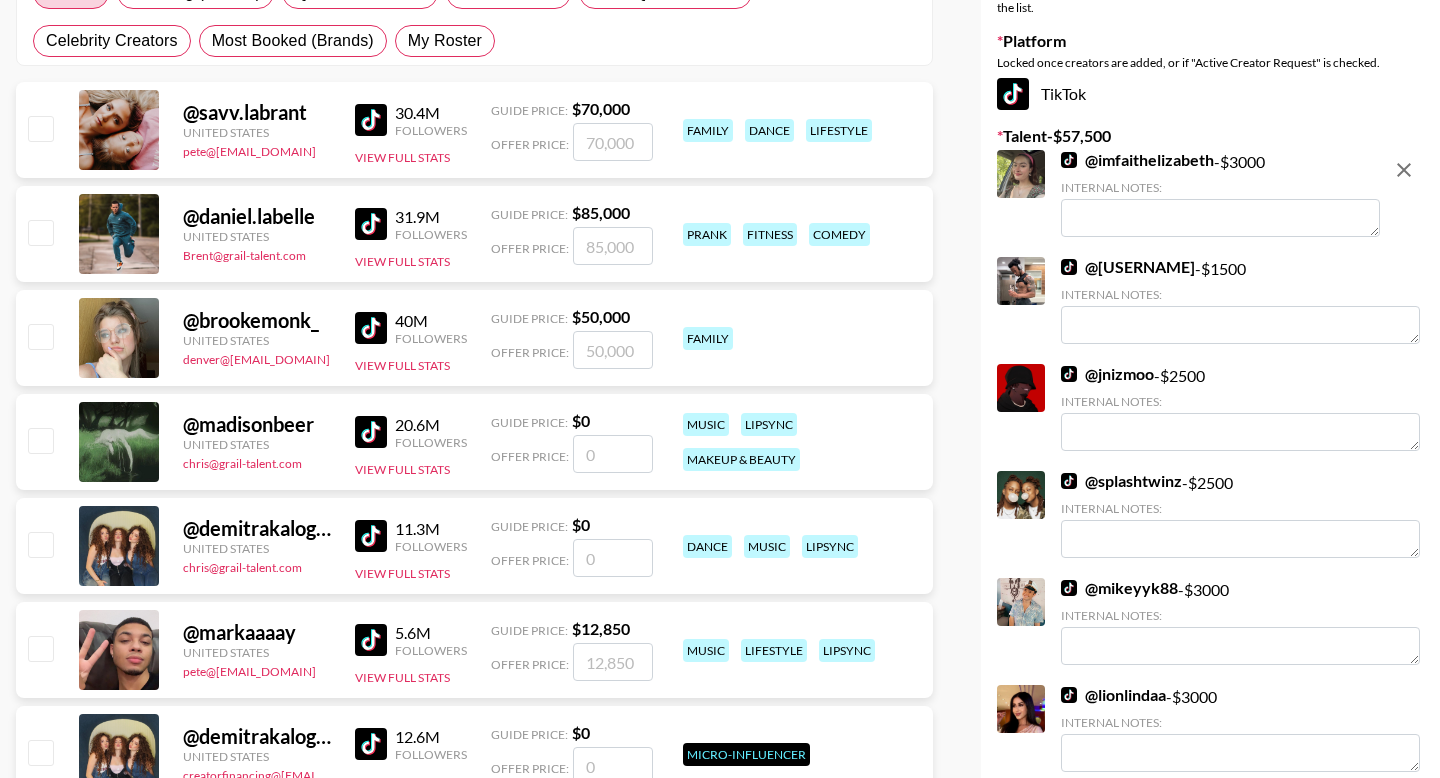 scroll, scrollTop: 0, scrollLeft: 0, axis: both 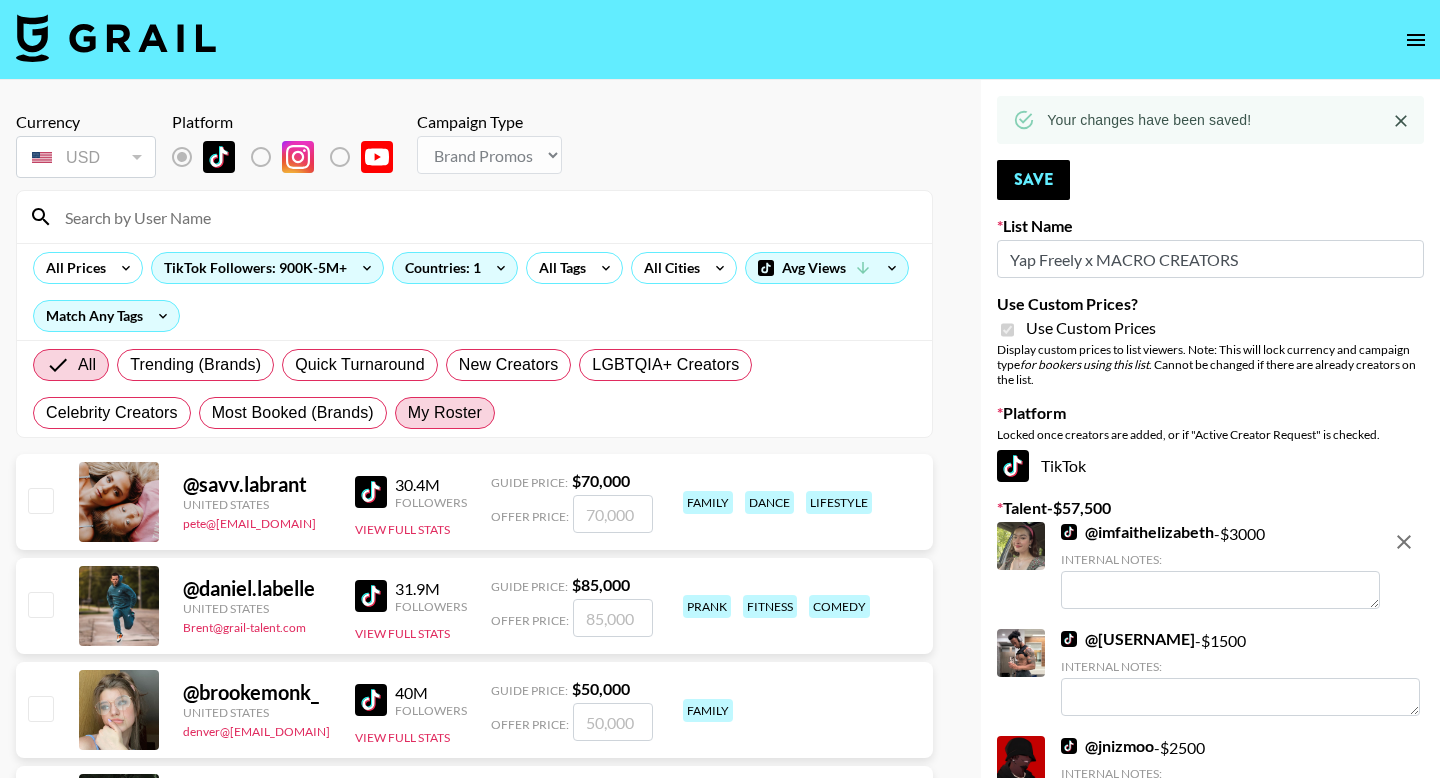 click on "My Roster" at bounding box center [445, 413] 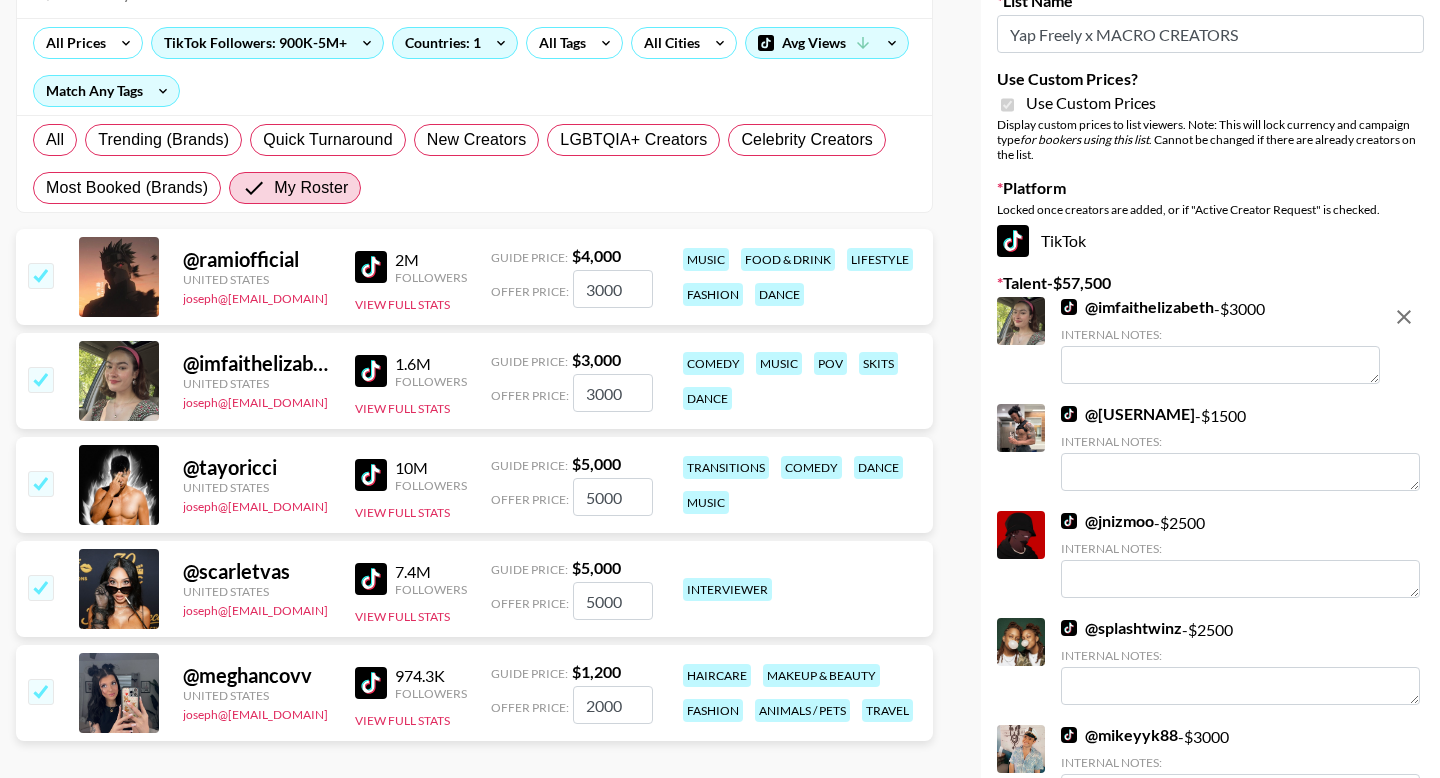 scroll, scrollTop: 324, scrollLeft: 0, axis: vertical 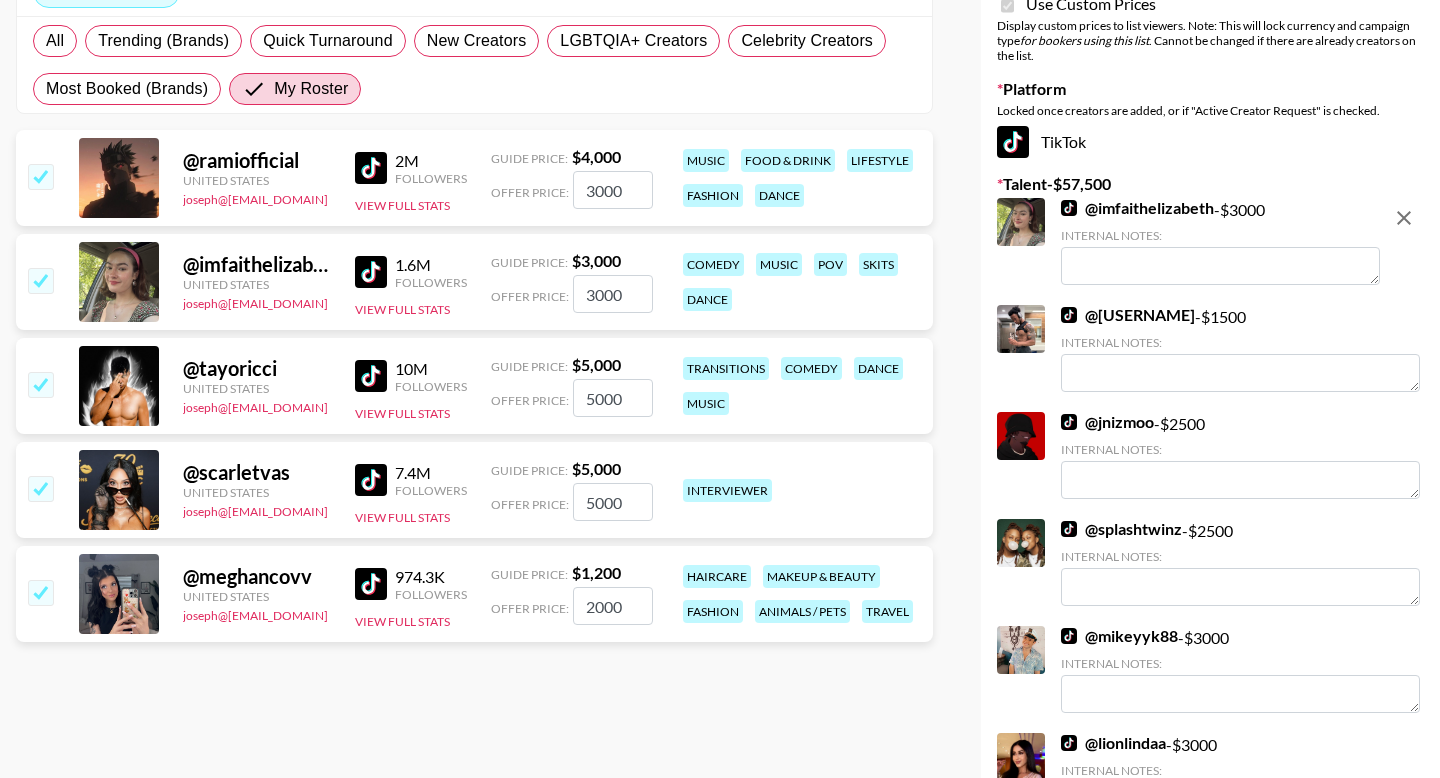 click on "3000" at bounding box center [613, 190] 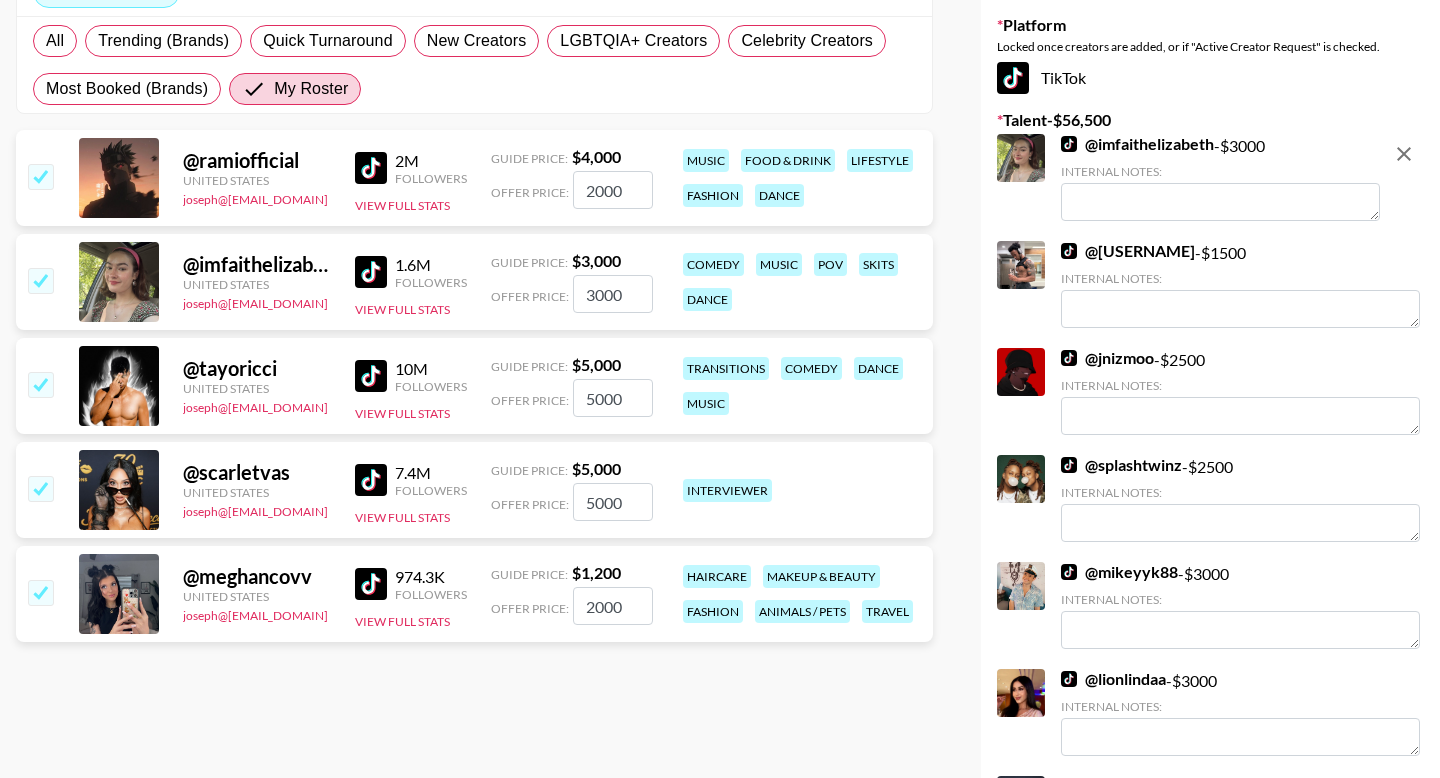type on "2000" 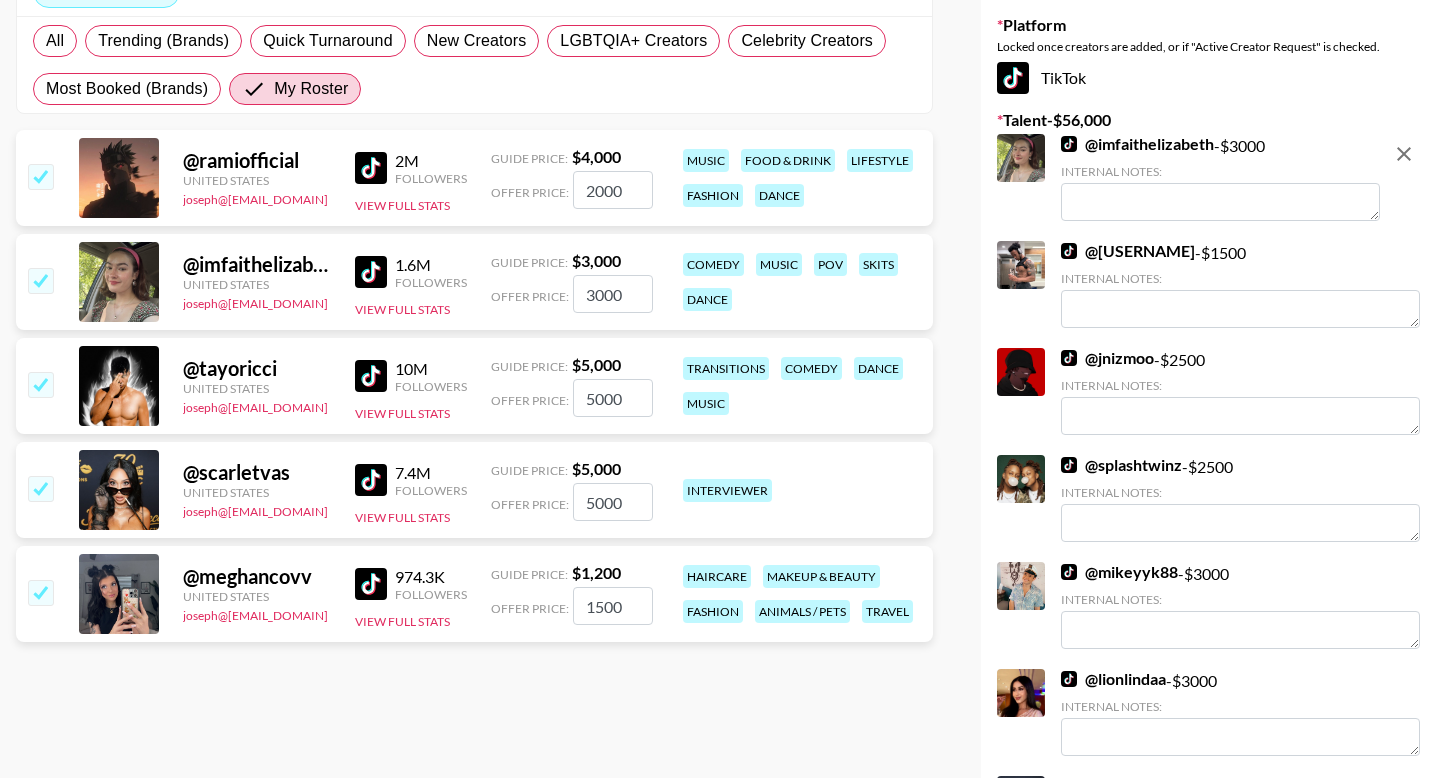 type on "1500" 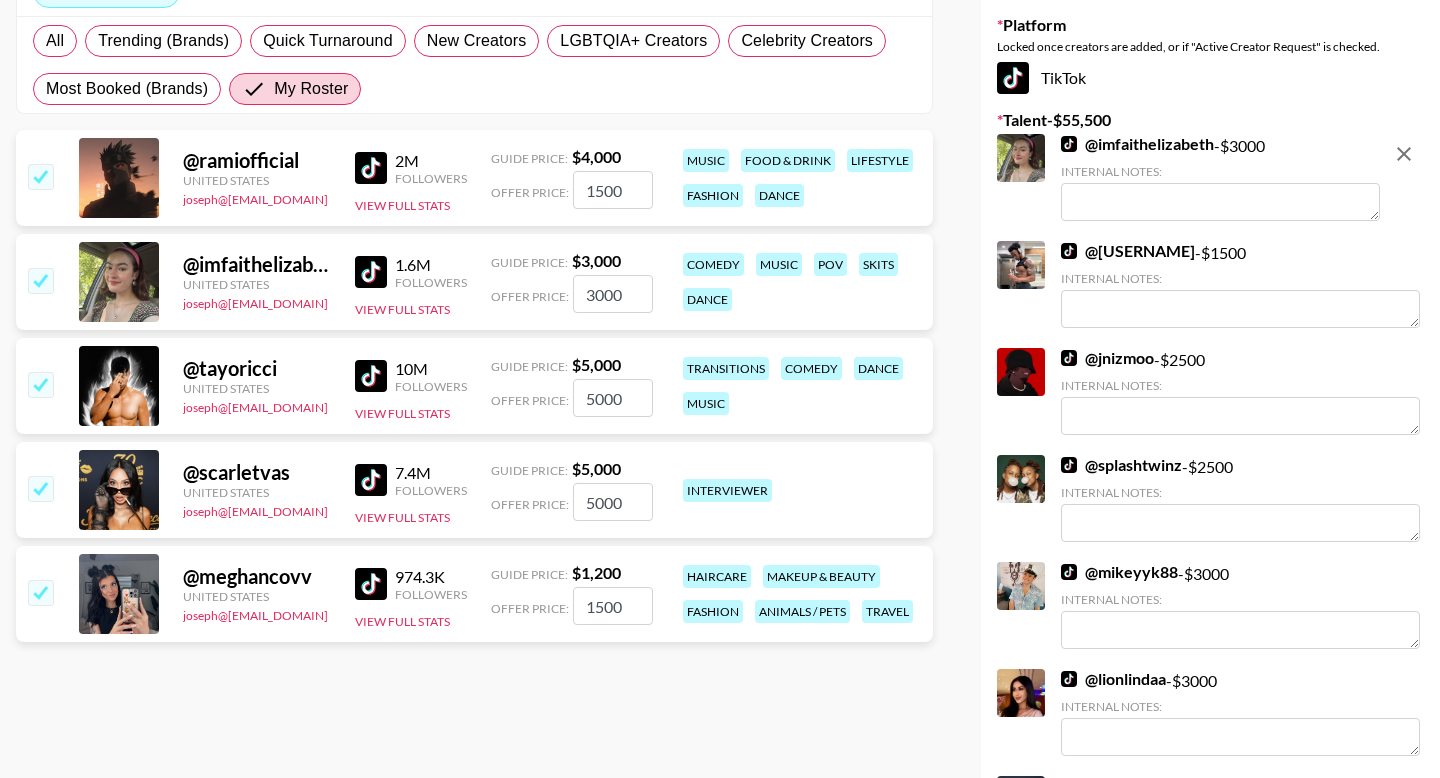 type on "1500" 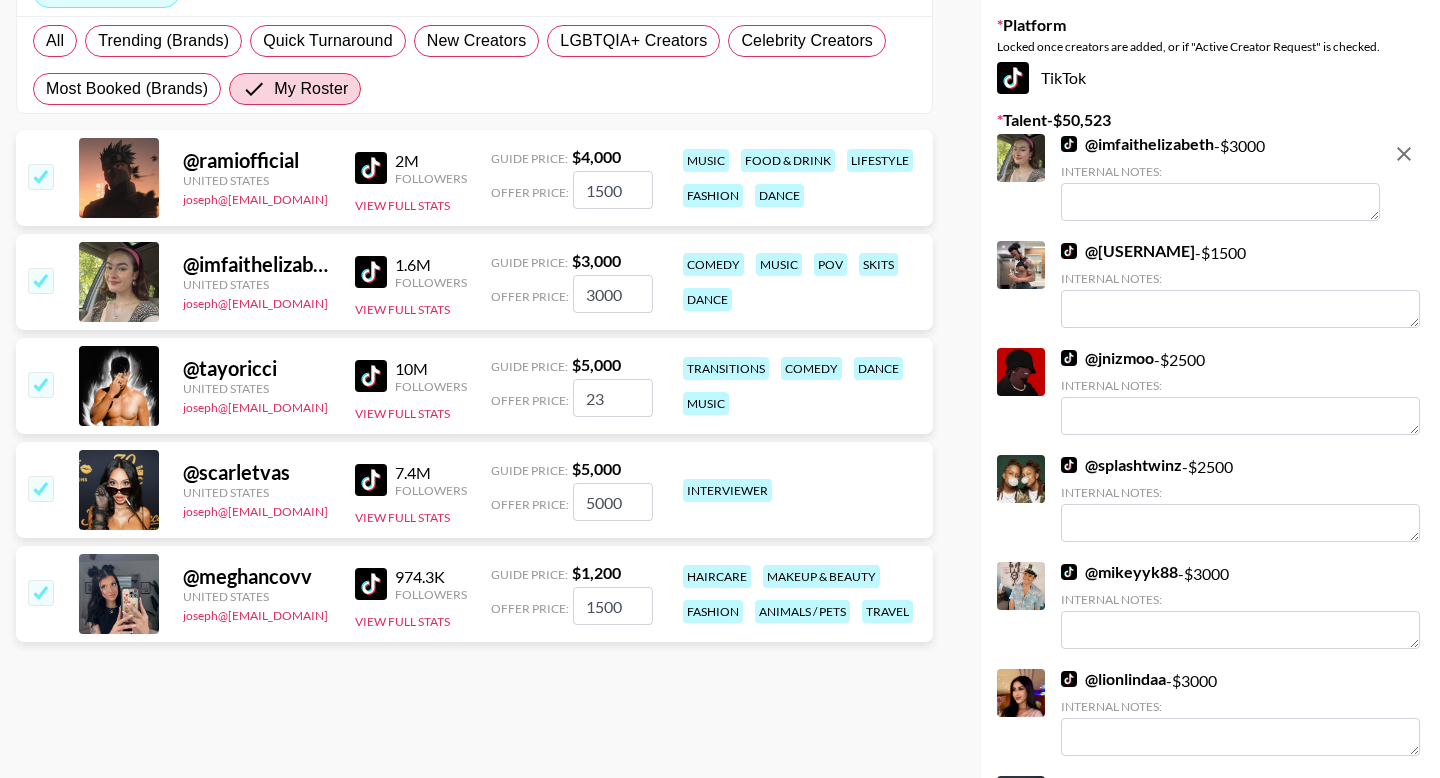 type on "2" 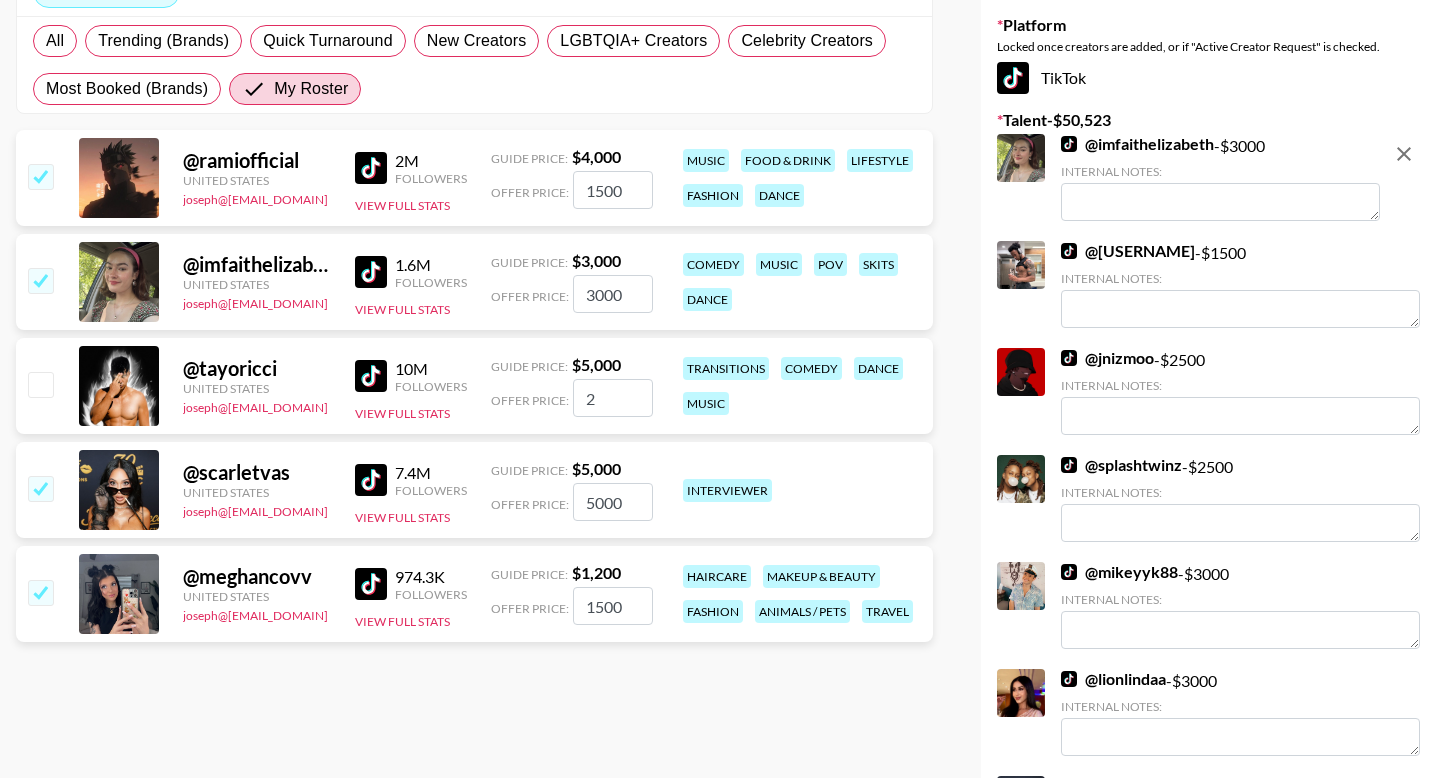 checkbox on "false" 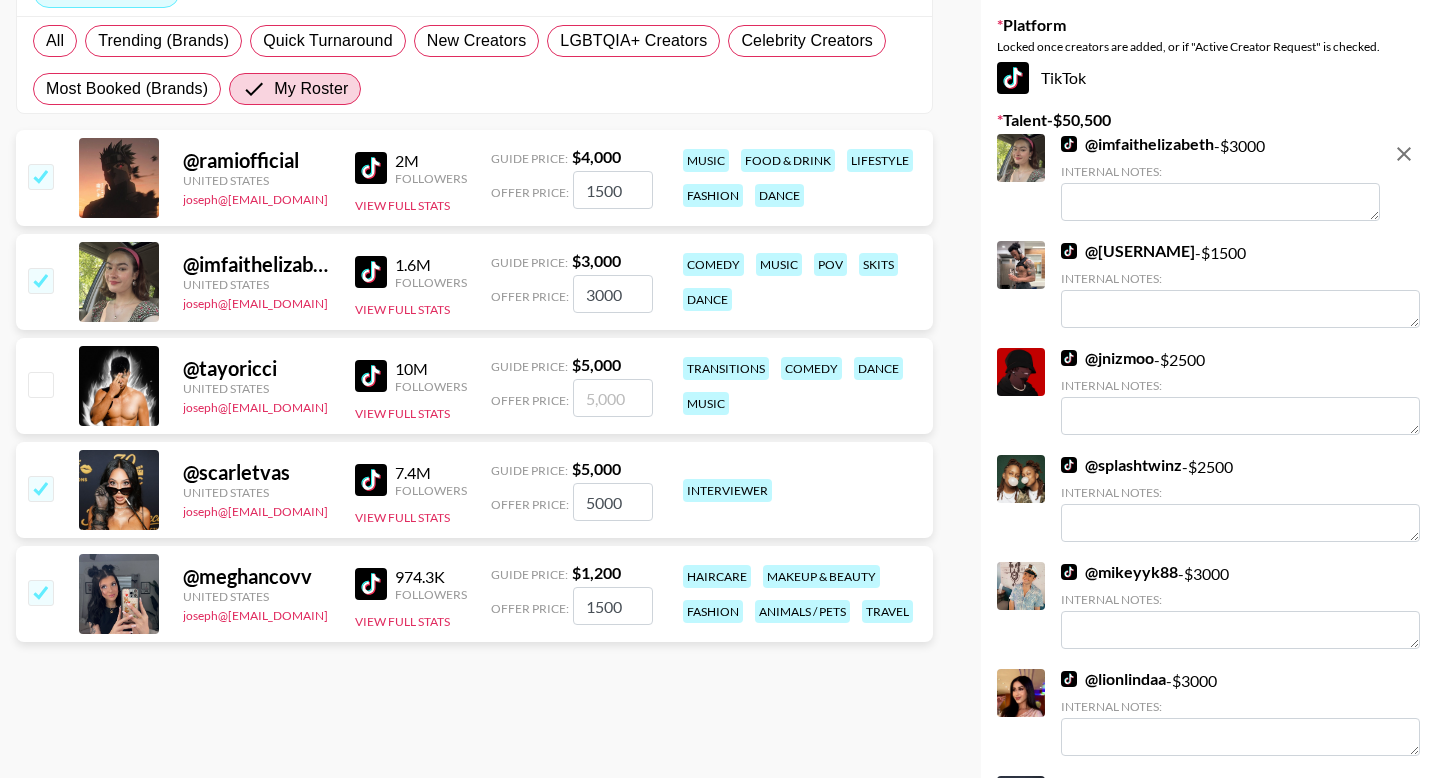 checkbox on "true" 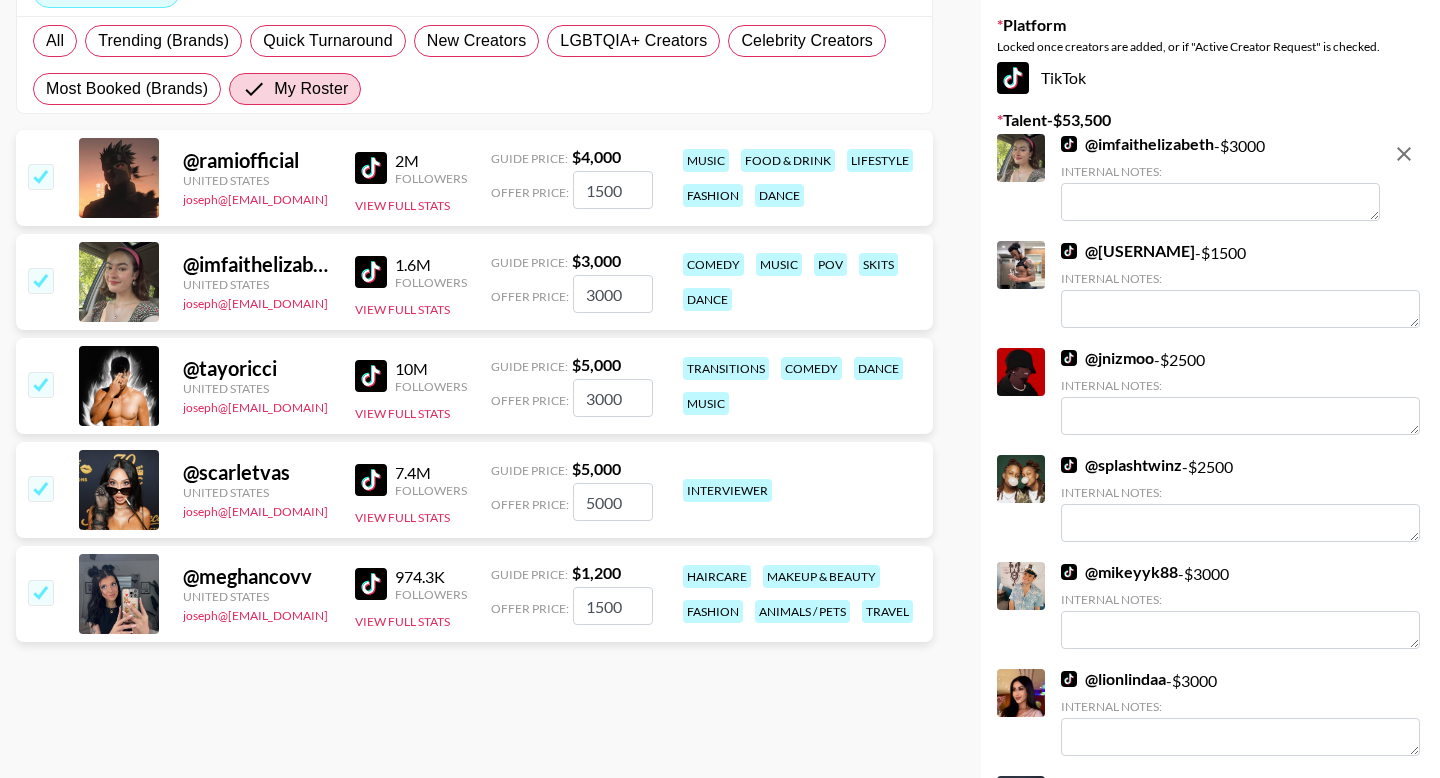 type on "3000" 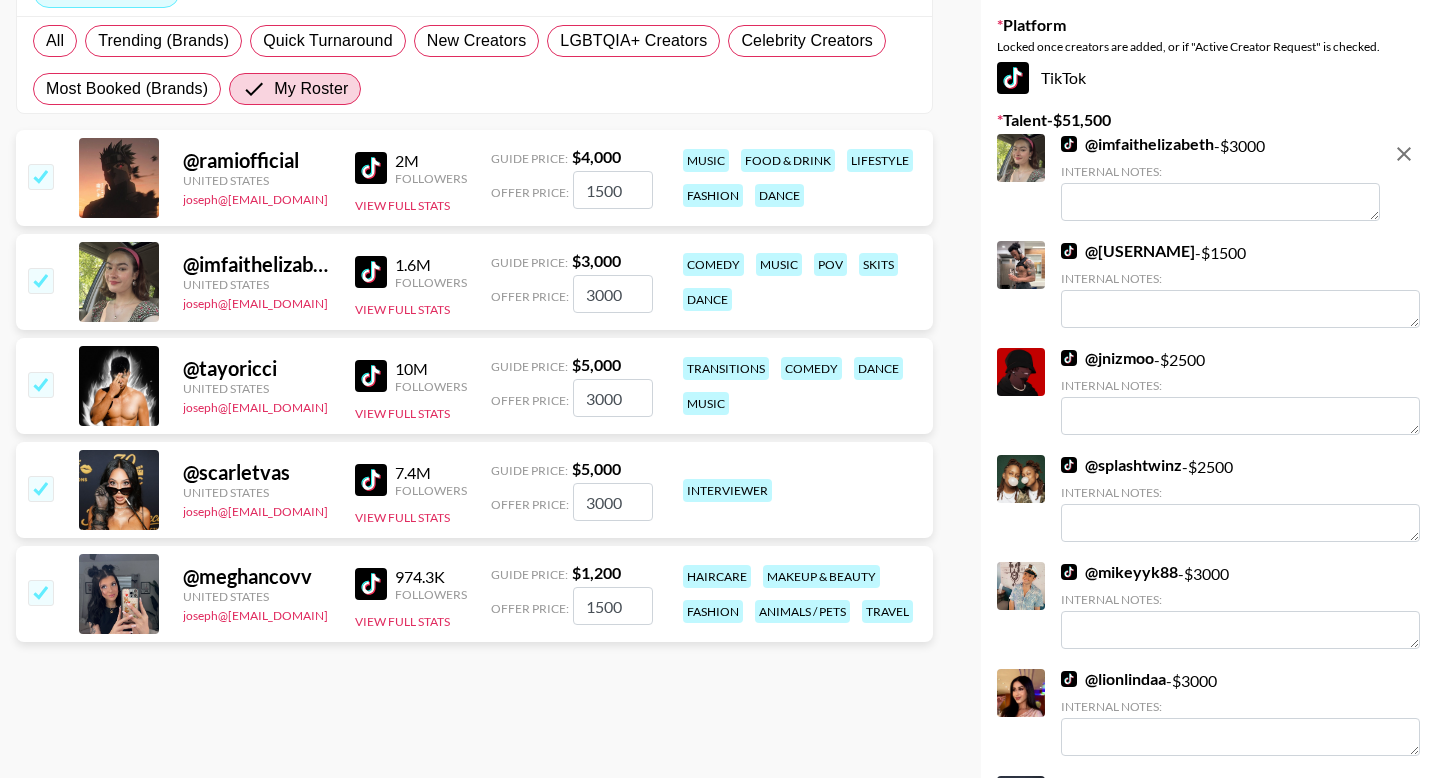 scroll, scrollTop: 0, scrollLeft: 0, axis: both 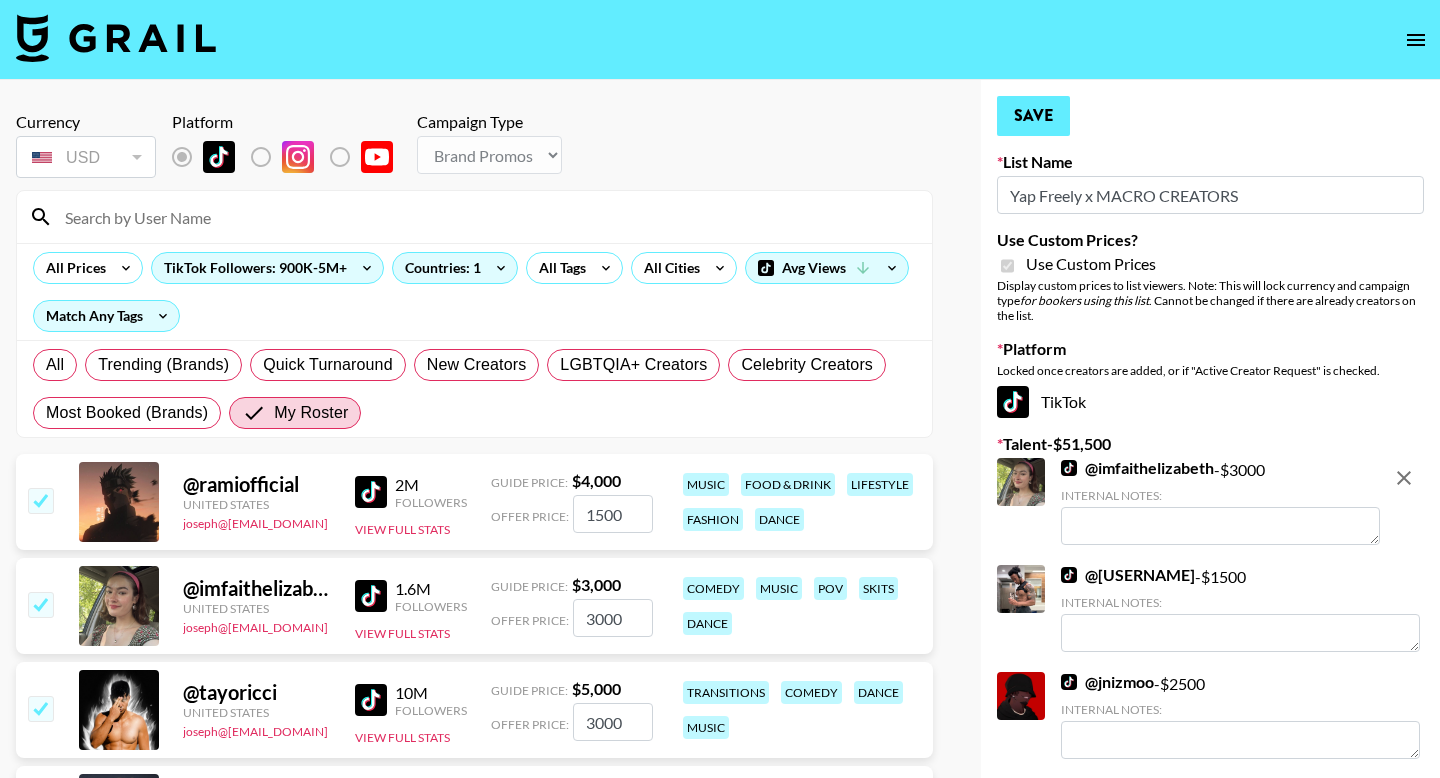 type on "3000" 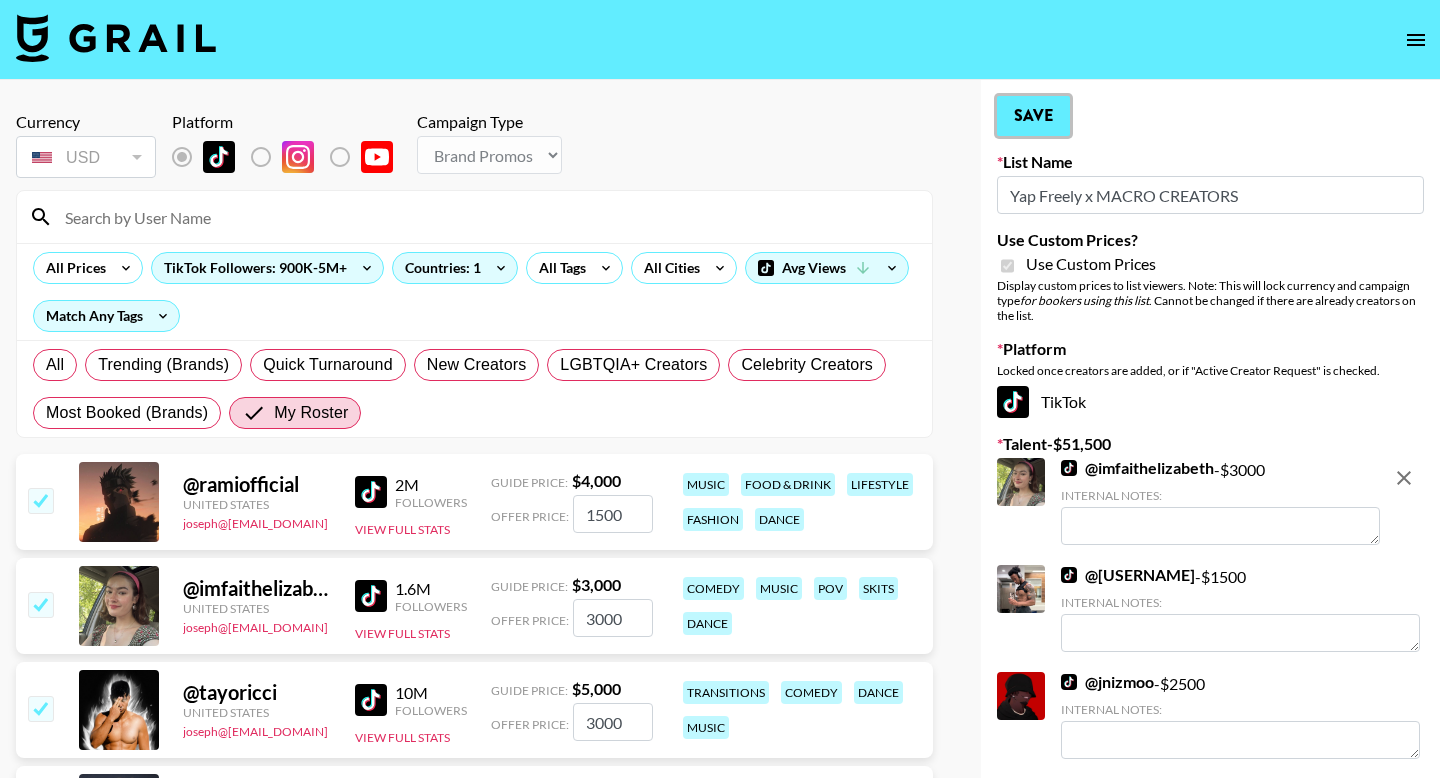 click on "Save" at bounding box center [1033, 116] 